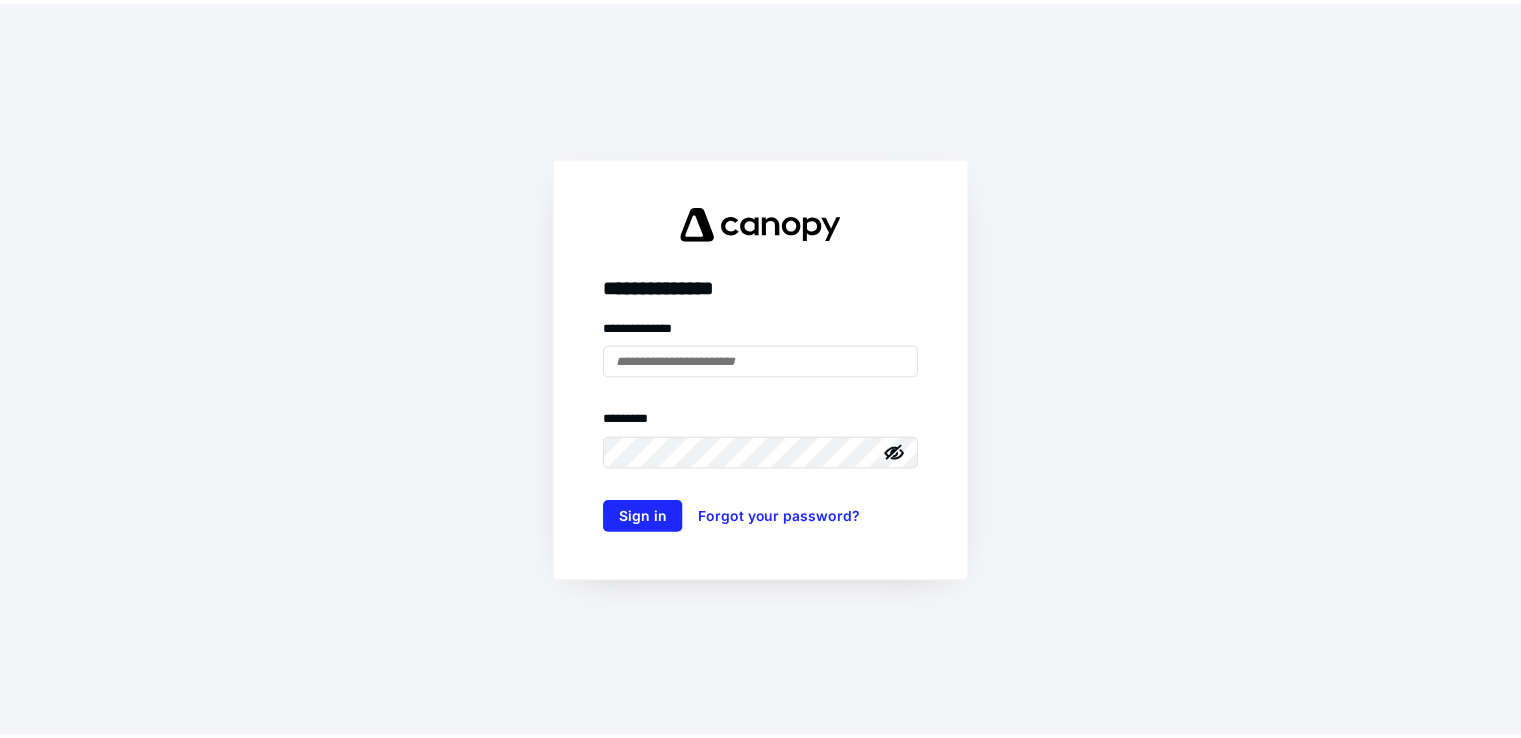 scroll, scrollTop: 0, scrollLeft: 0, axis: both 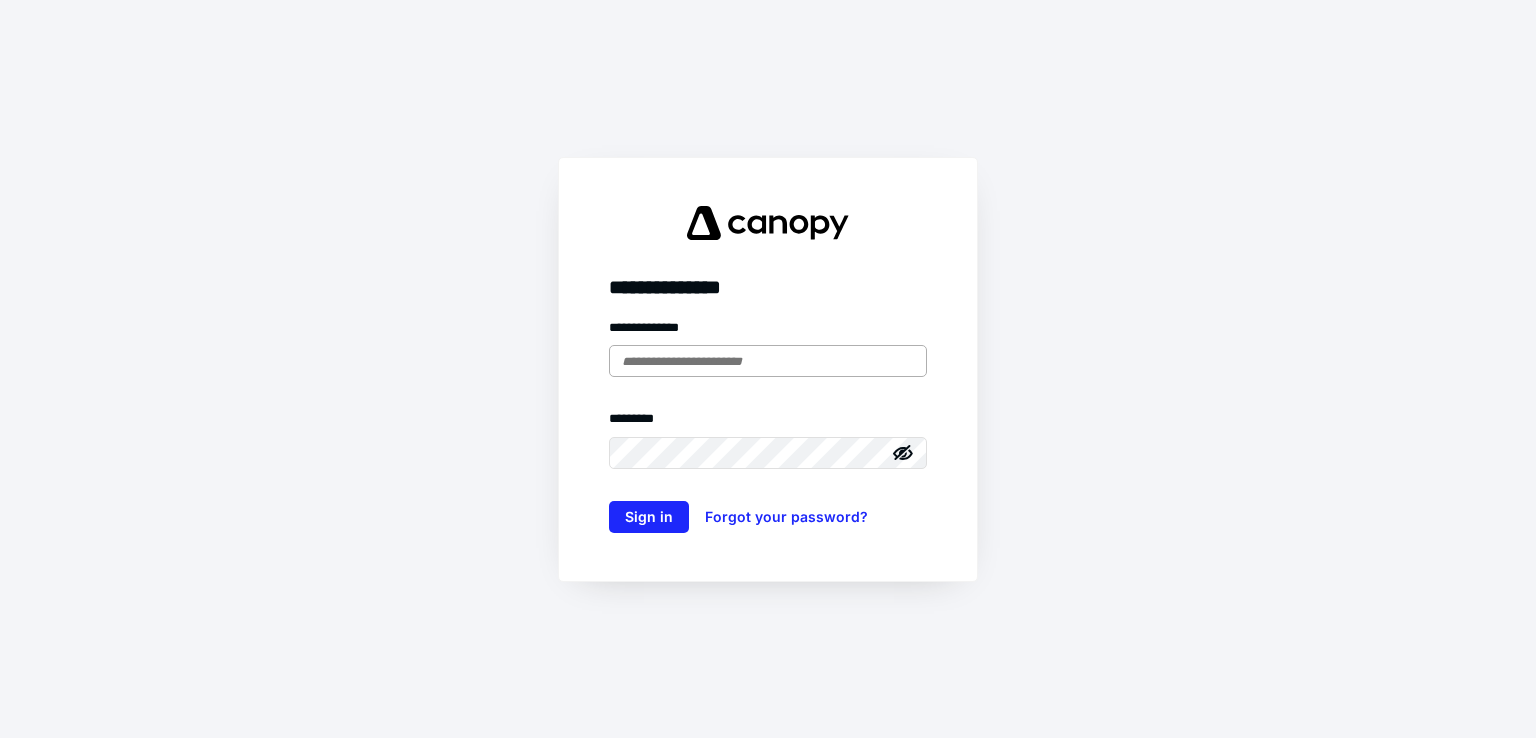 click at bounding box center [768, 361] 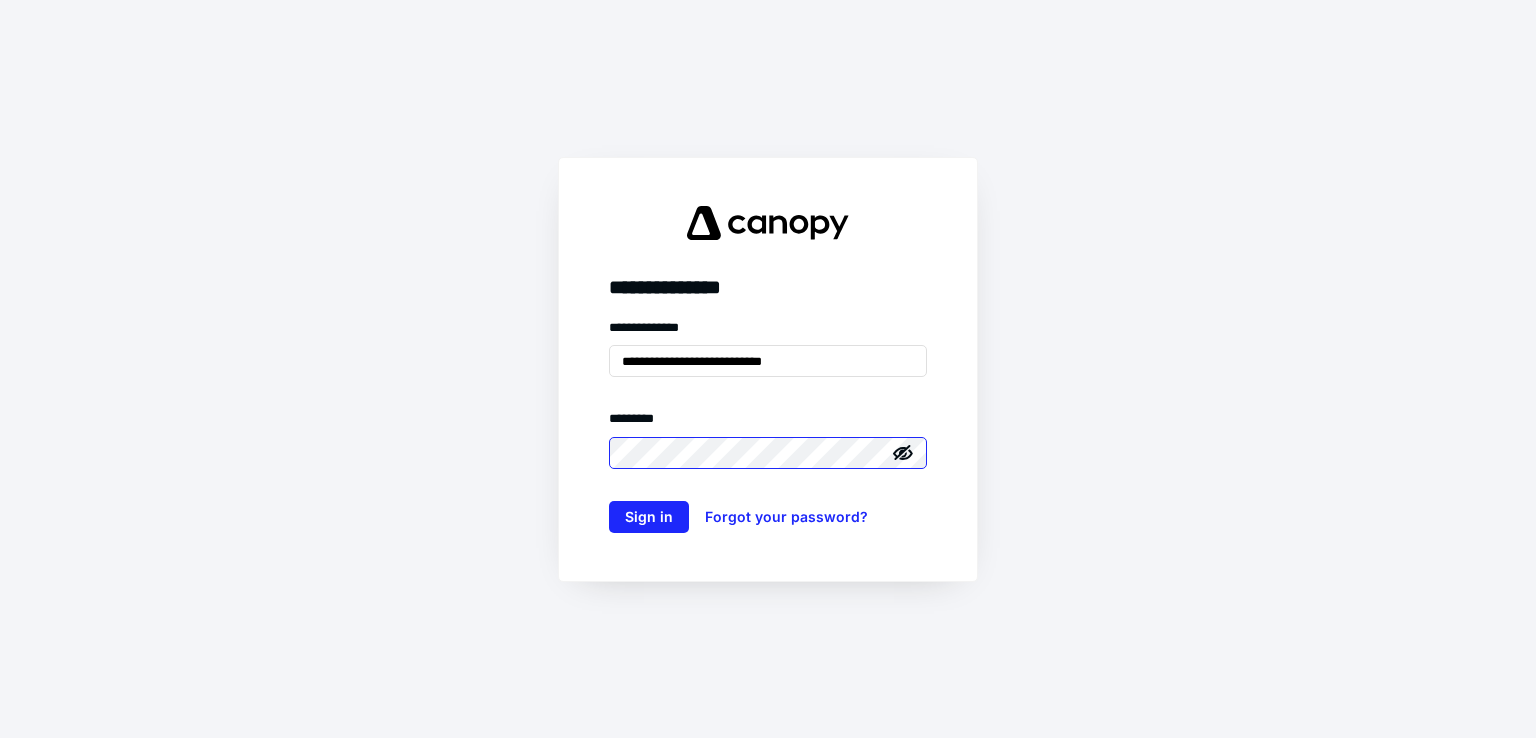 click on "Sign in" at bounding box center [649, 517] 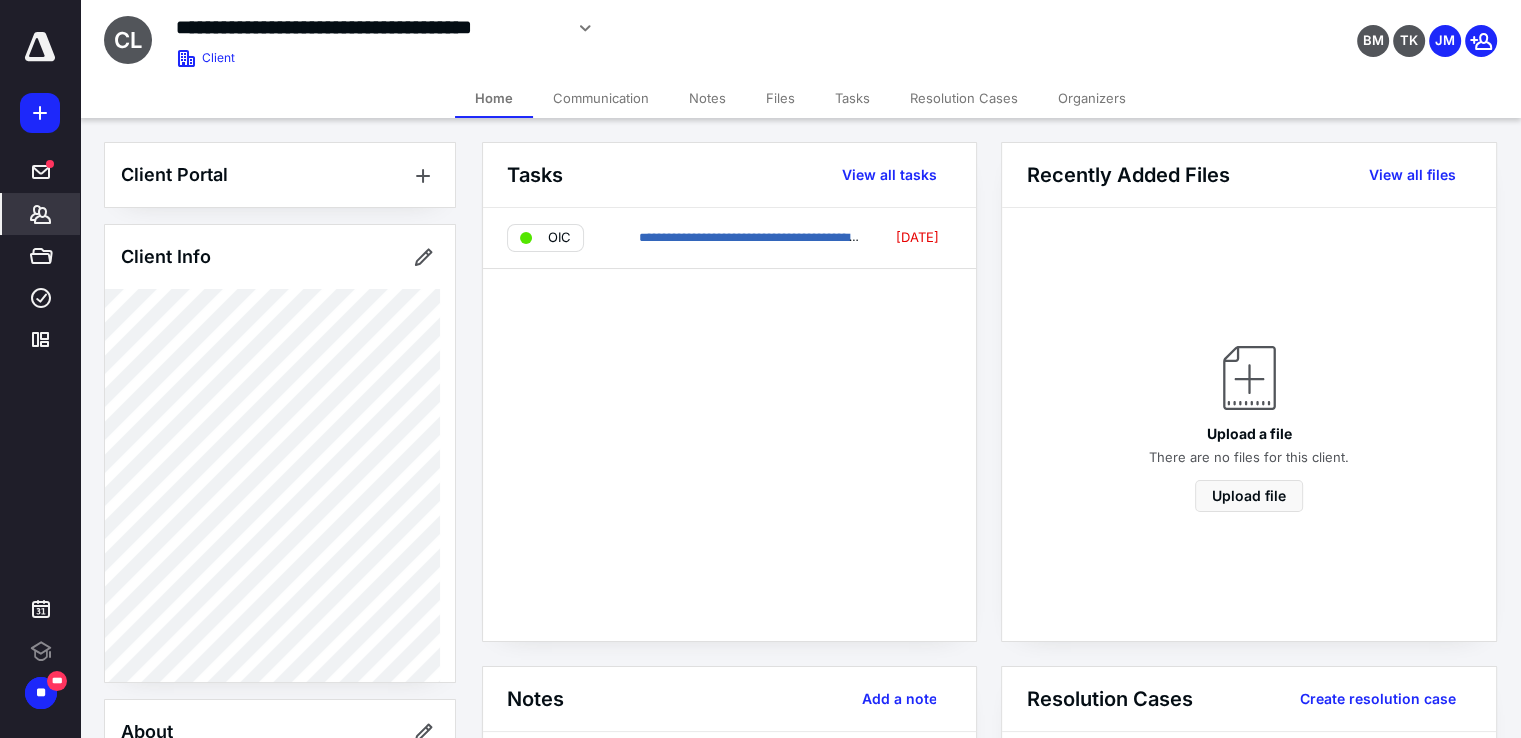 scroll, scrollTop: 0, scrollLeft: 0, axis: both 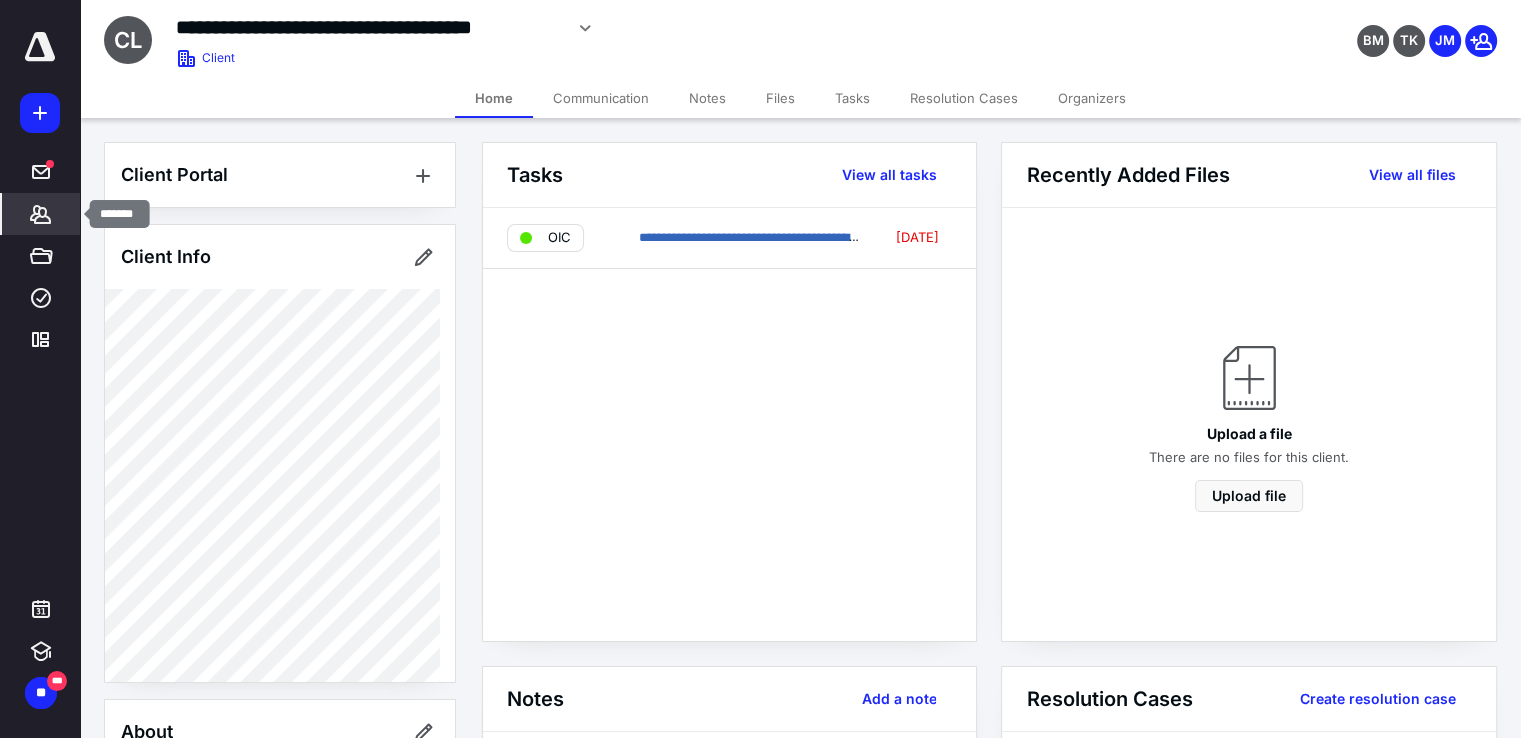 click 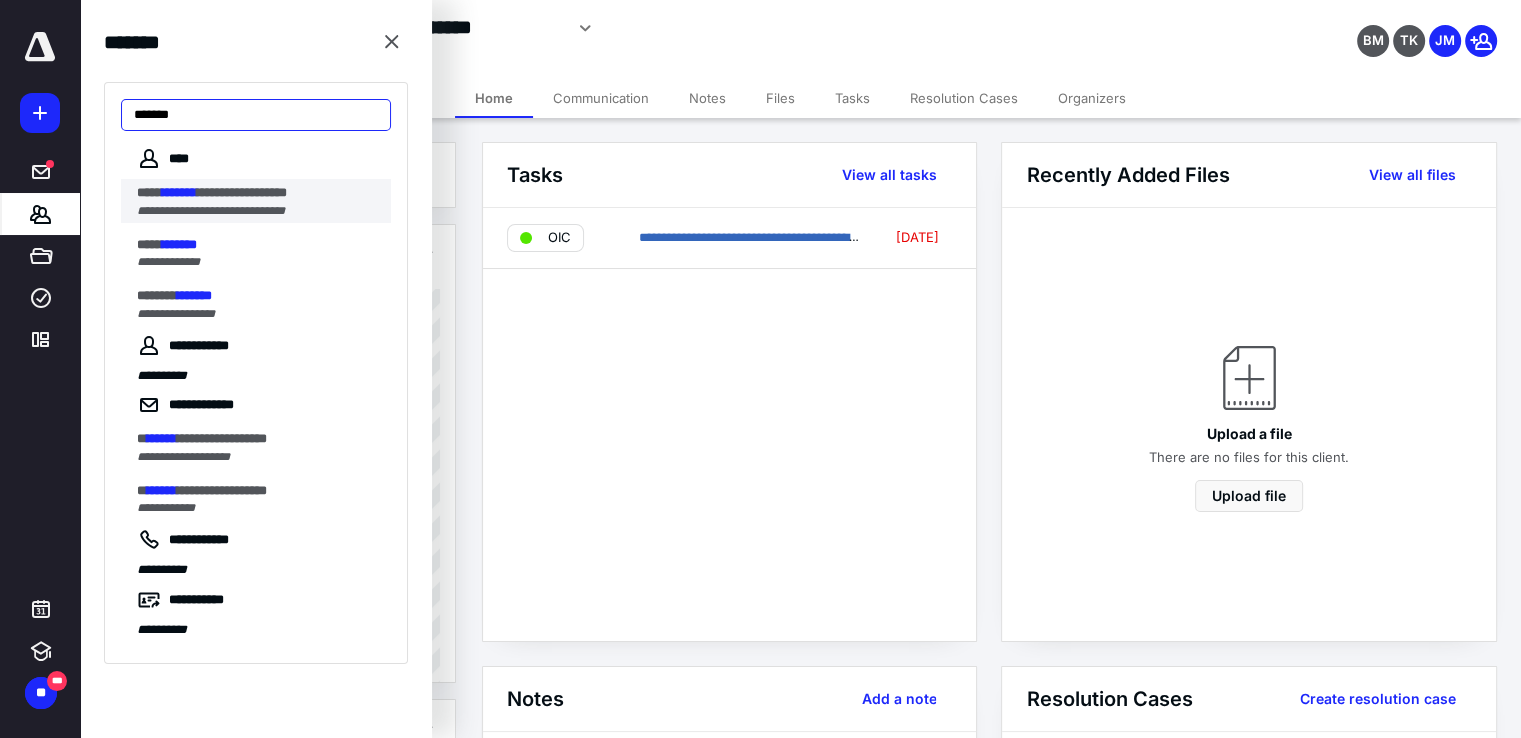 type on "*******" 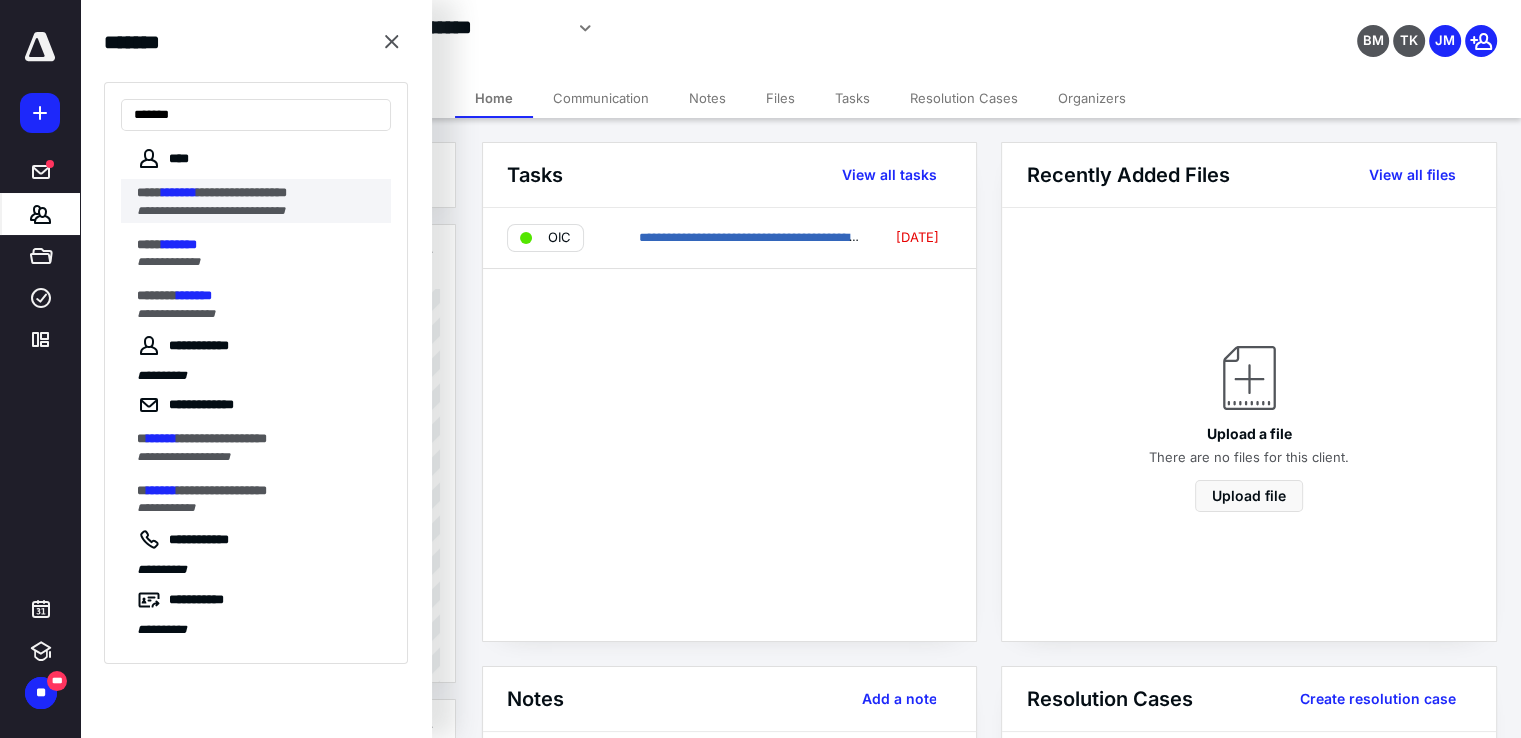 click on "**********" at bounding box center [211, 211] 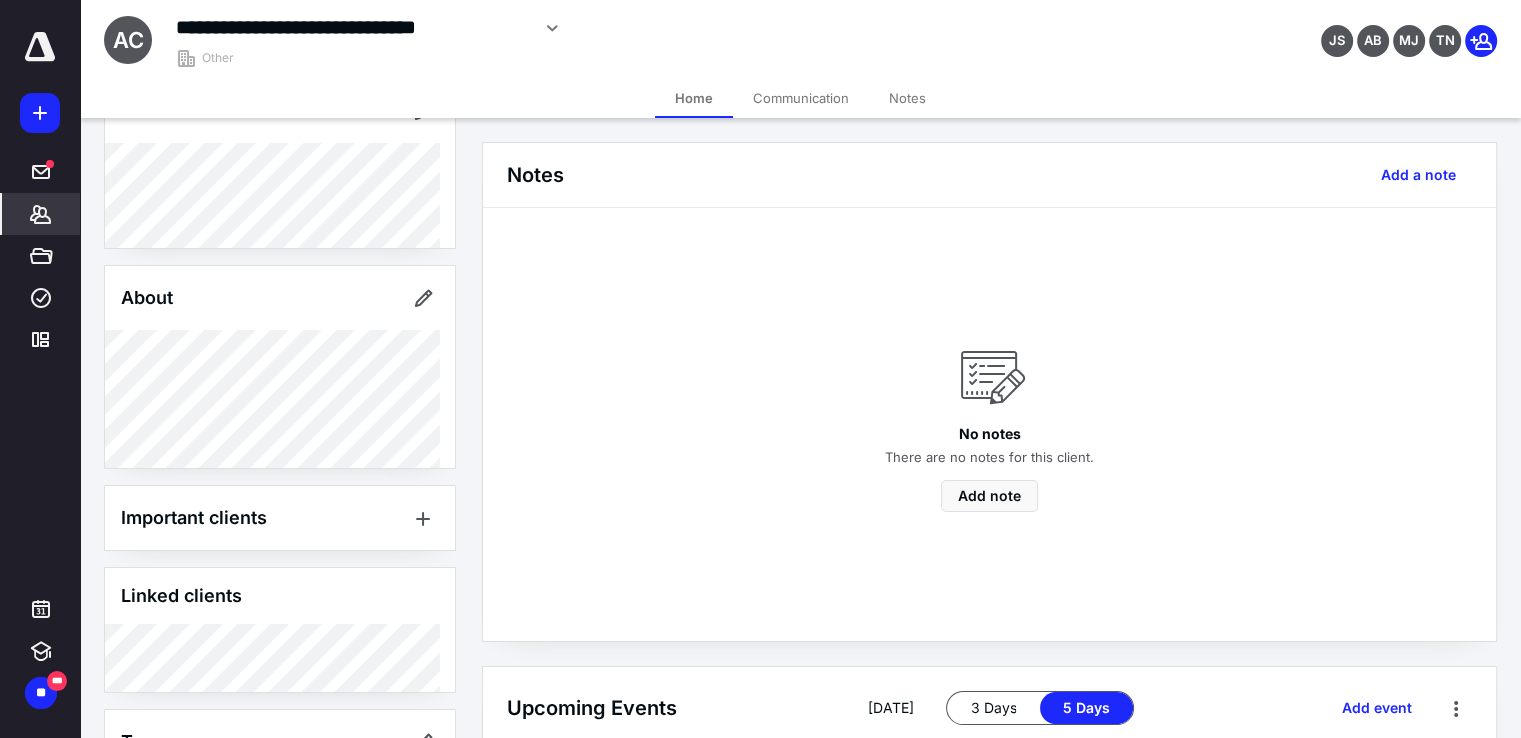 scroll, scrollTop: 122, scrollLeft: 0, axis: vertical 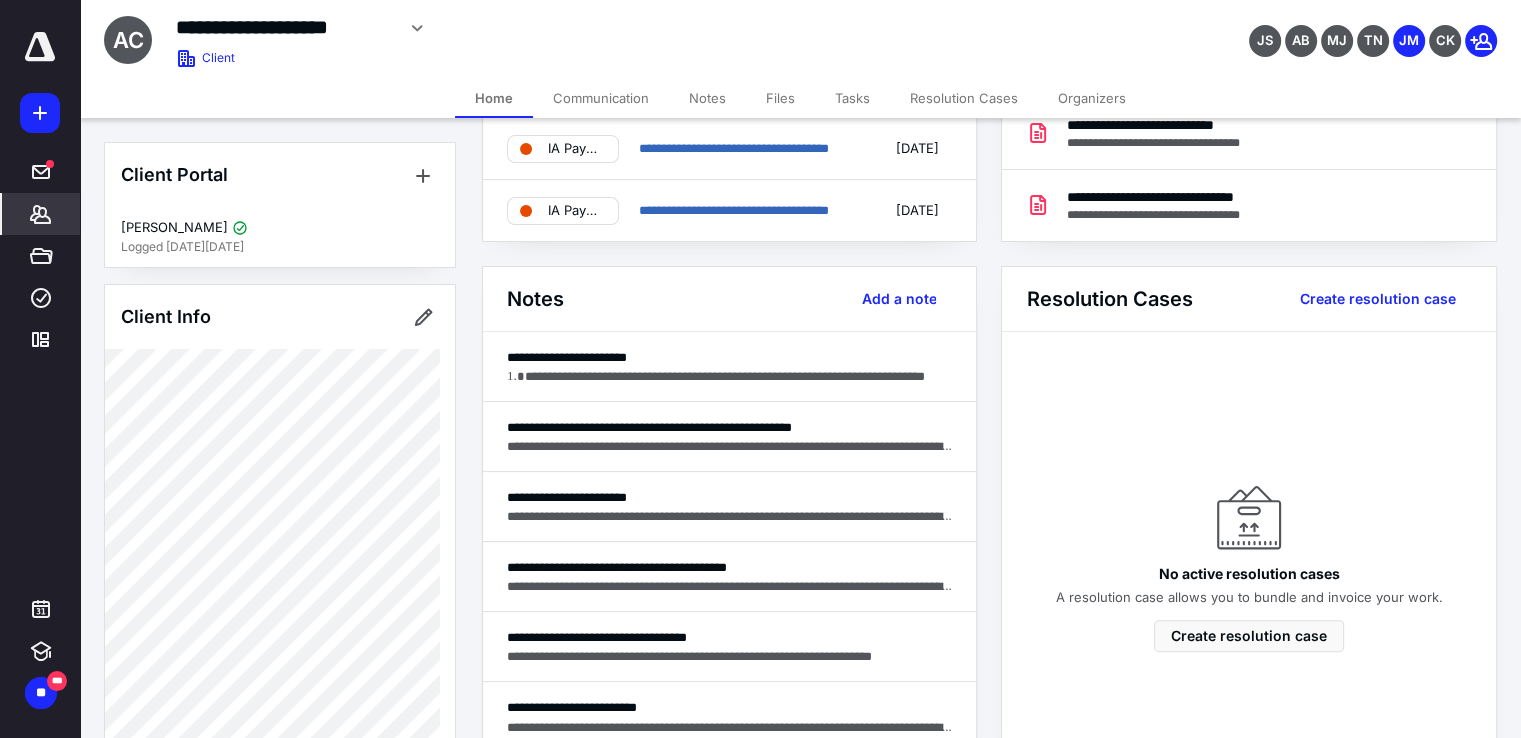click on "Communication" at bounding box center (601, 98) 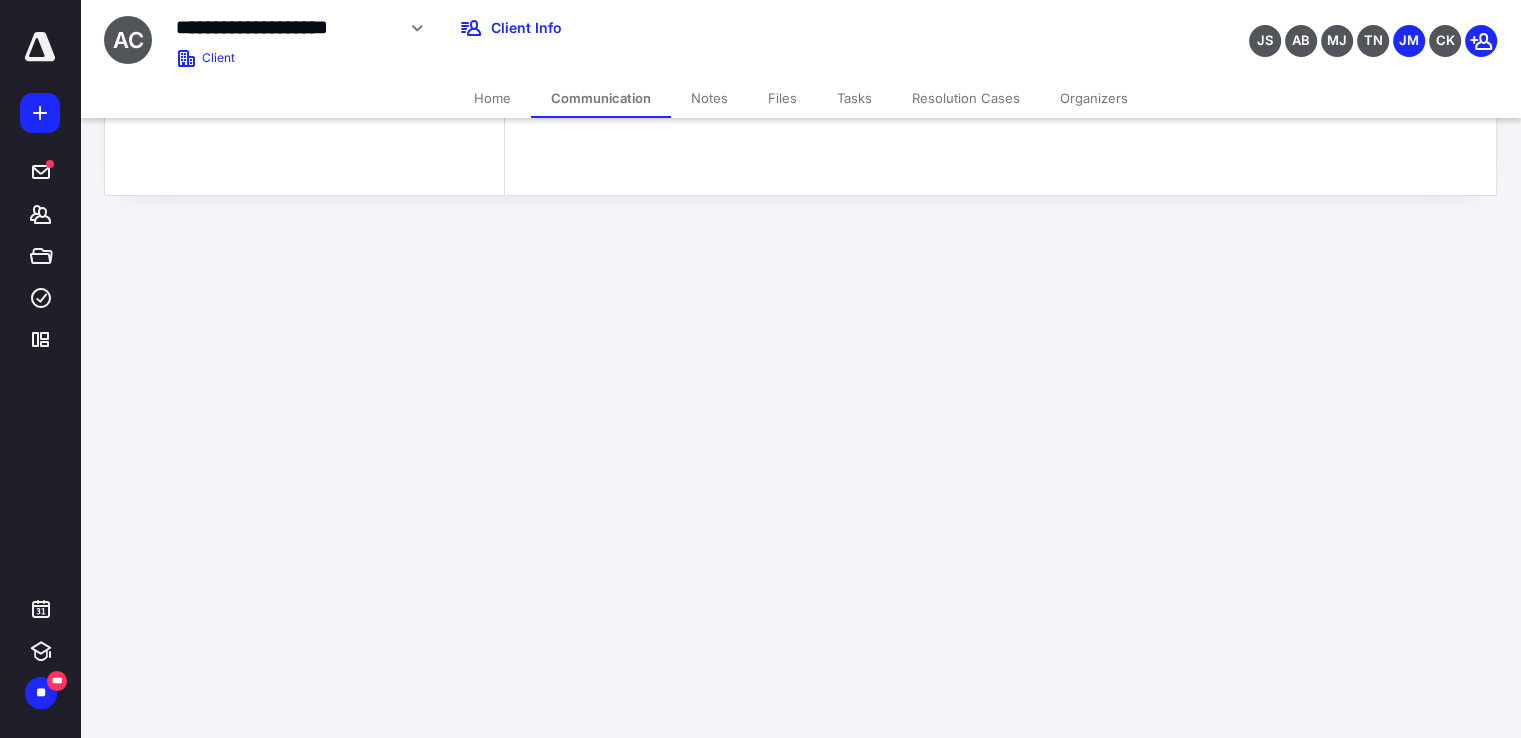 scroll, scrollTop: 0, scrollLeft: 0, axis: both 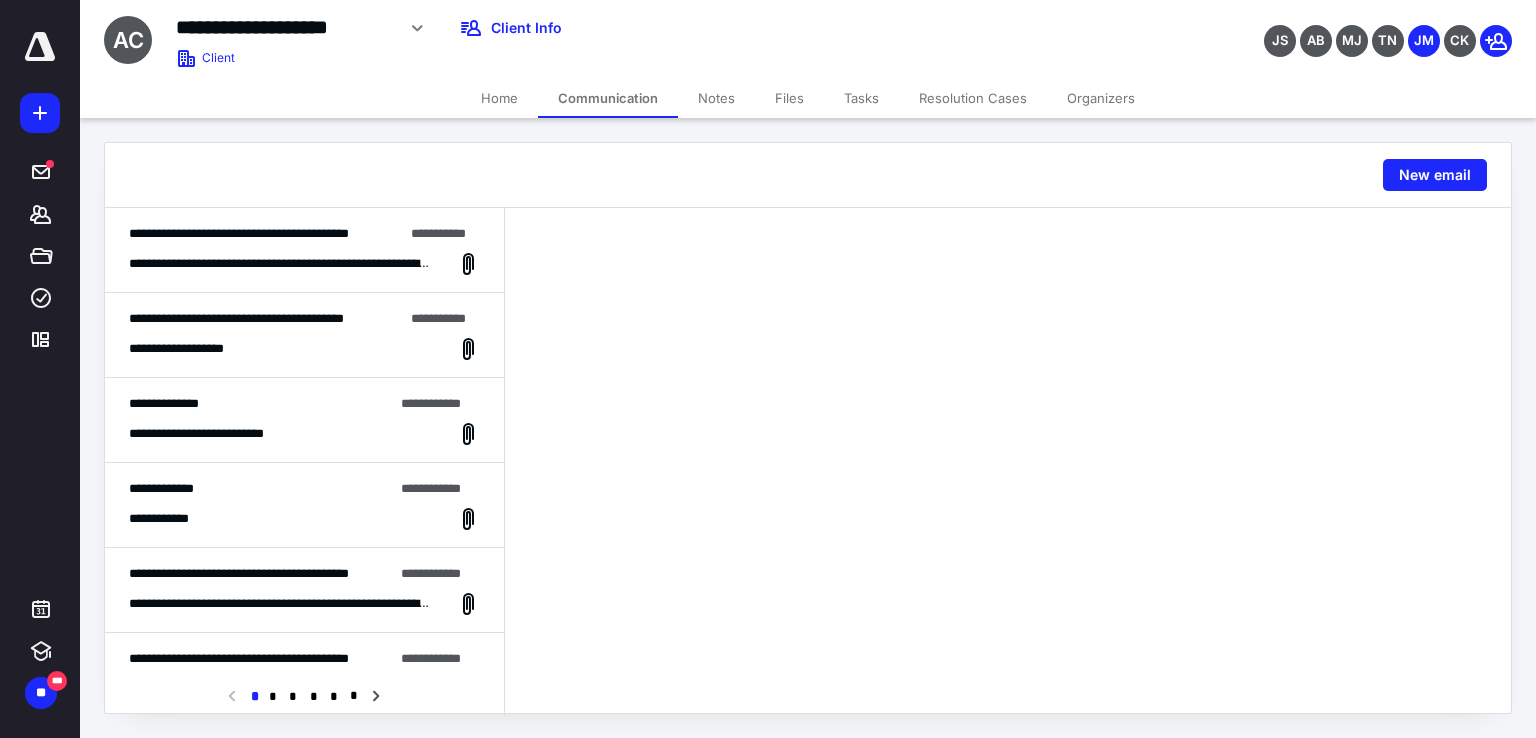 click on "Home" at bounding box center (499, 98) 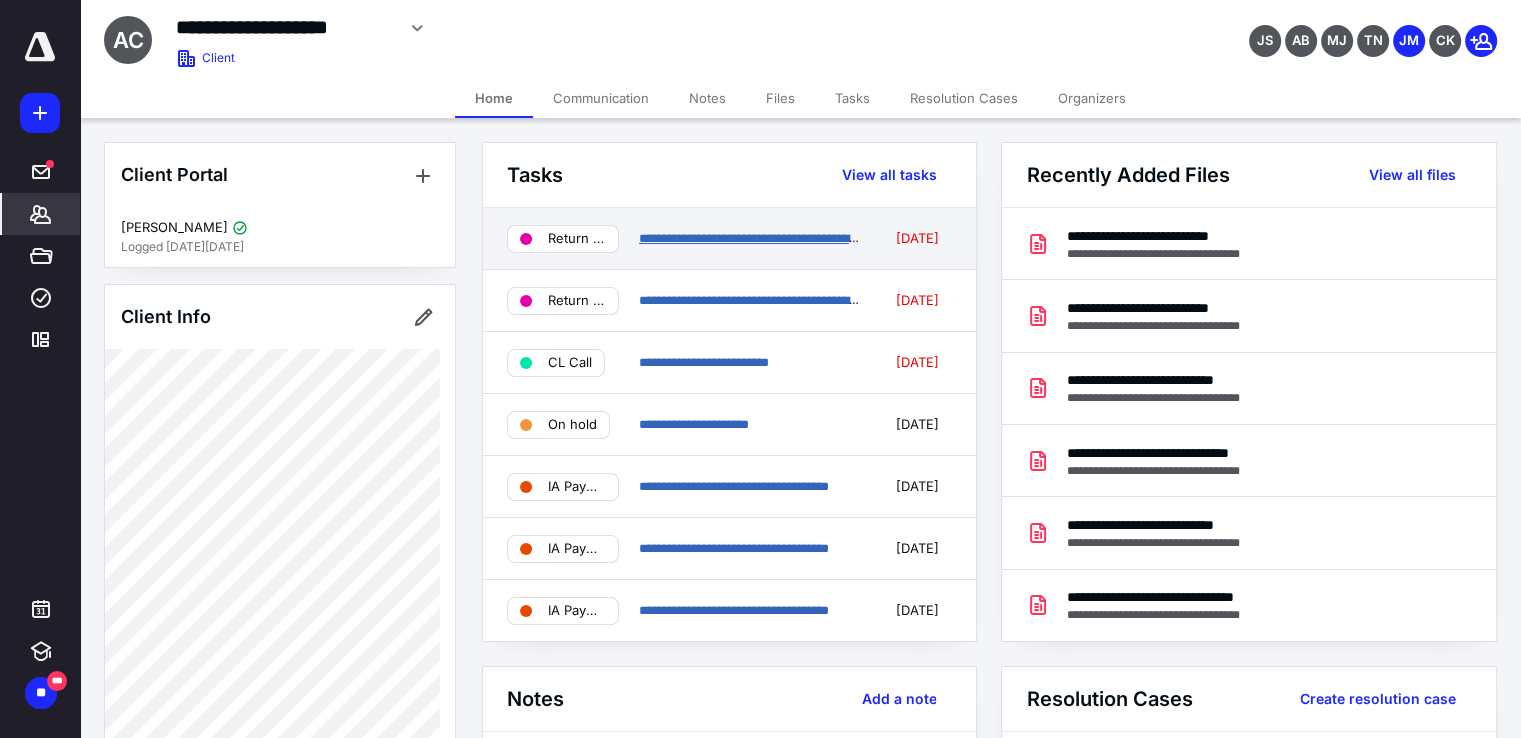 click on "**********" at bounding box center (774, 238) 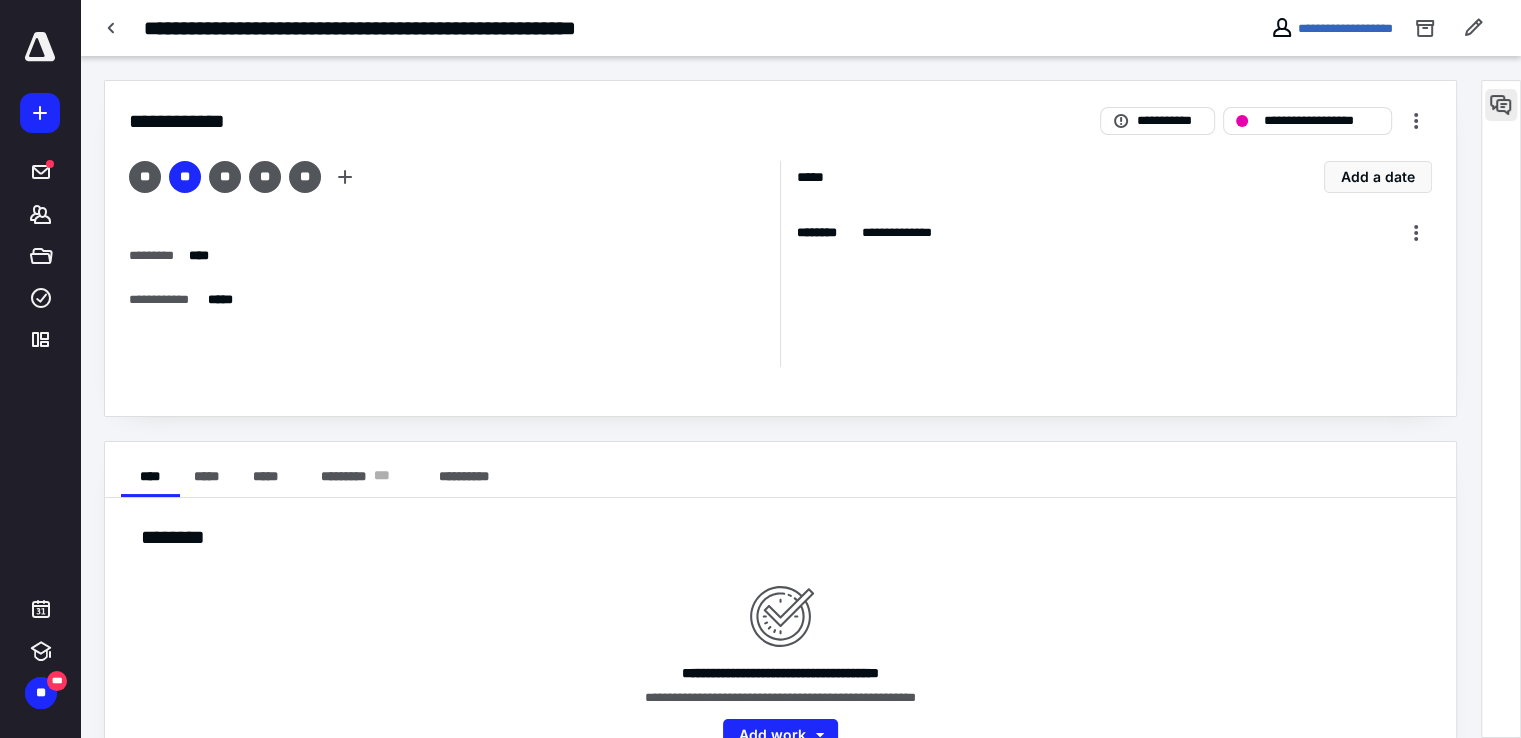 click at bounding box center [1501, 105] 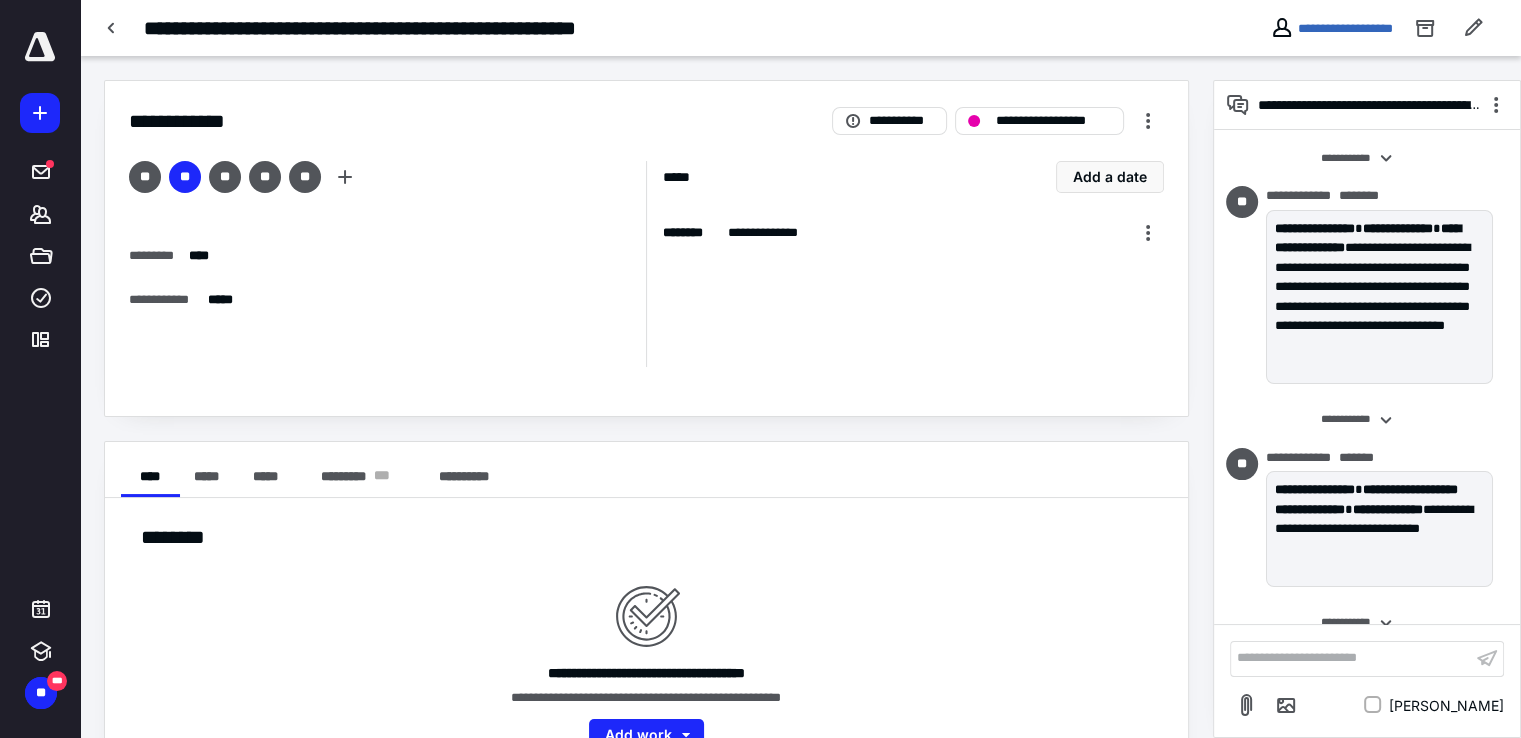 scroll, scrollTop: 1489, scrollLeft: 0, axis: vertical 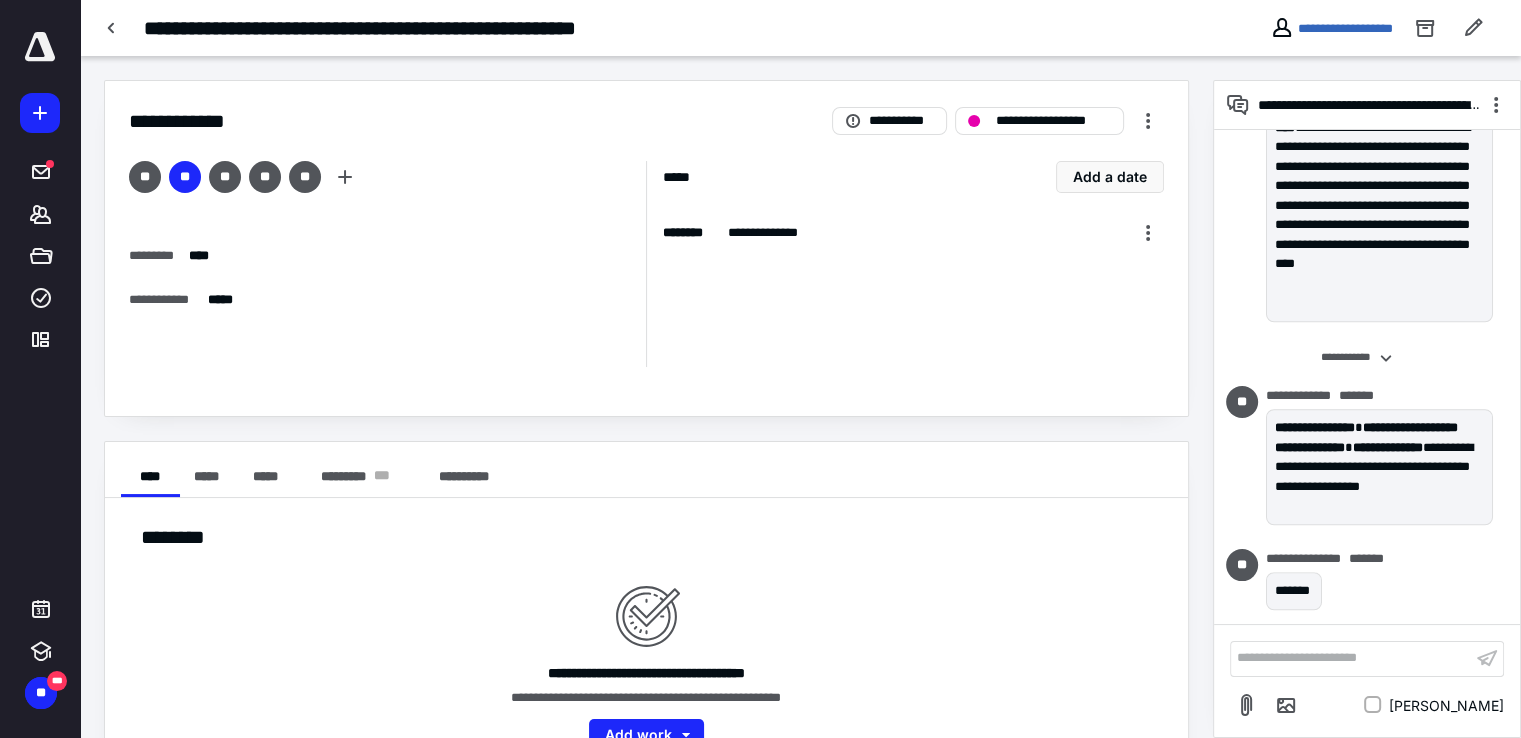 click on "**********" at bounding box center (1351, 658) 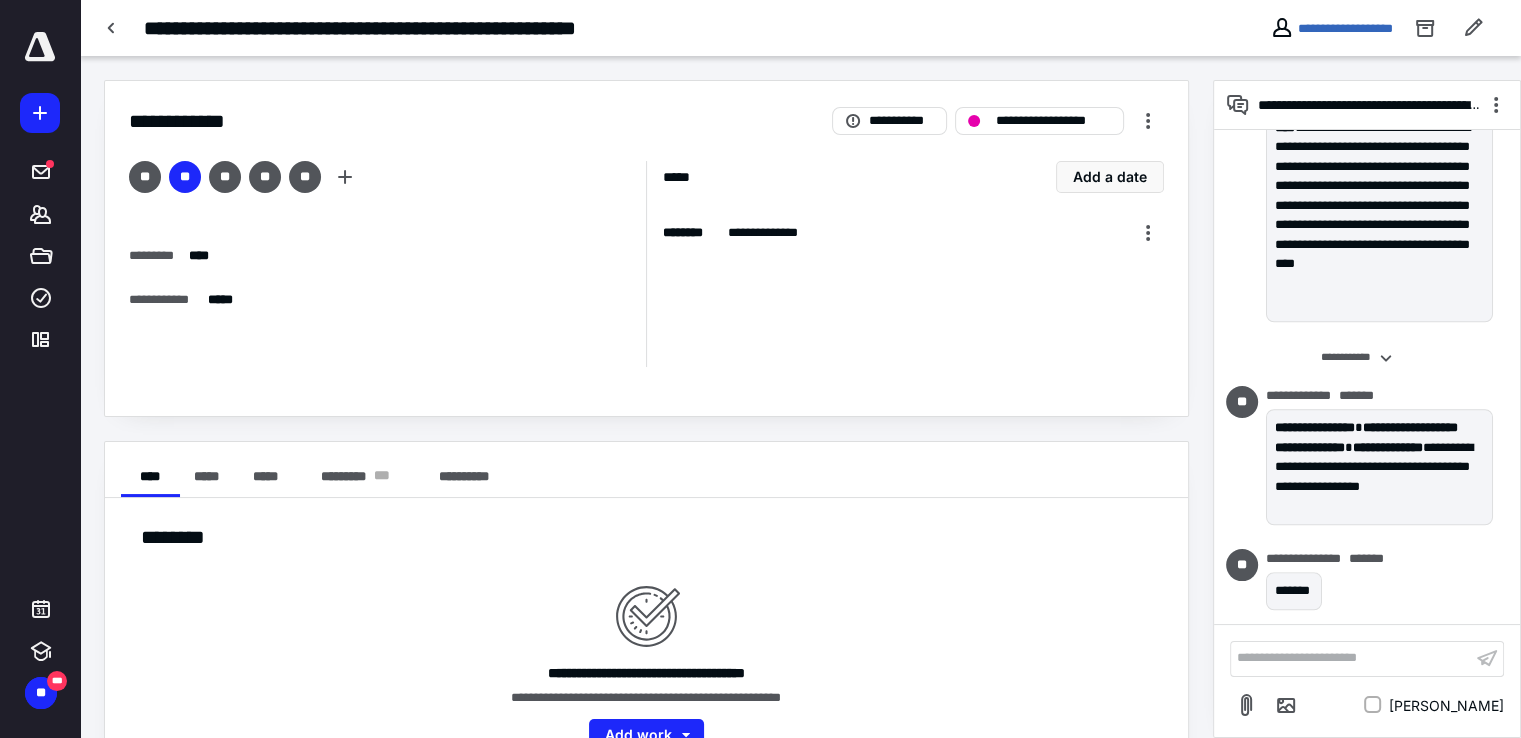 type 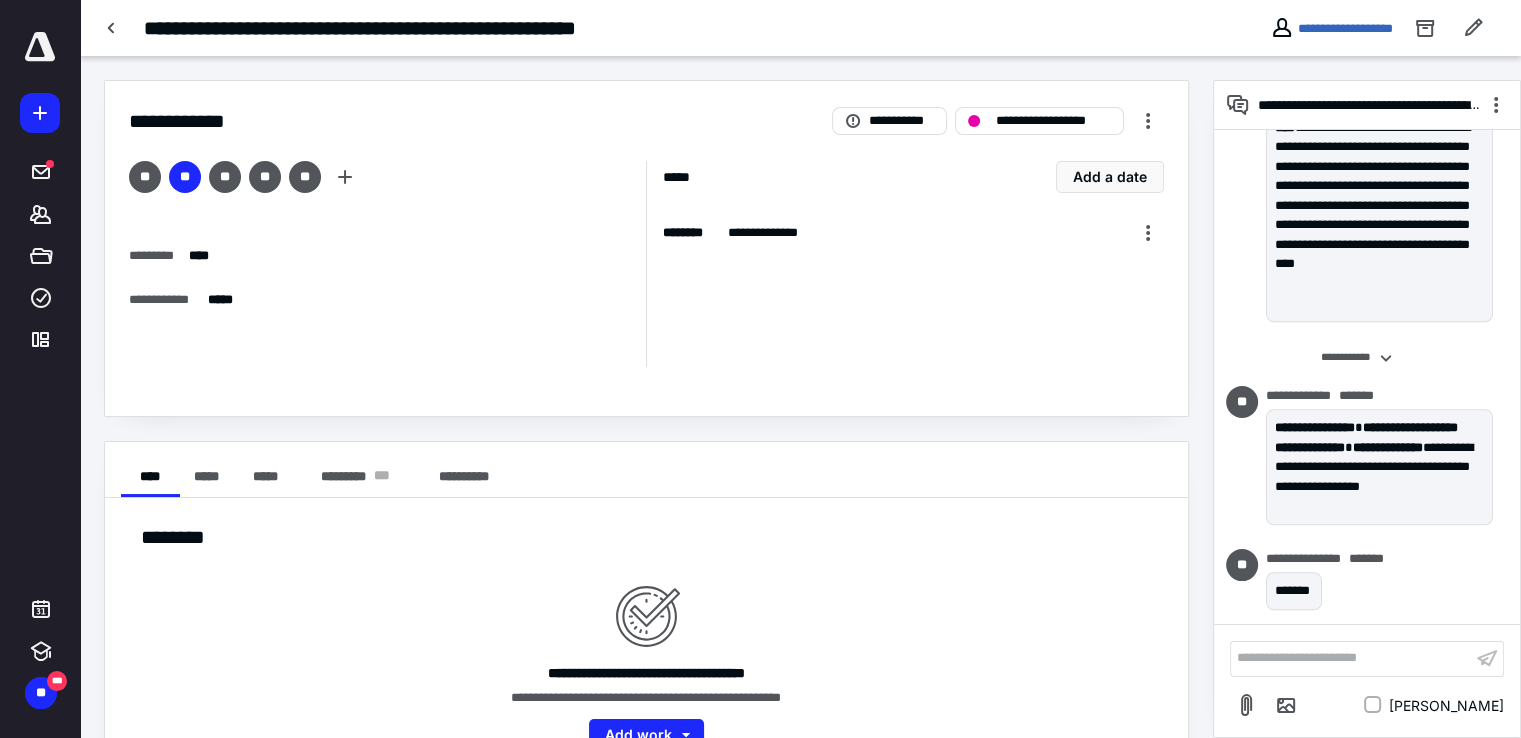 scroll, scrollTop: 1613, scrollLeft: 0, axis: vertical 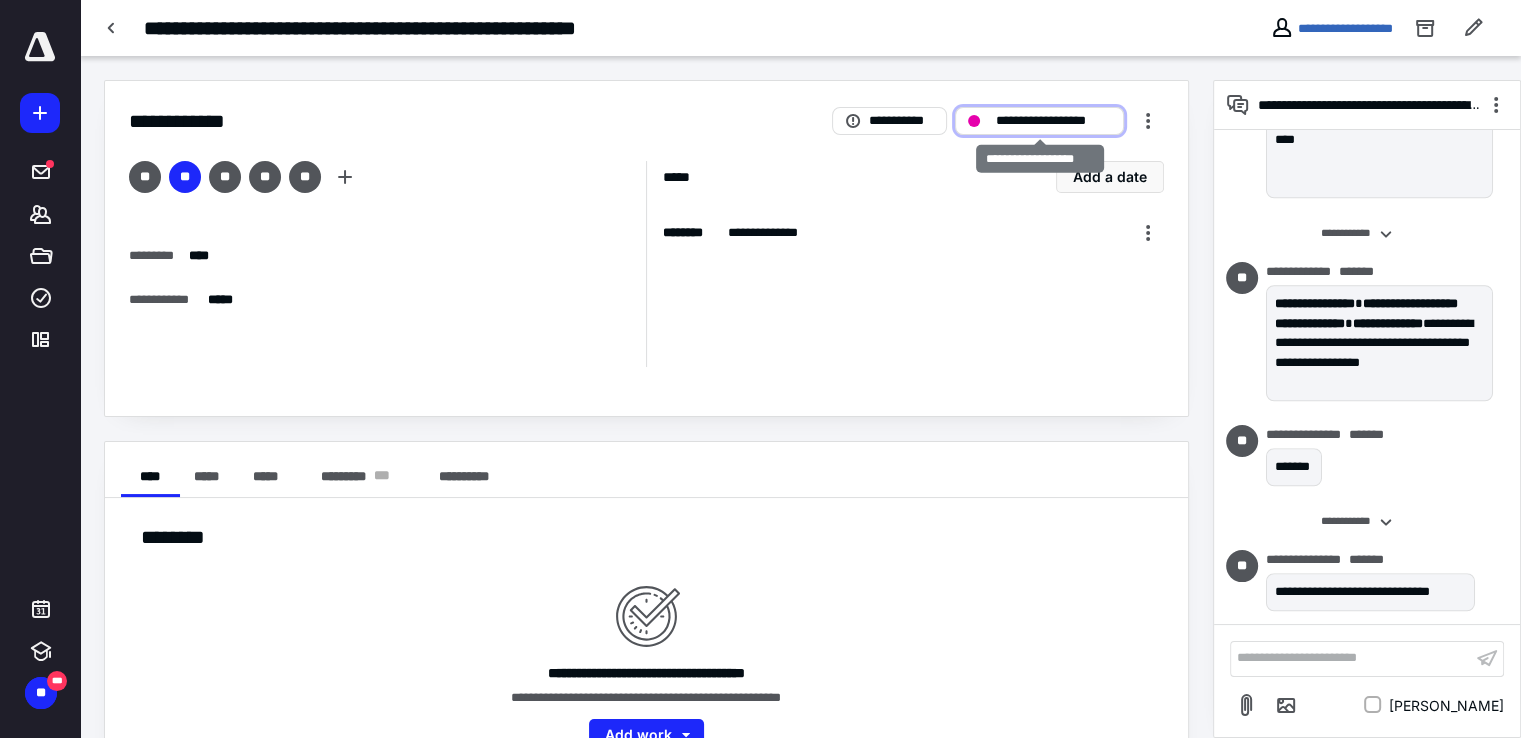 click on "**********" at bounding box center (1053, 121) 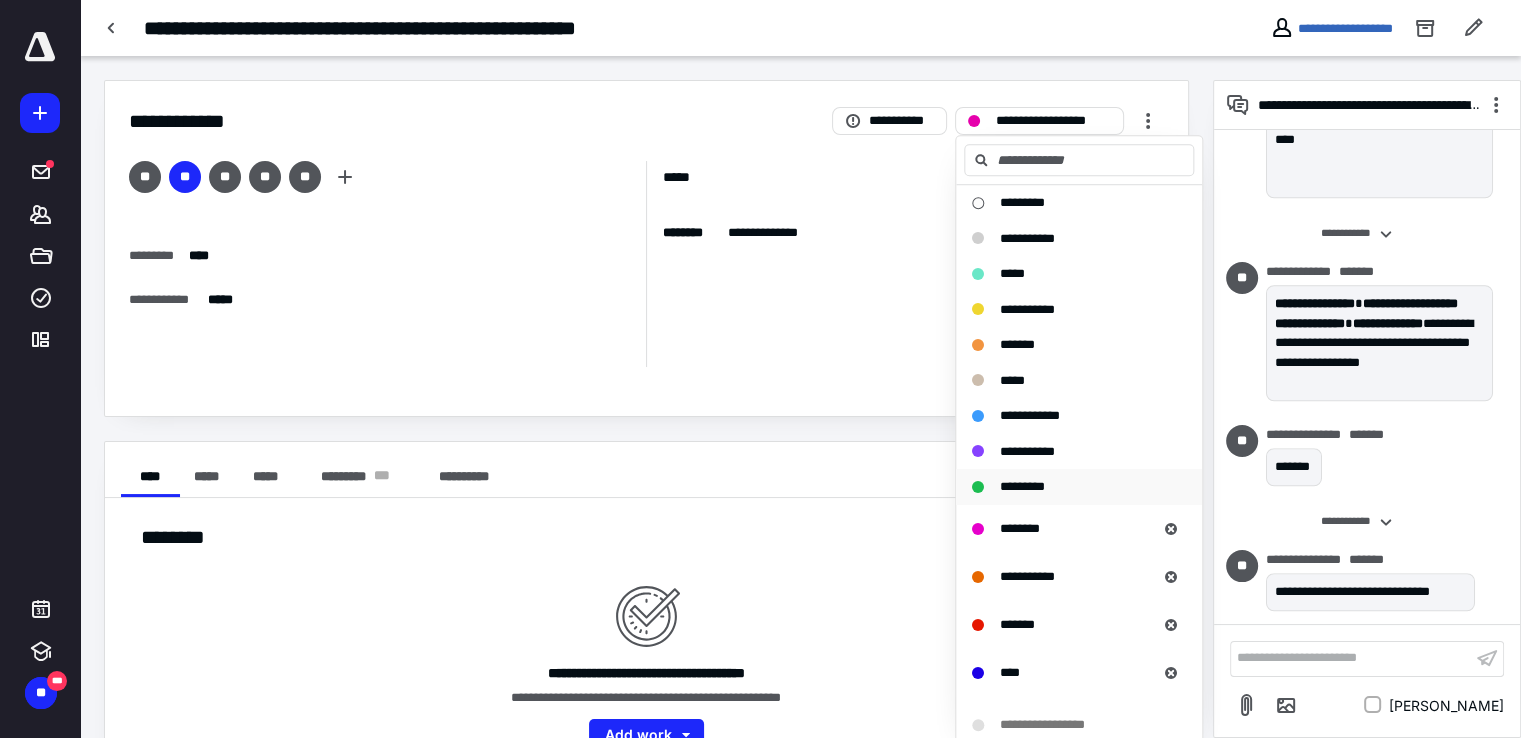 click on "*********" at bounding box center [1022, 486] 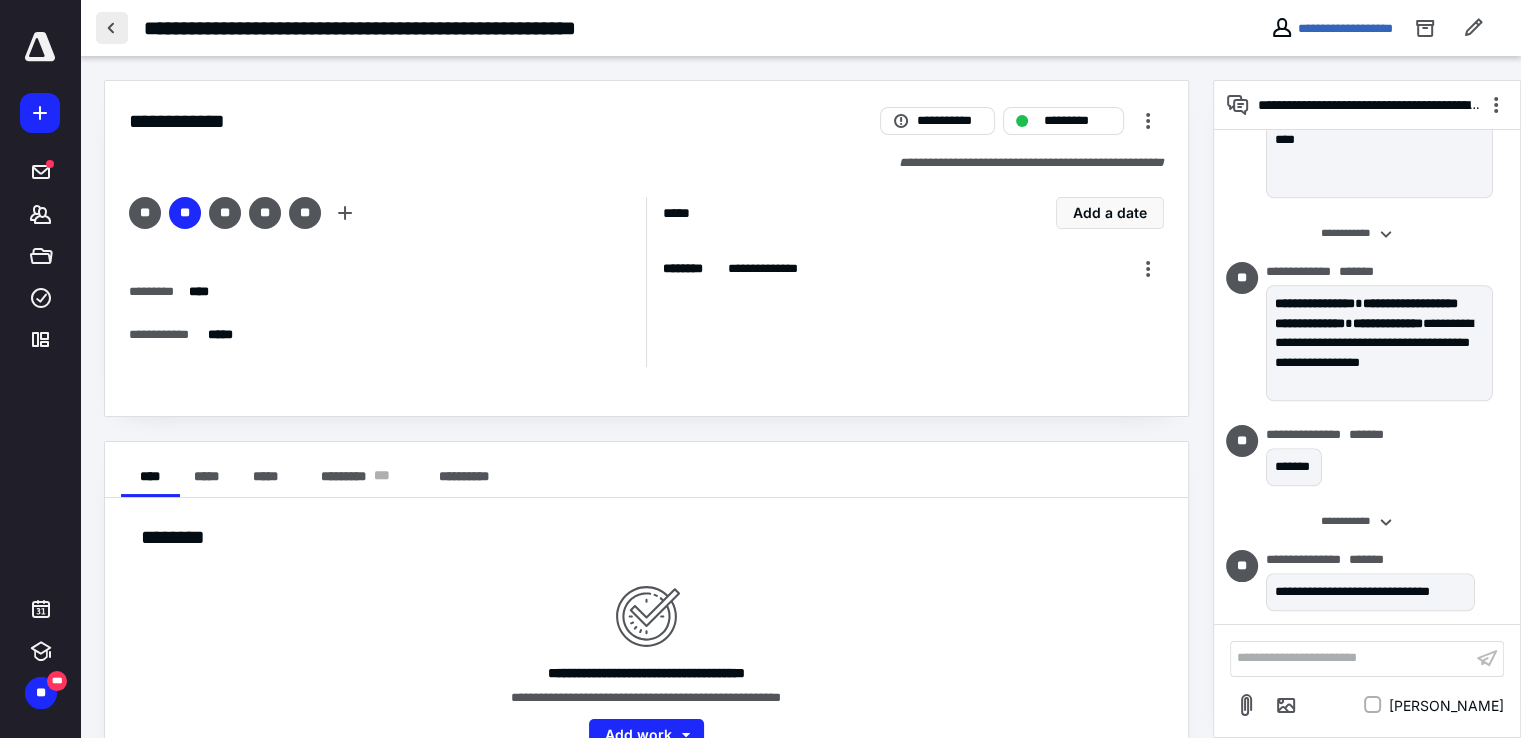 click at bounding box center (112, 28) 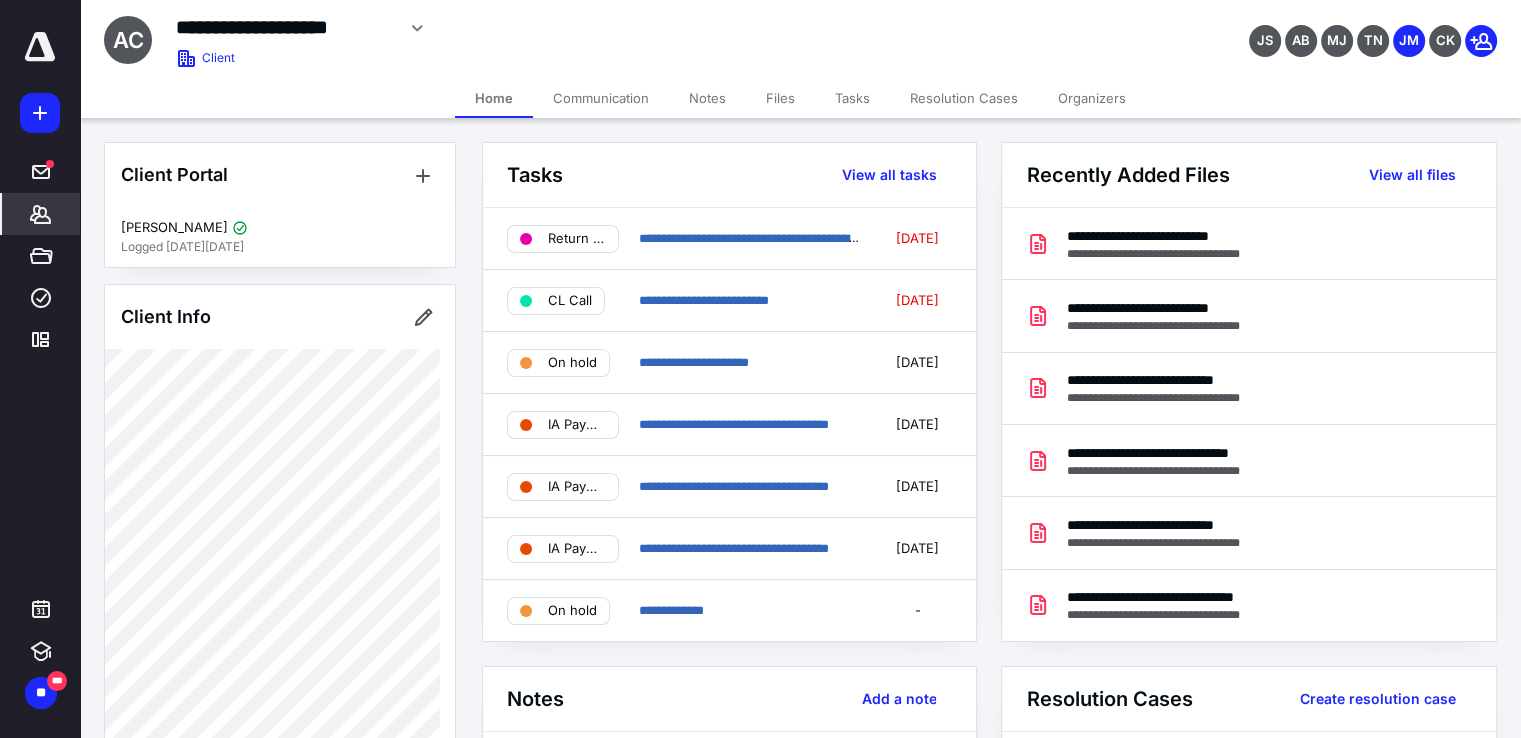 click on "Notes" at bounding box center (707, 98) 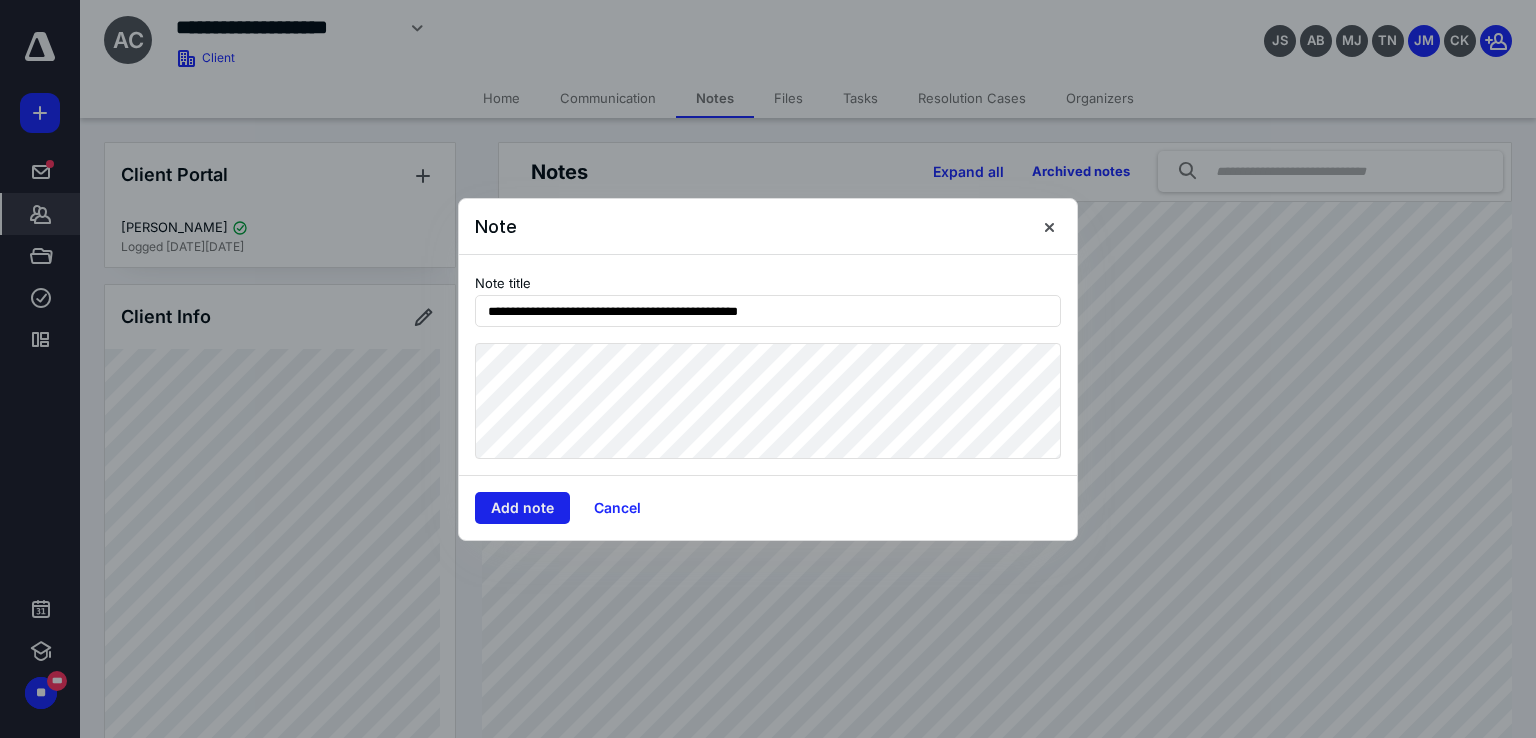 type on "**********" 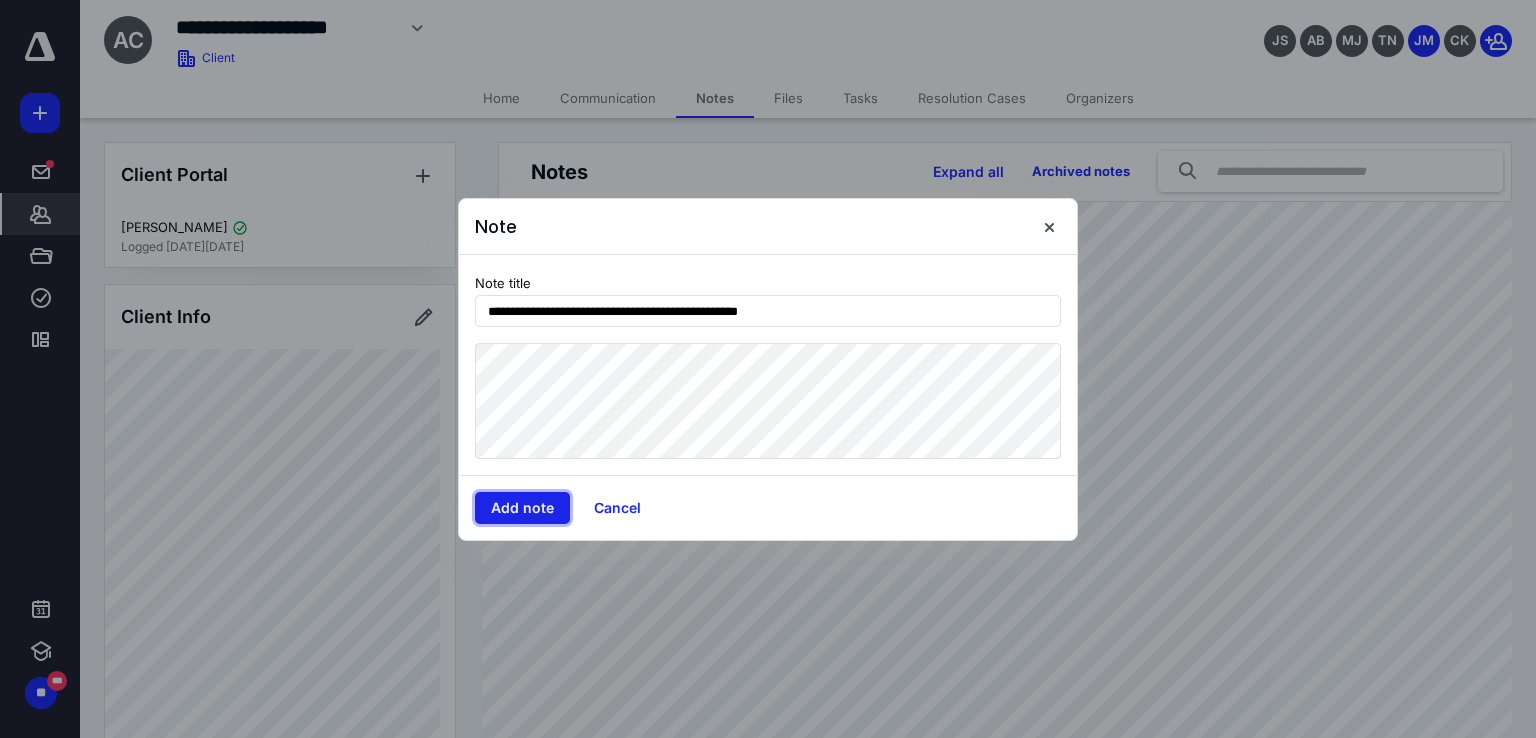 click on "Add note" at bounding box center (522, 508) 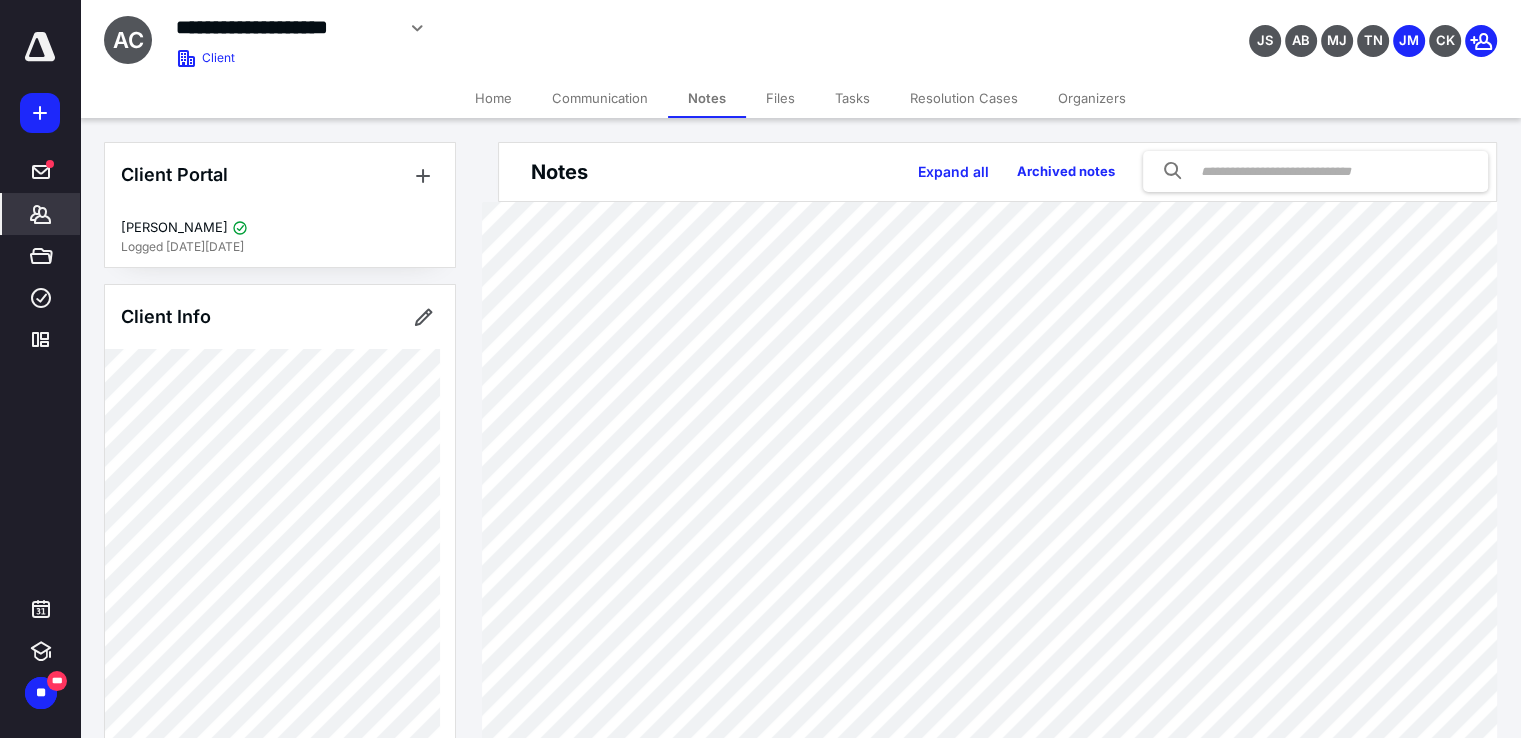 click on "Tasks" at bounding box center (852, 98) 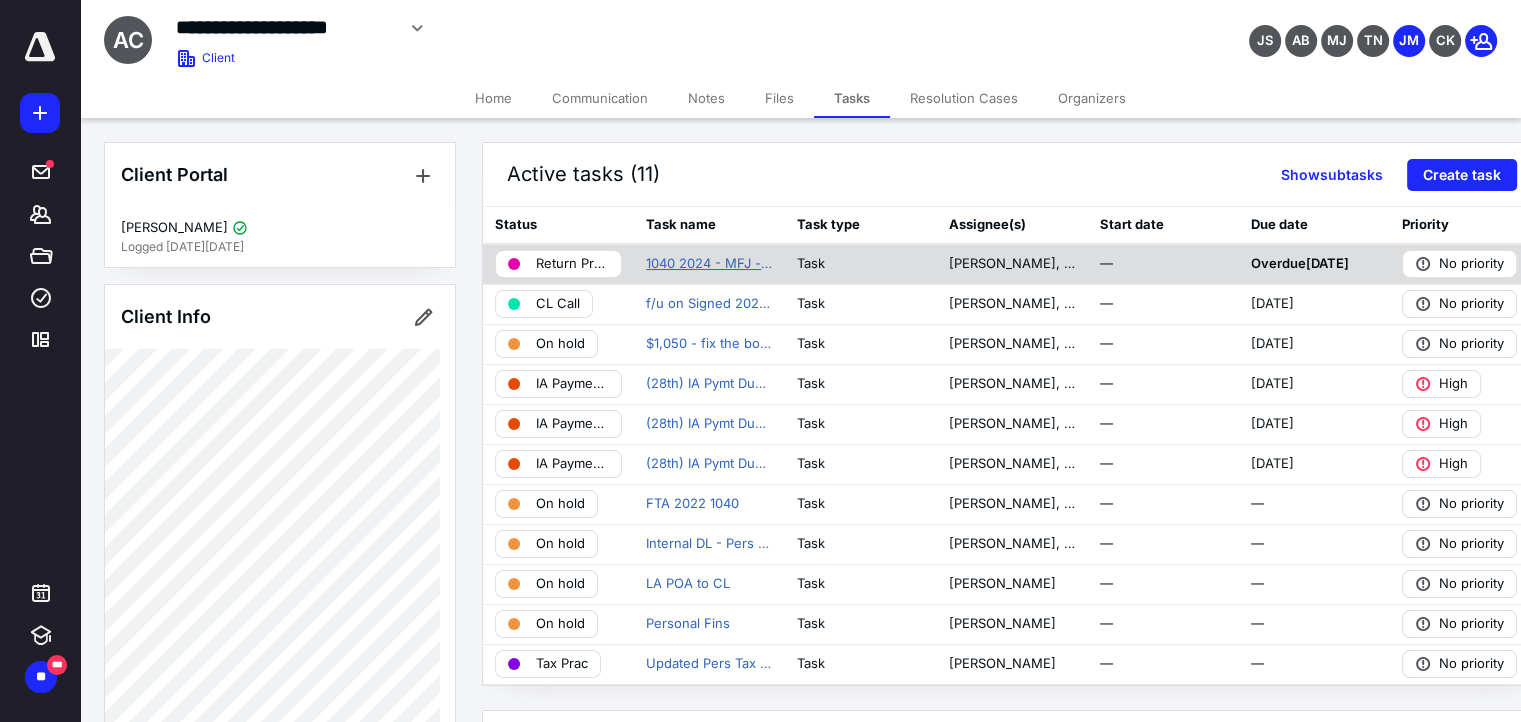click on "1040 2024 - MFJ - [PERSON_NAME] & [PERSON_NAME] (A&M Home Care)" at bounding box center [709, 264] 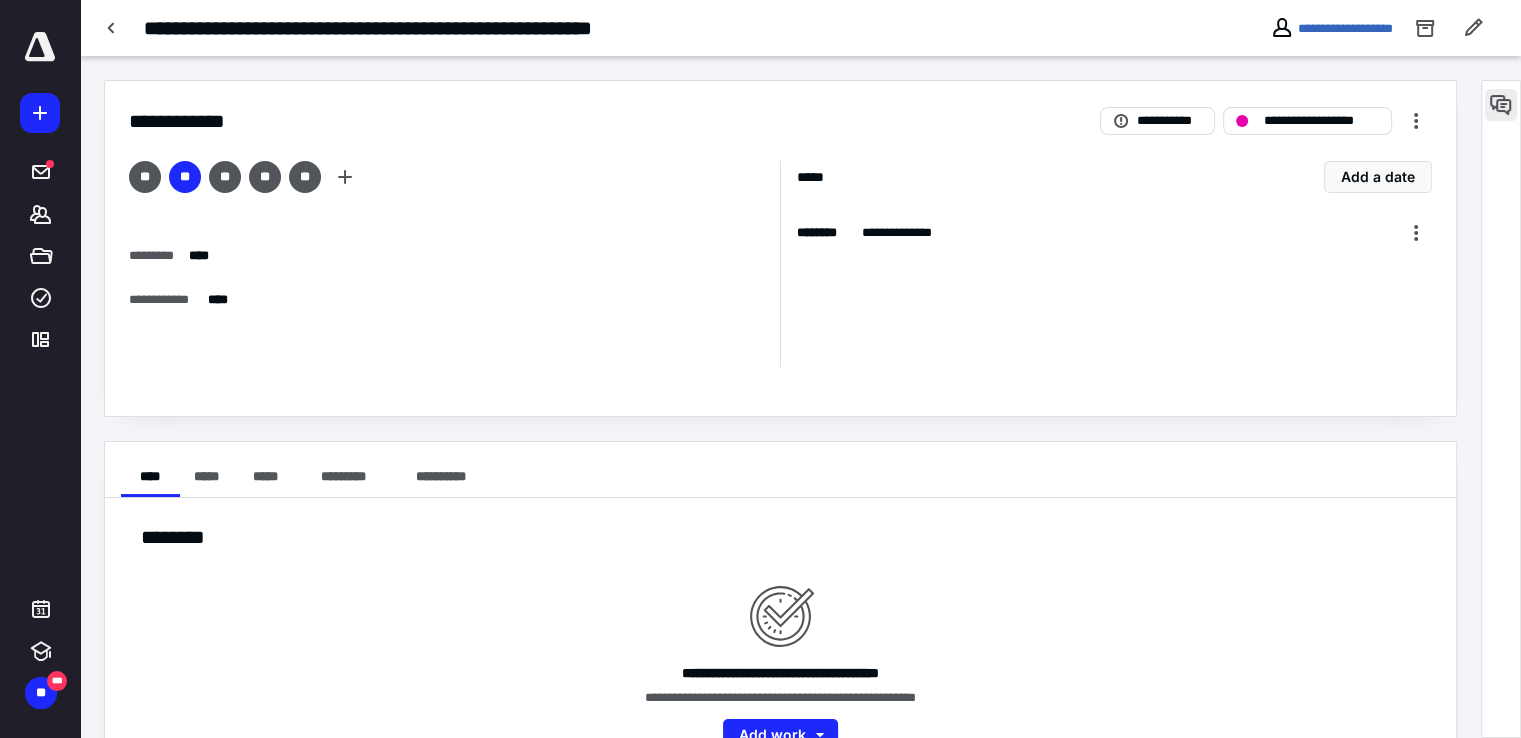 click at bounding box center (1501, 105) 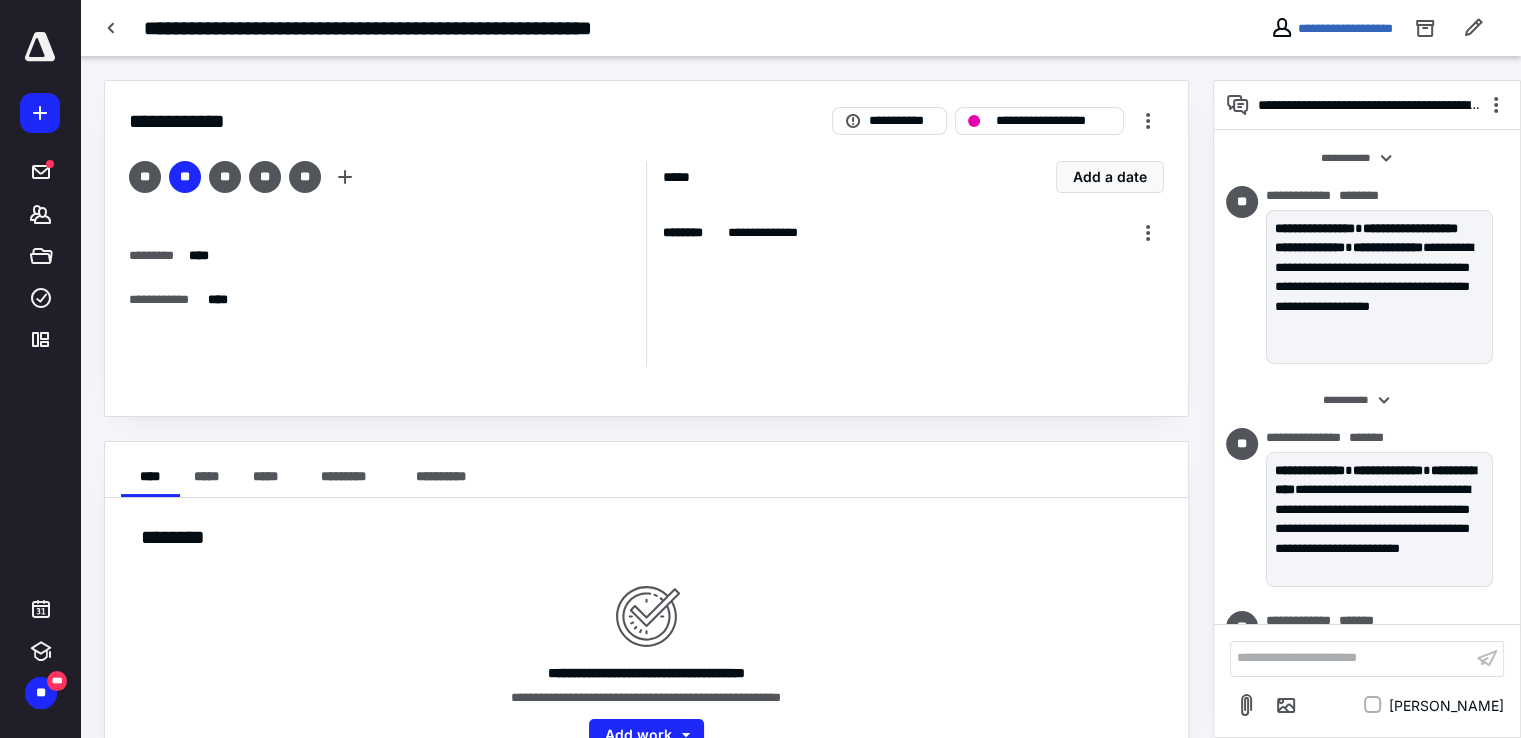 scroll, scrollTop: 1007, scrollLeft: 0, axis: vertical 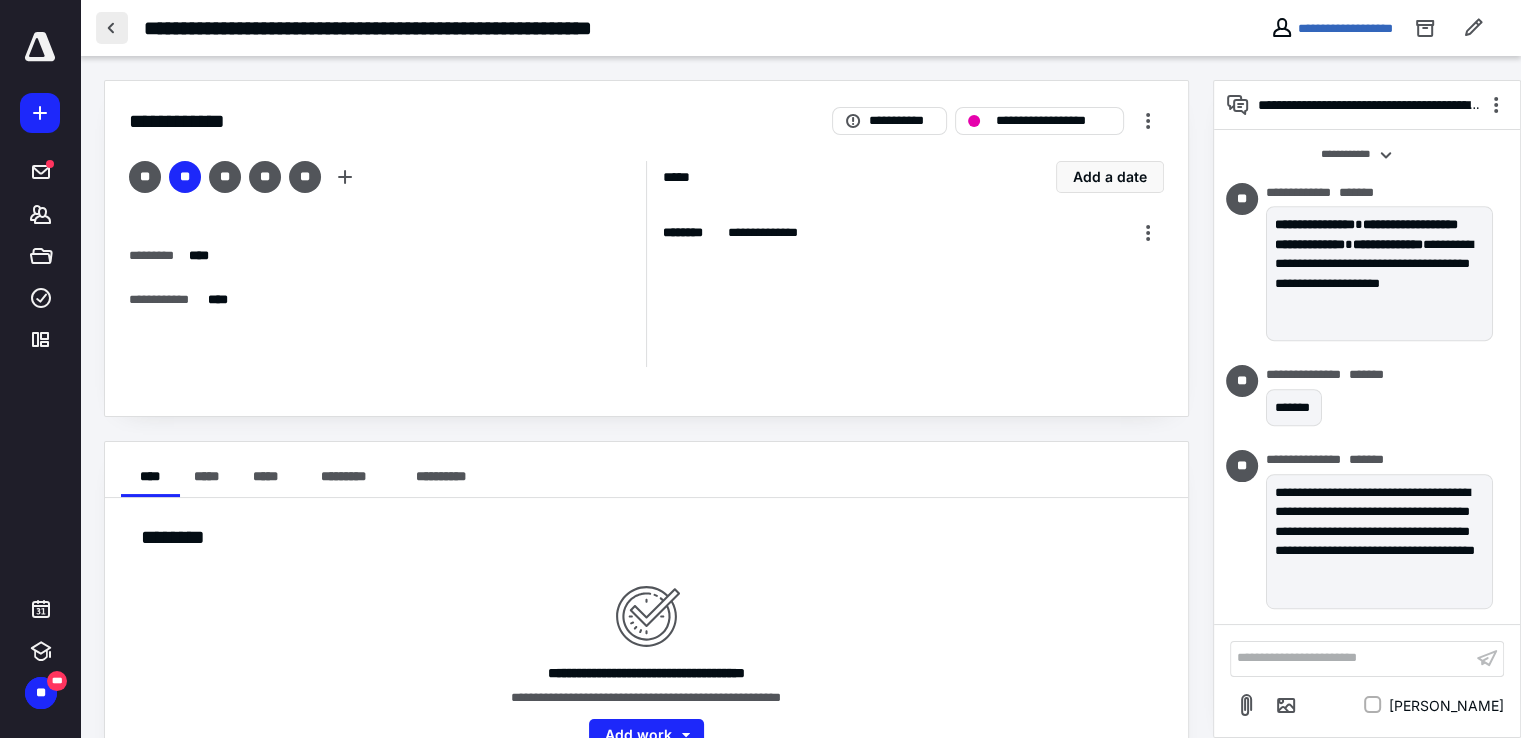 click at bounding box center [112, 28] 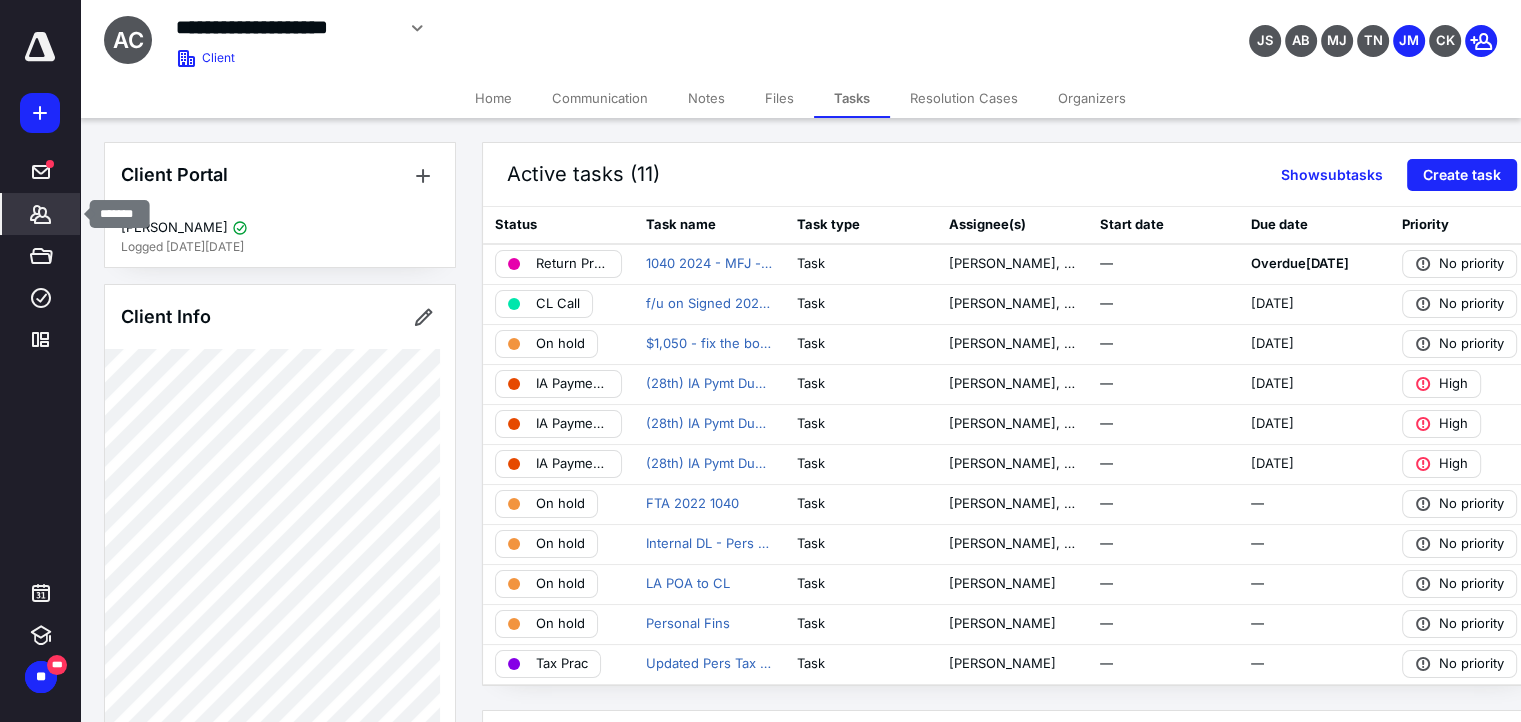 click on "*******" at bounding box center (41, 214) 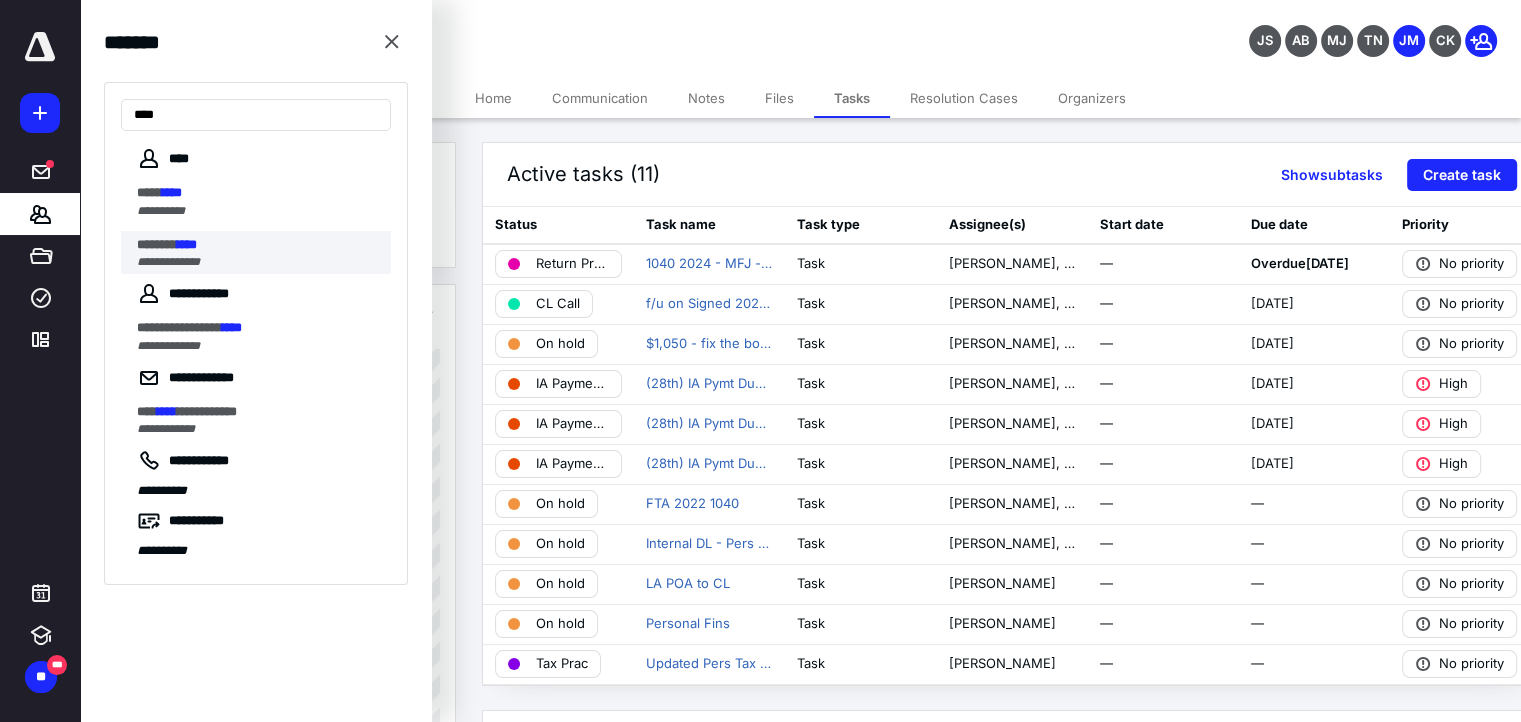 type on "****" 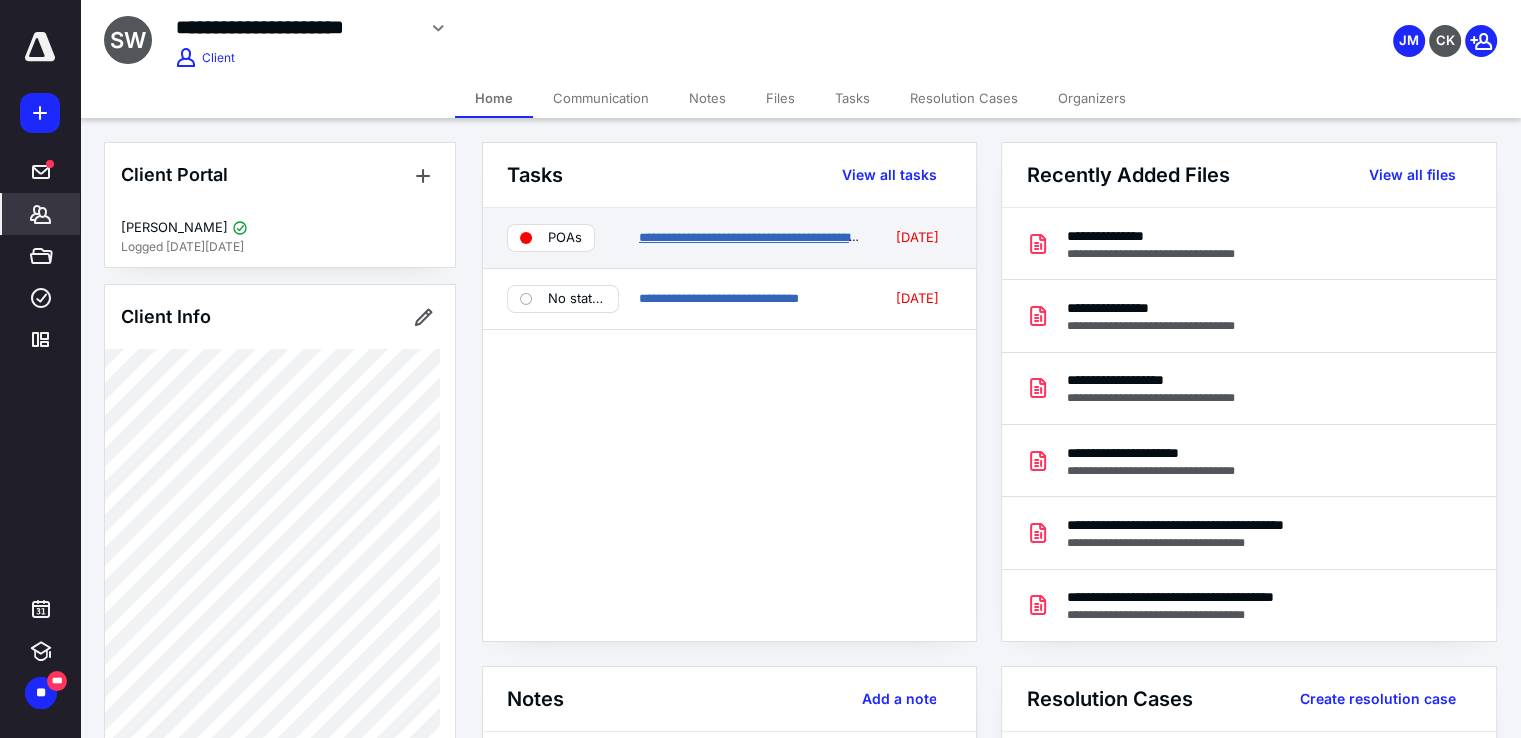 click on "**********" at bounding box center (764, 237) 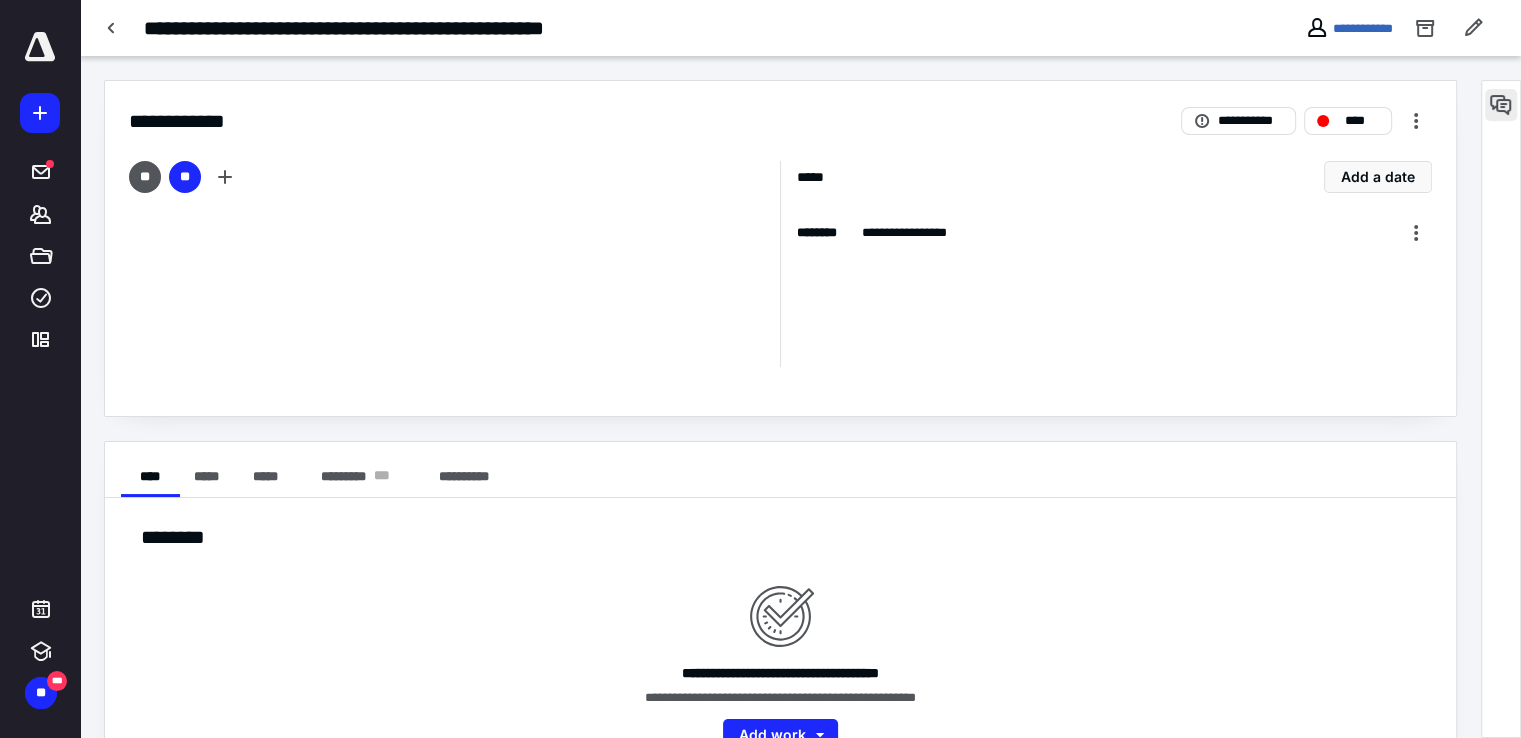 click at bounding box center (1501, 105) 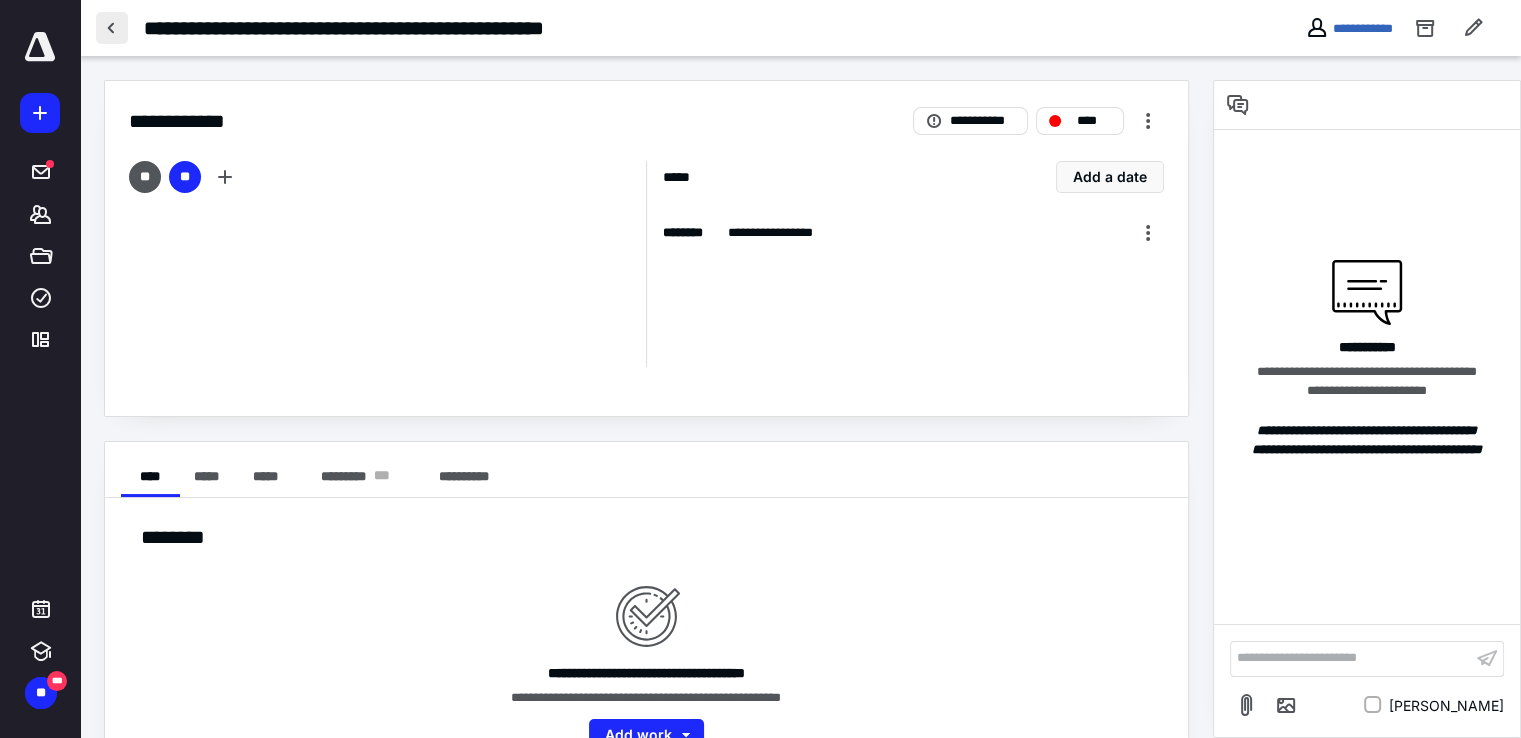 click at bounding box center (112, 28) 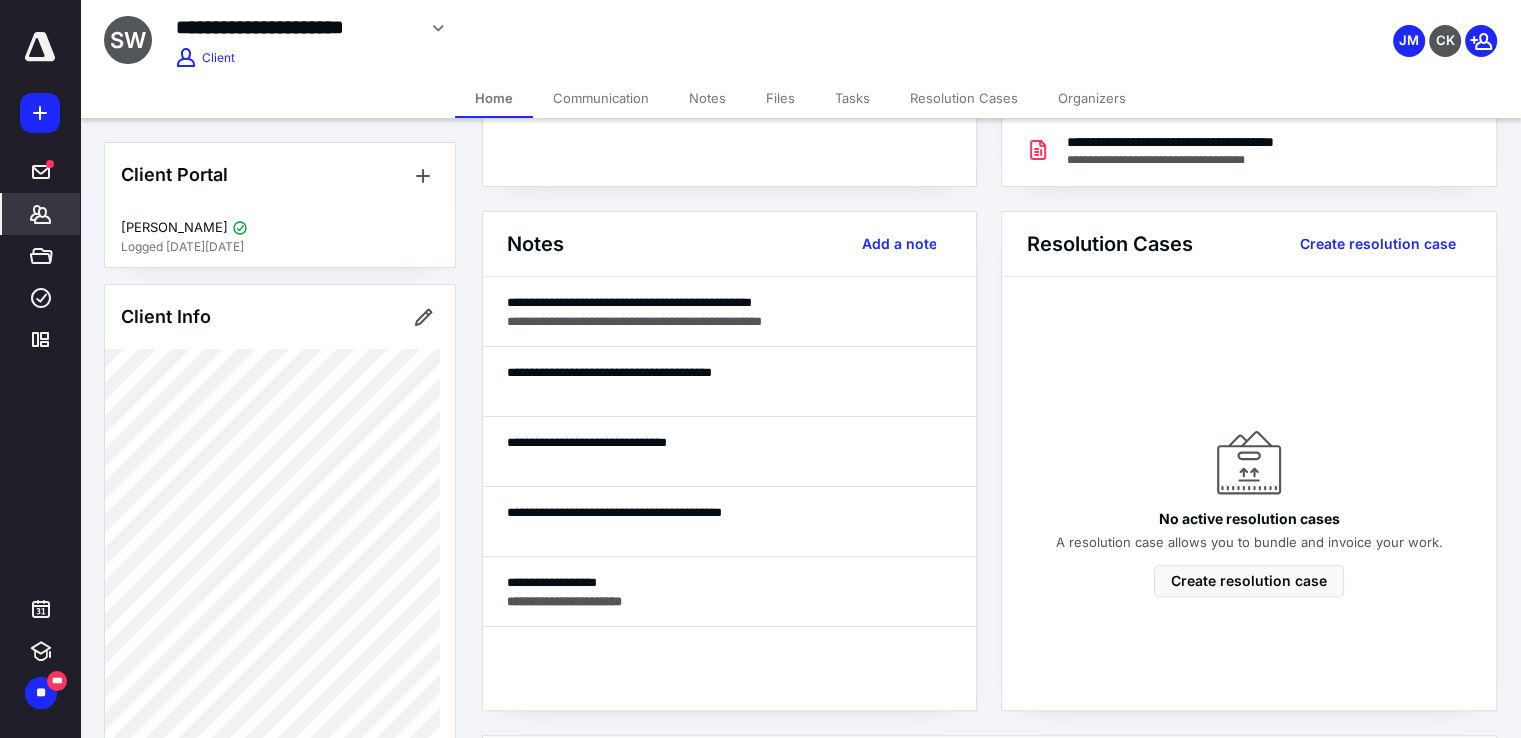 scroll, scrollTop: 500, scrollLeft: 0, axis: vertical 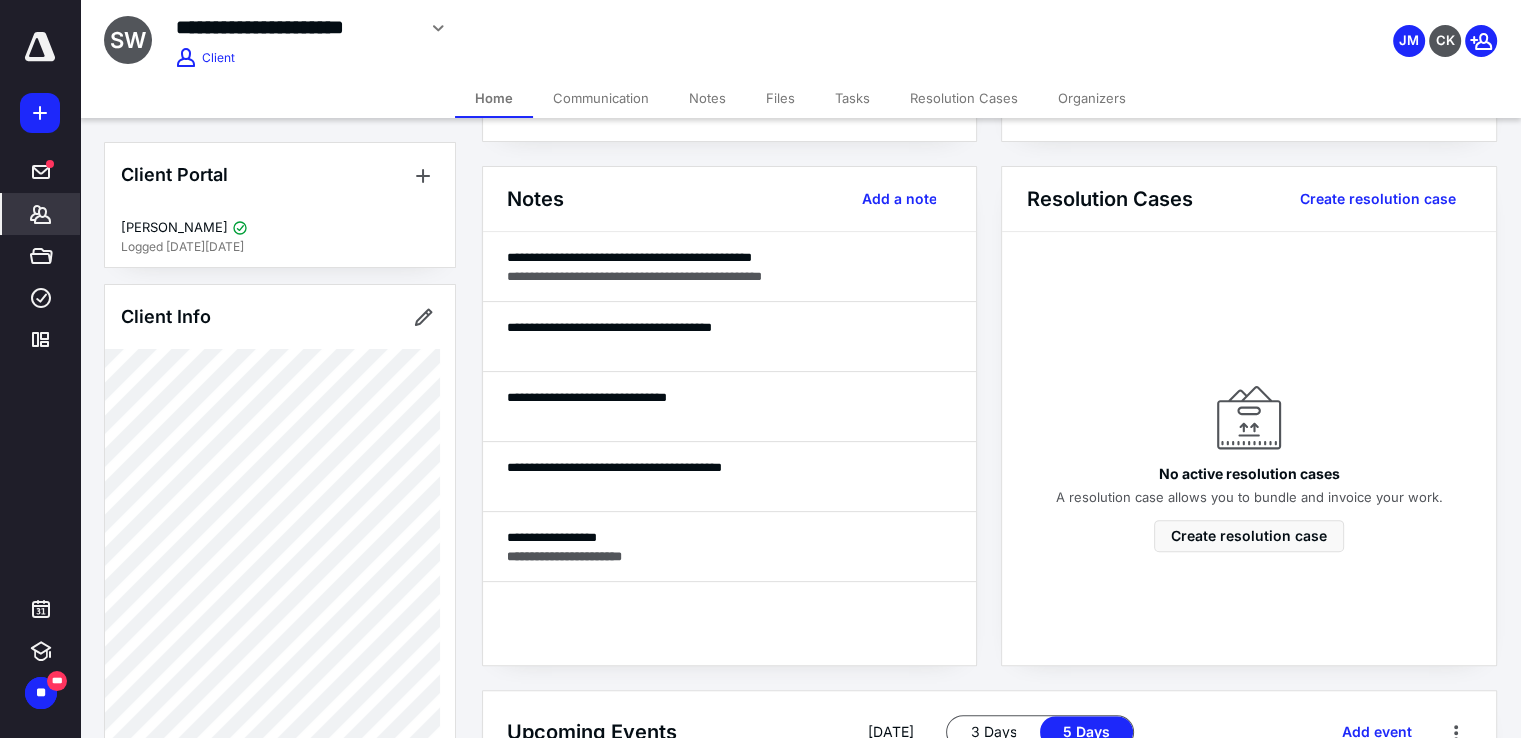 click on "Communication" at bounding box center (601, 98) 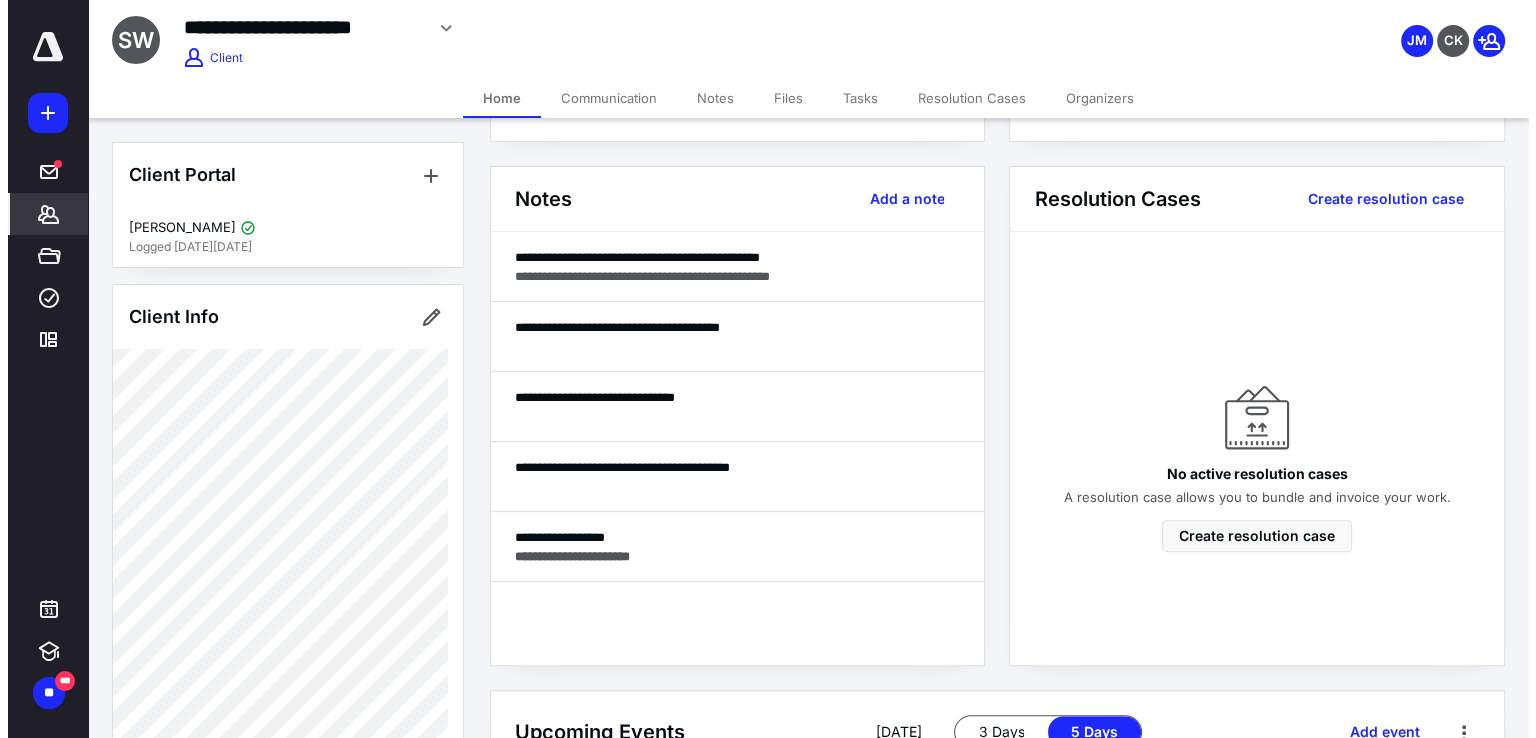 scroll, scrollTop: 0, scrollLeft: 0, axis: both 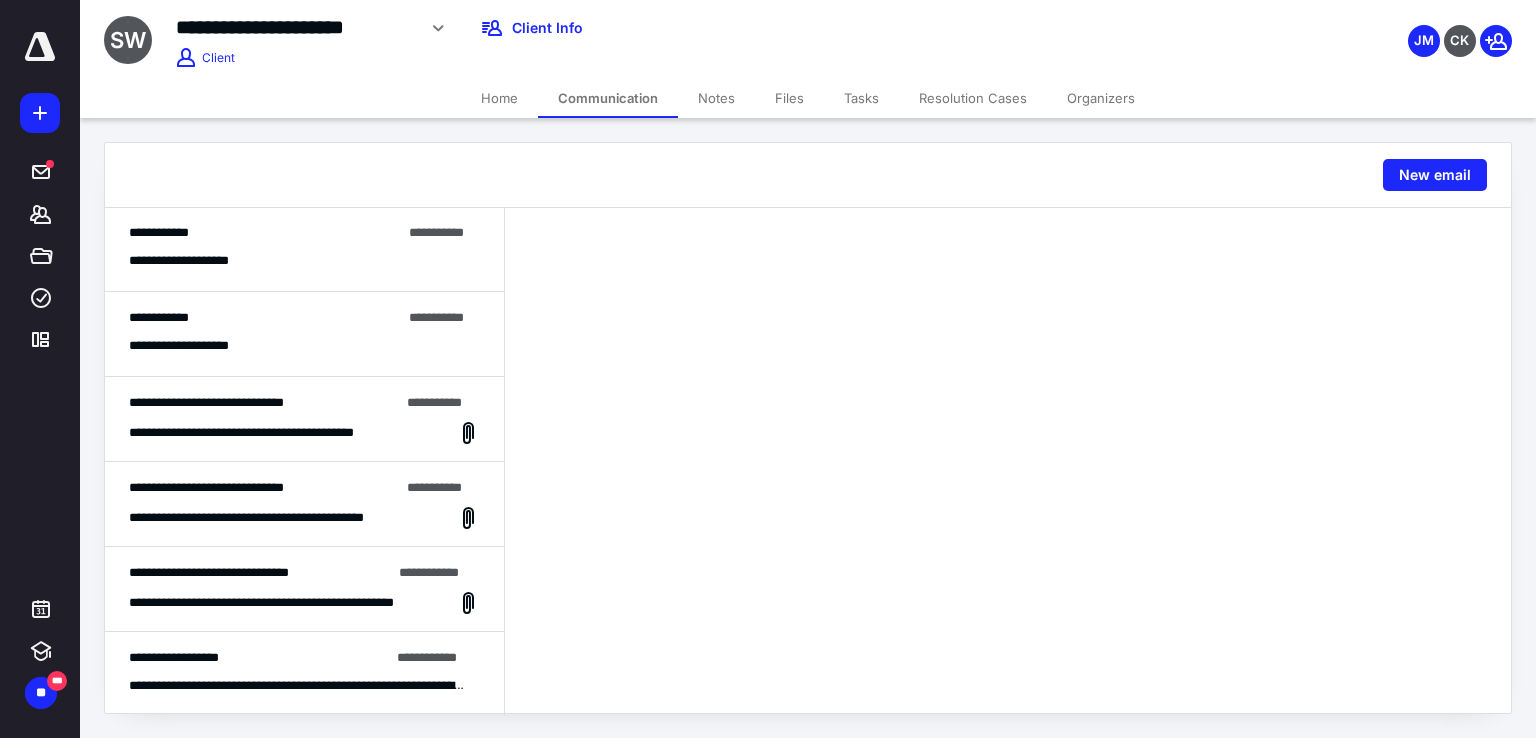 click on "**********" at bounding box center (270, 433) 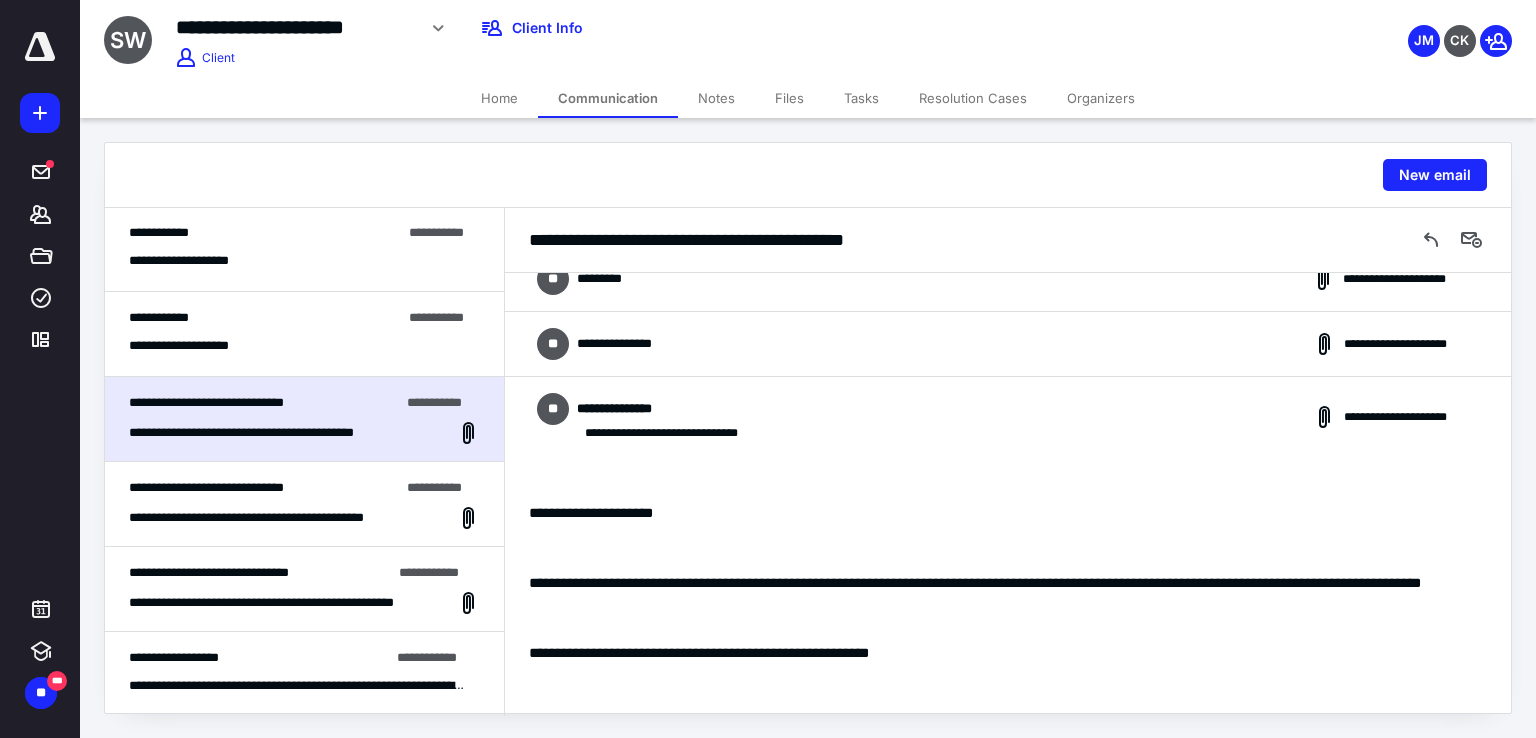 scroll, scrollTop: 224, scrollLeft: 0, axis: vertical 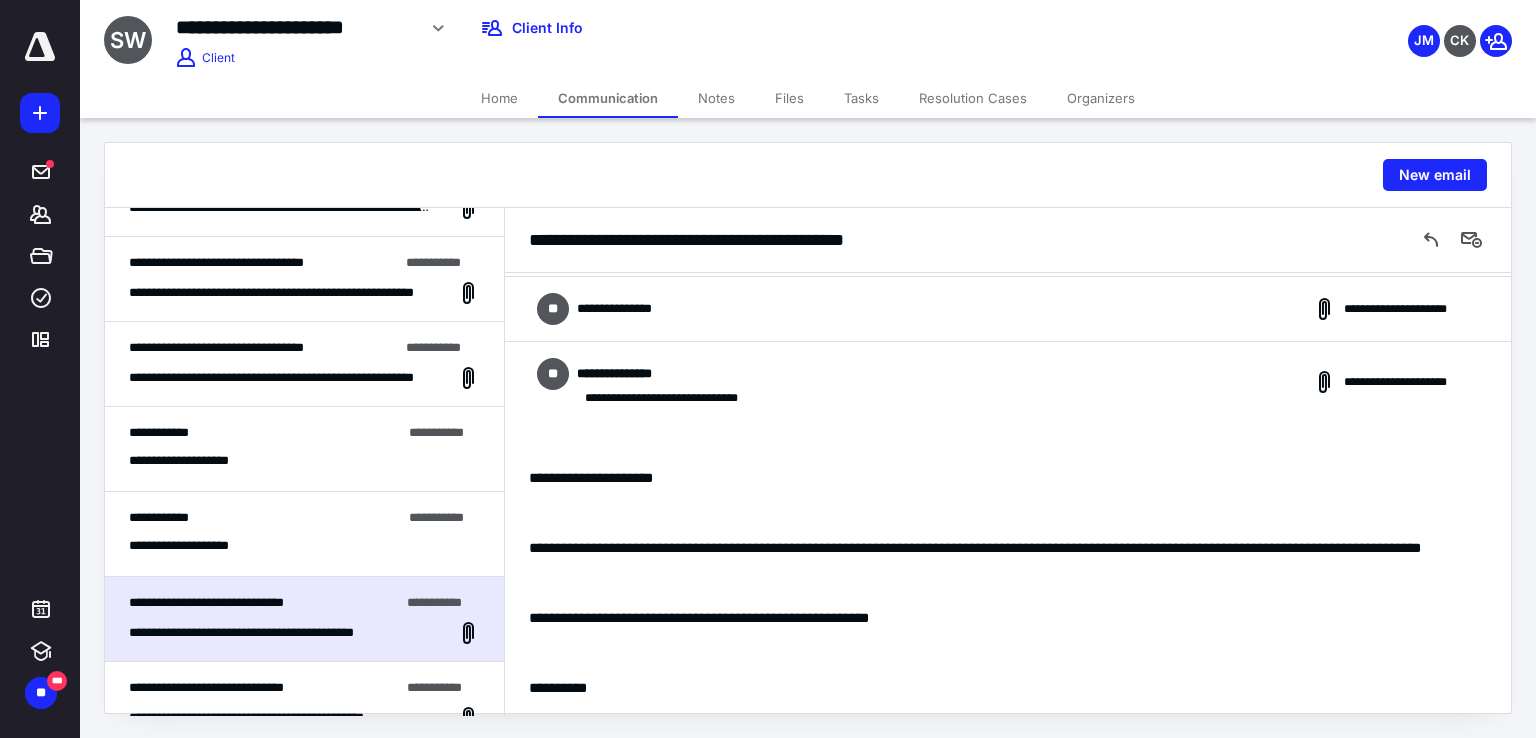 click on "**********" at bounding box center (304, 534) 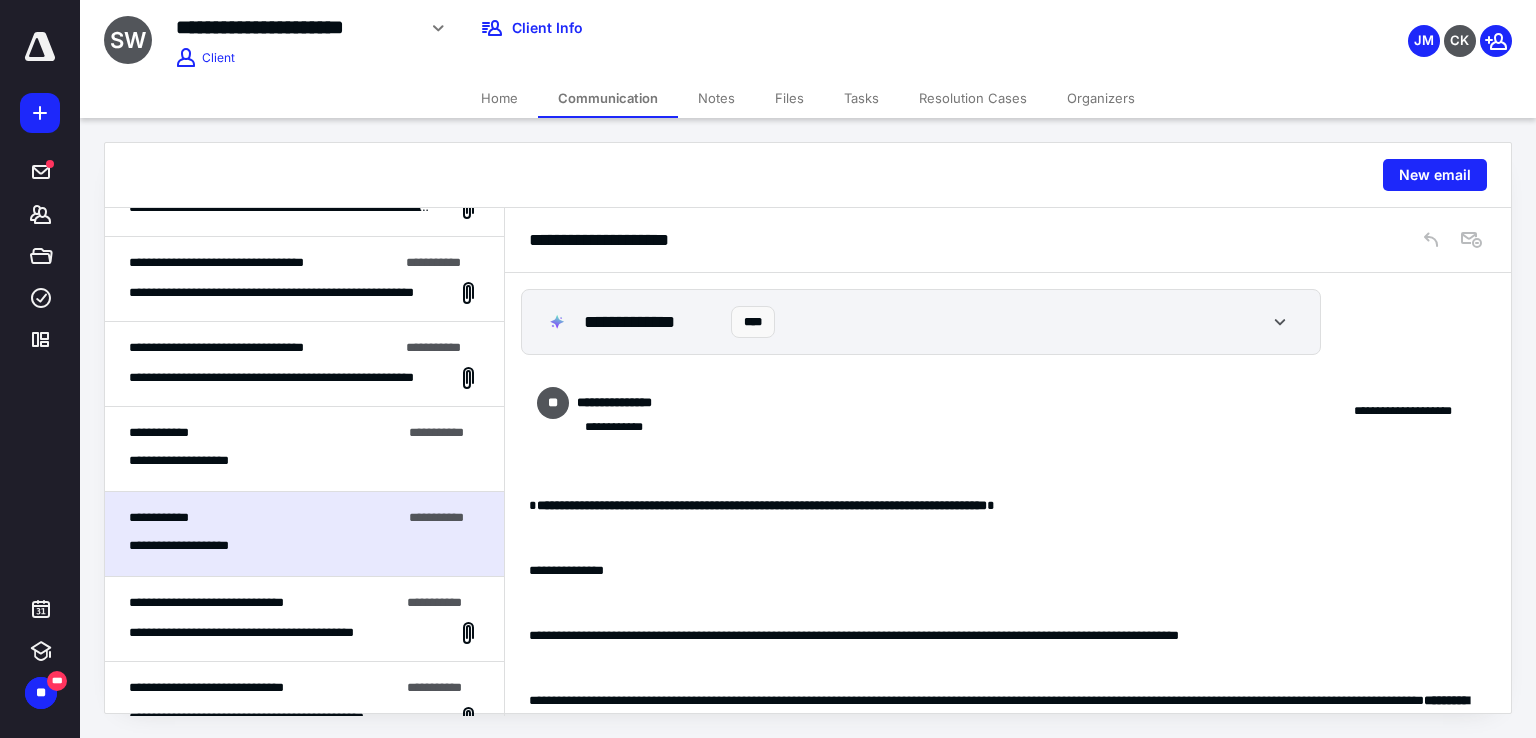 scroll, scrollTop: 858, scrollLeft: 0, axis: vertical 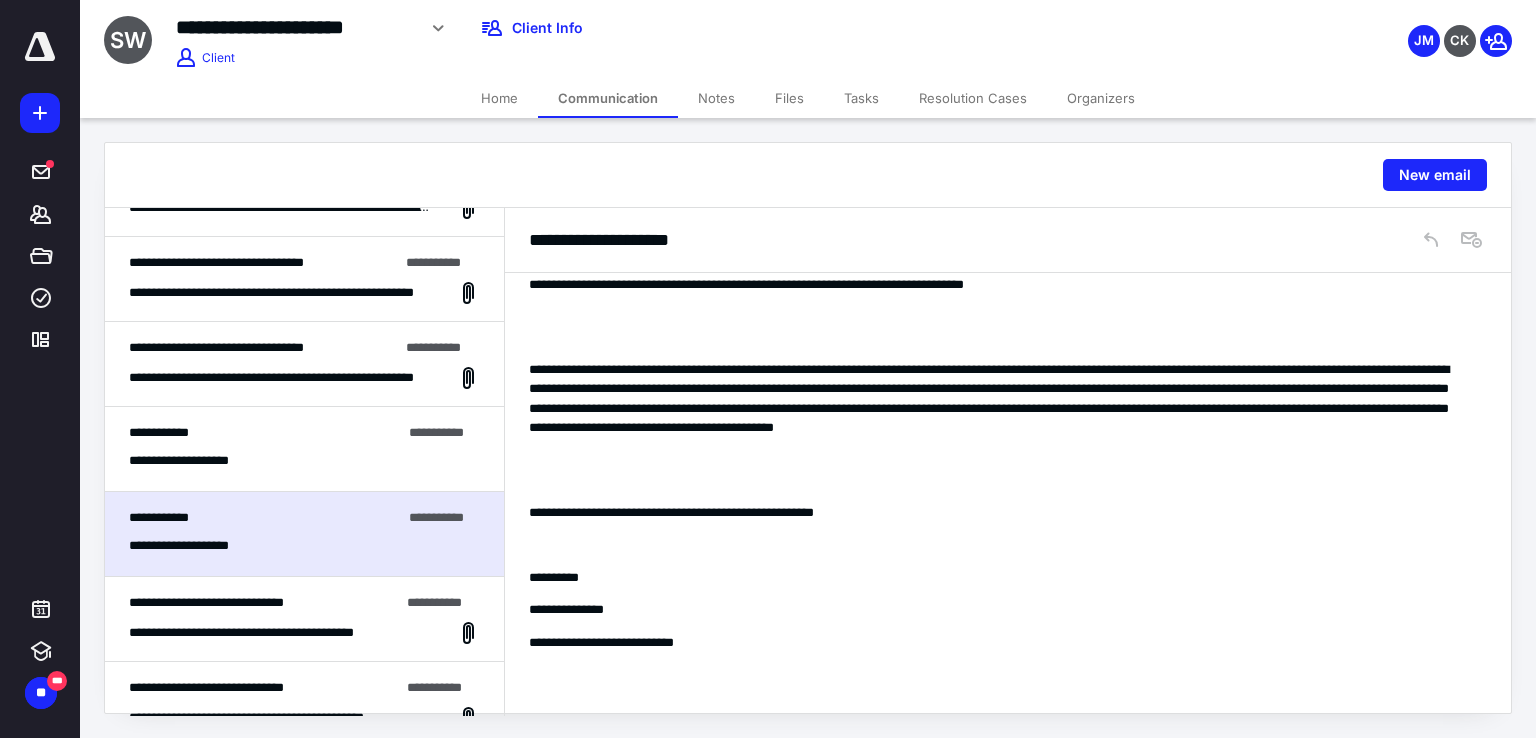click on "**********" at bounding box center [195, 461] 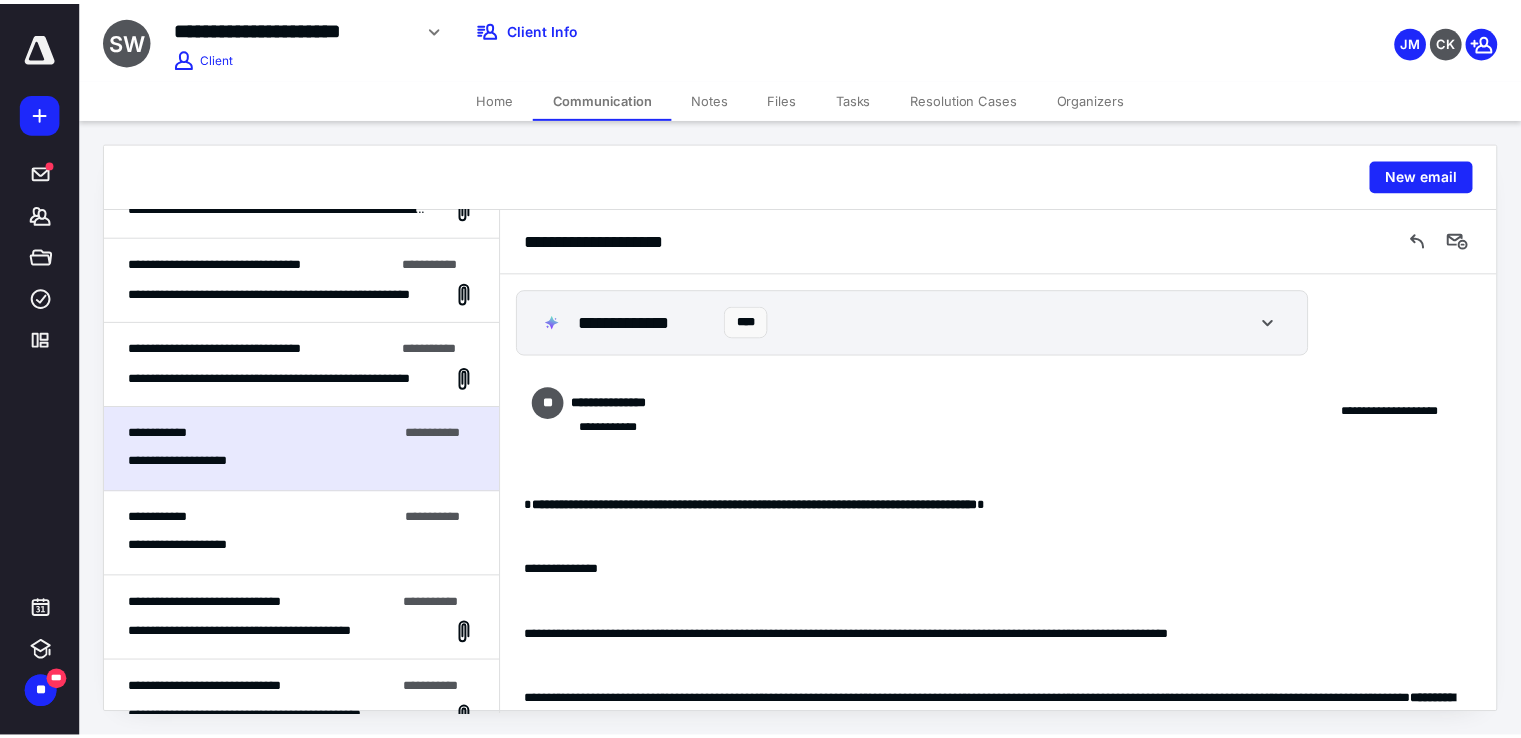 scroll, scrollTop: 858, scrollLeft: 0, axis: vertical 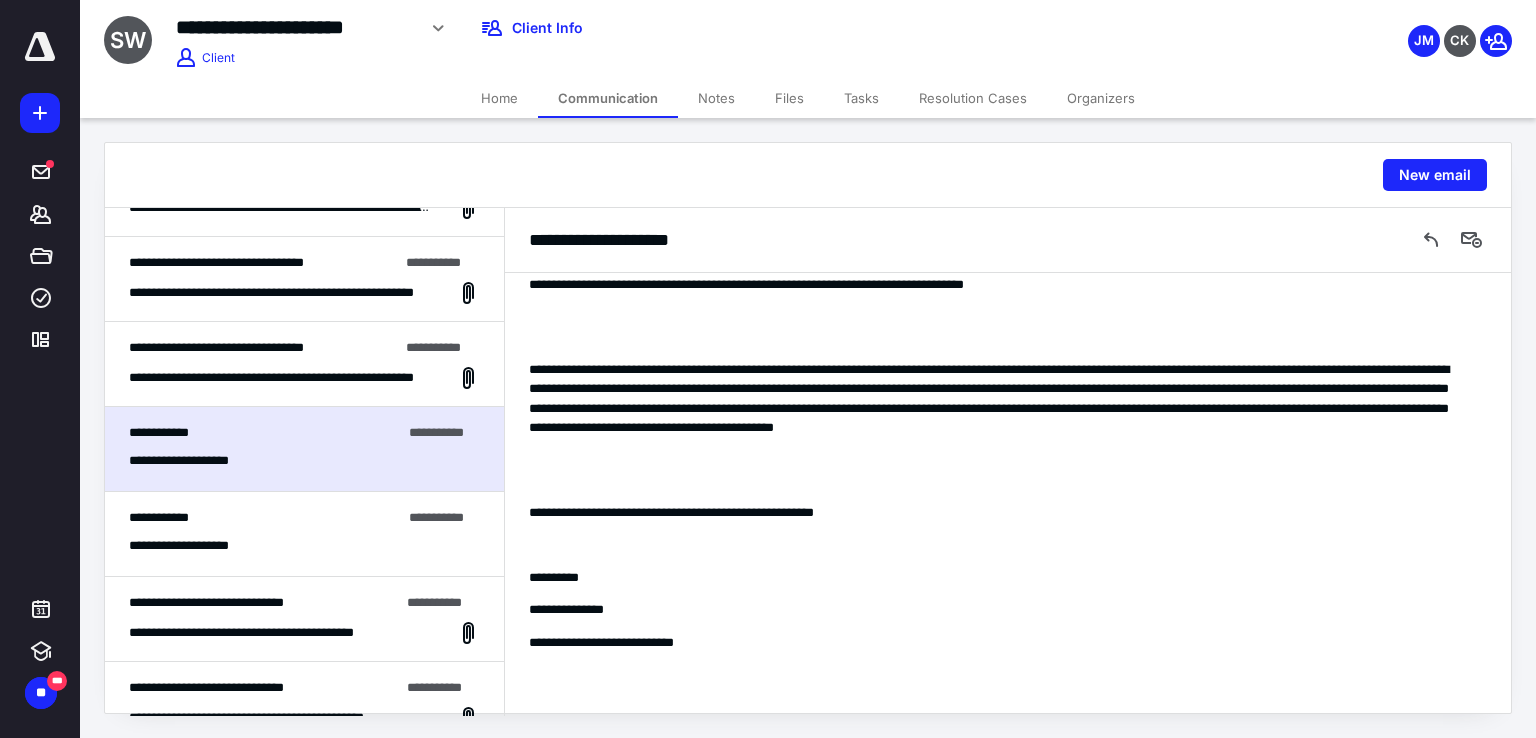 click on "Home" at bounding box center [499, 98] 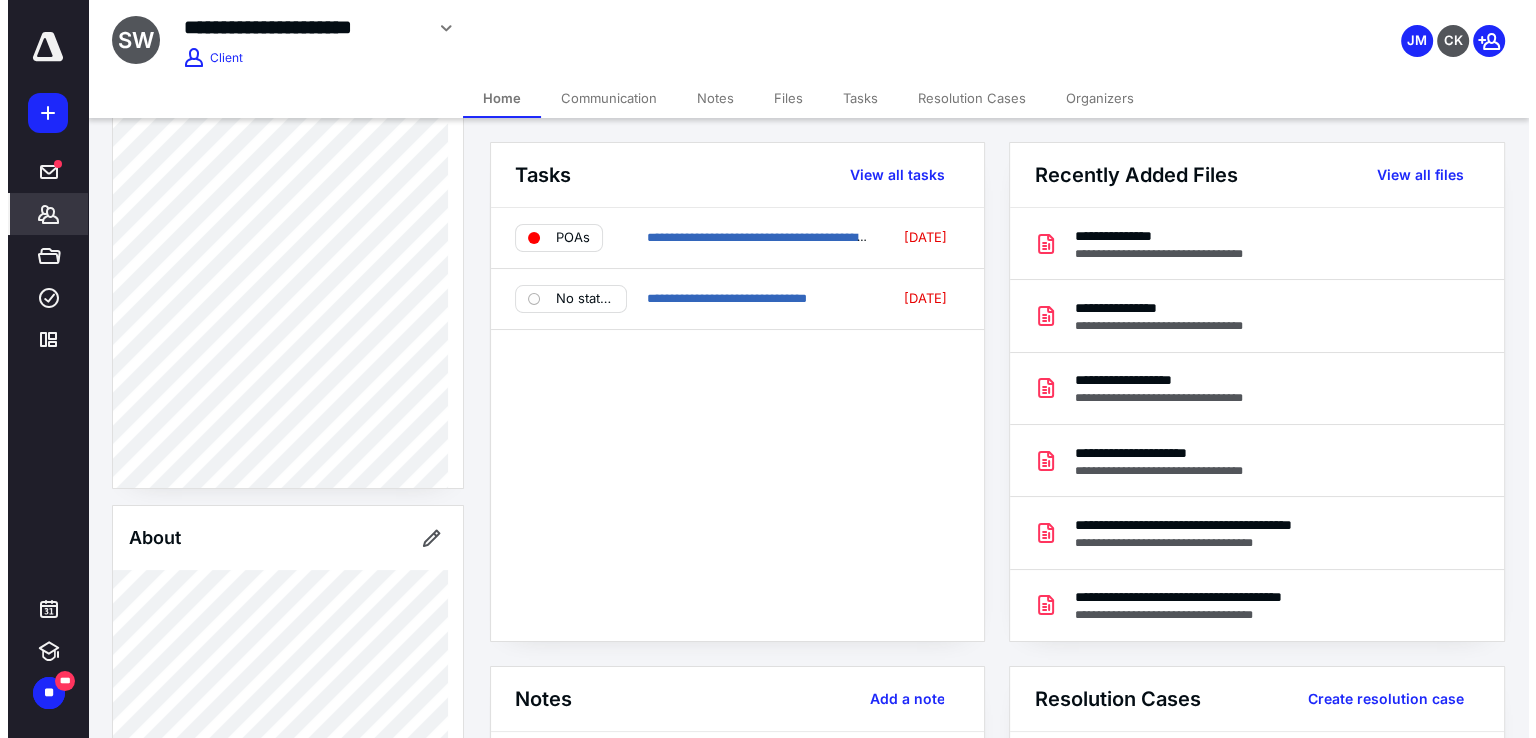 scroll, scrollTop: 300, scrollLeft: 0, axis: vertical 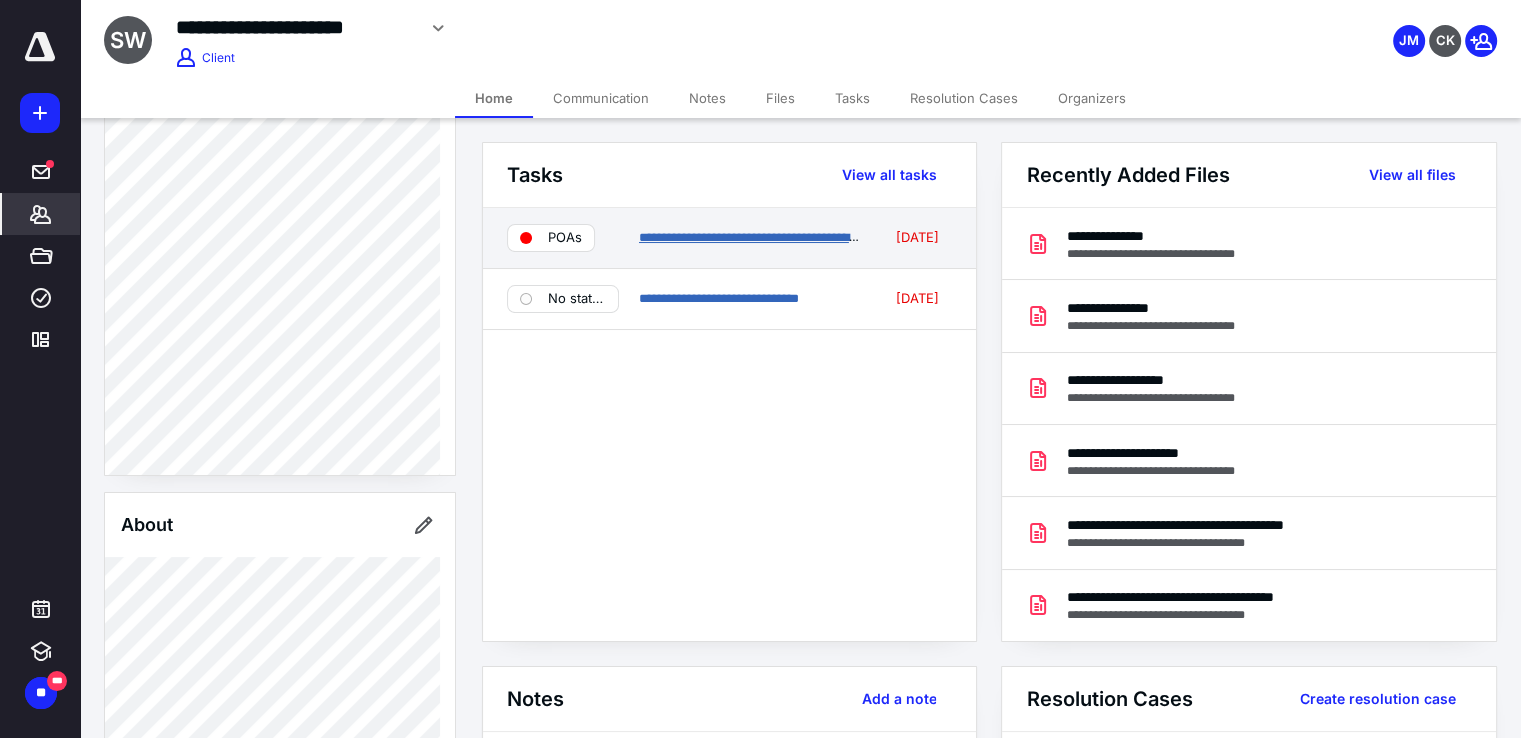 click on "**********" at bounding box center (764, 237) 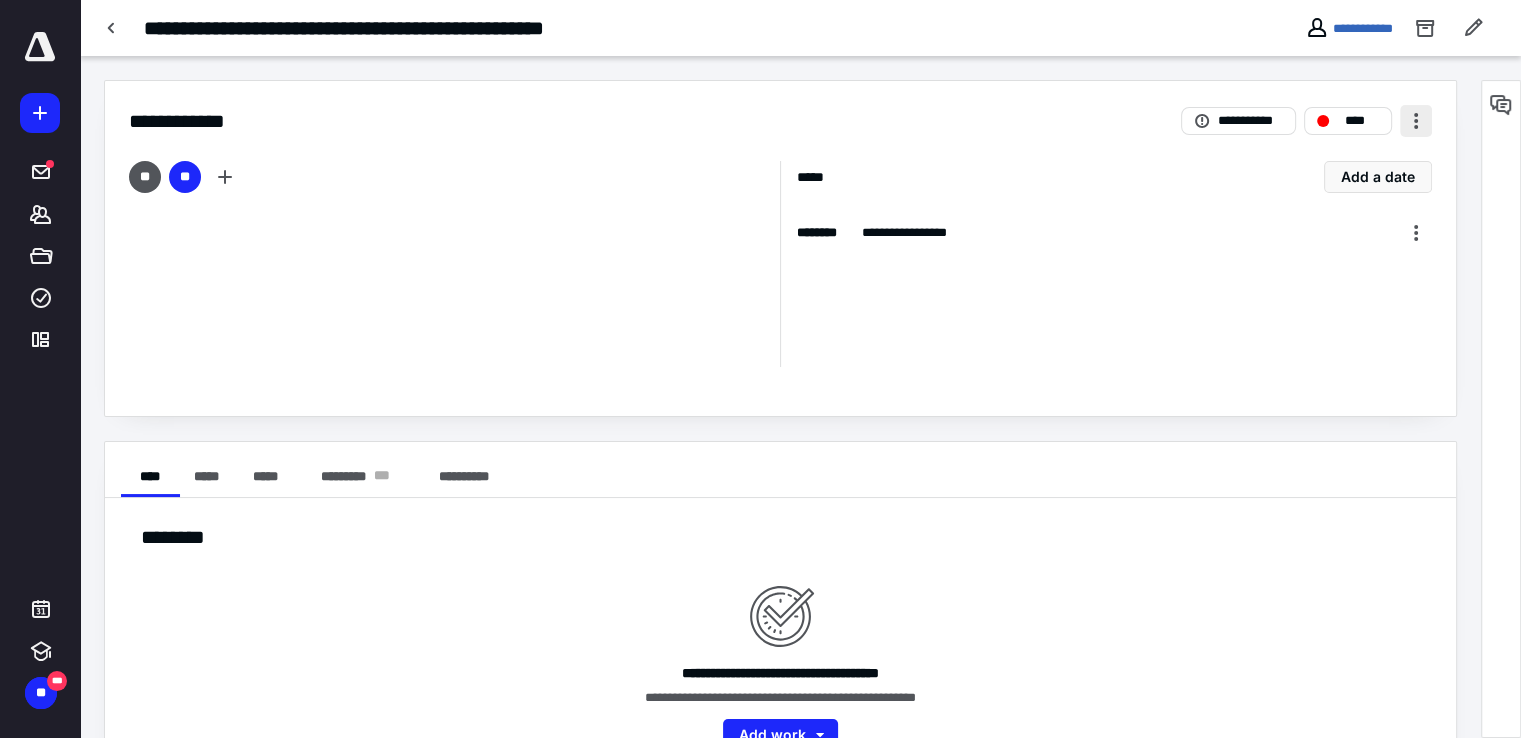 click at bounding box center (1416, 121) 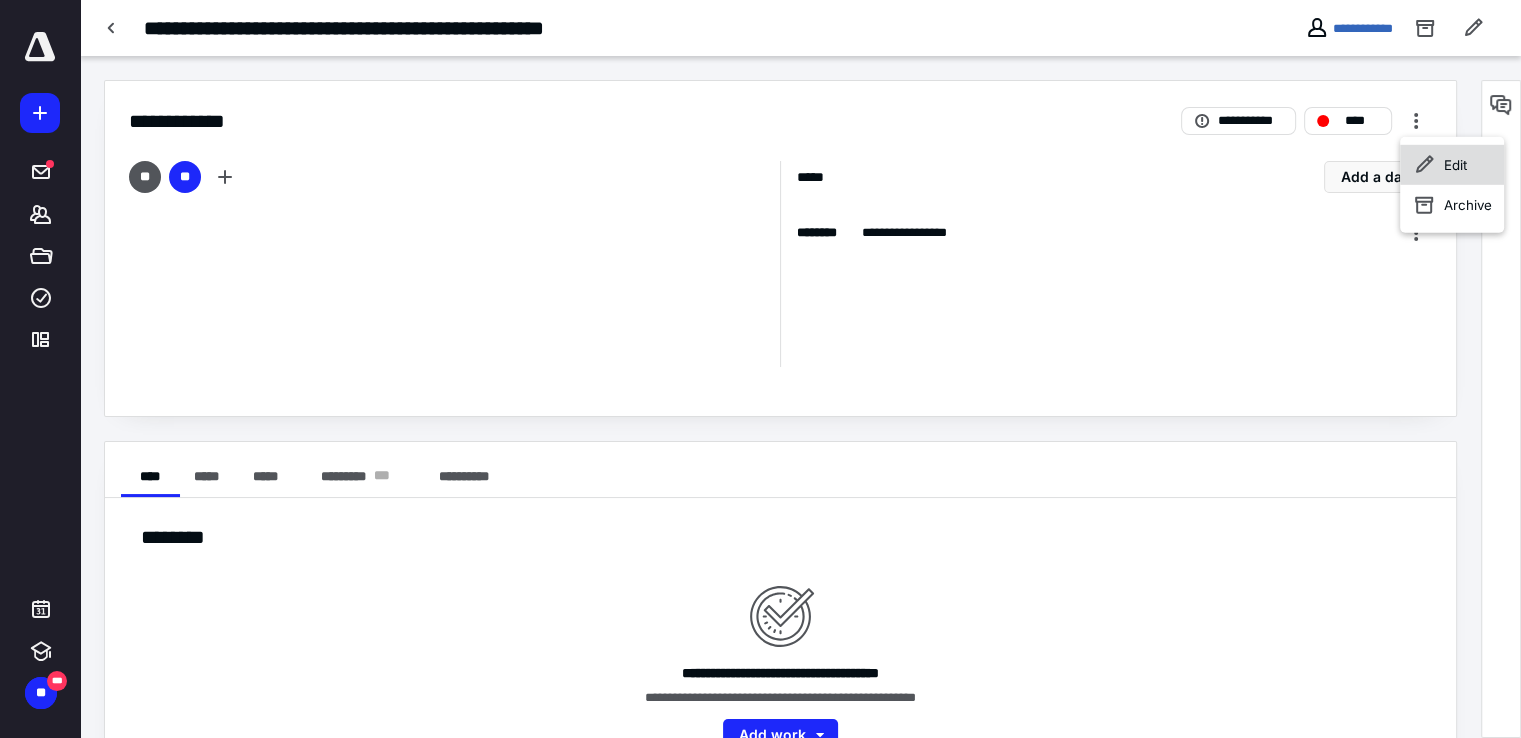click 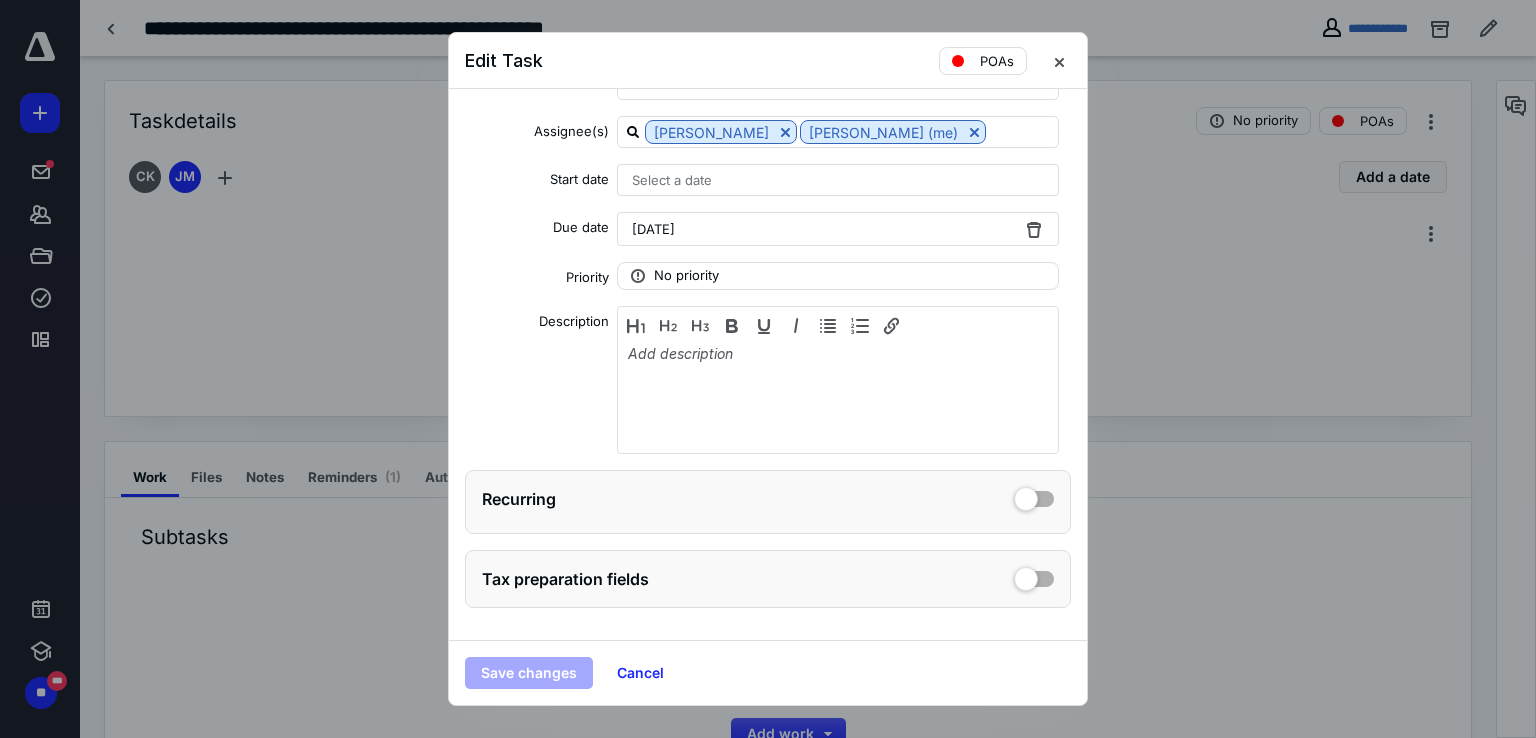 scroll, scrollTop: 0, scrollLeft: 0, axis: both 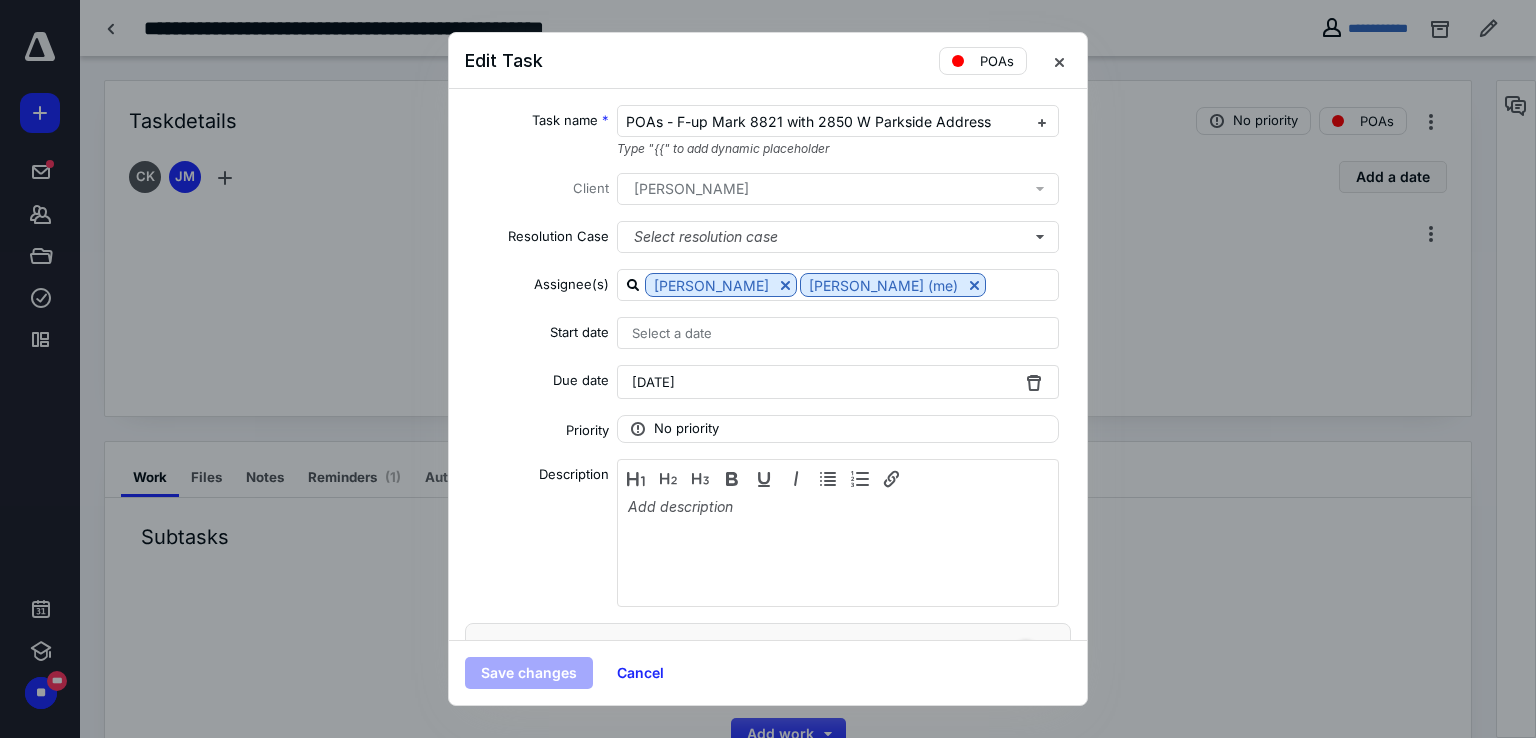 click on "[DATE]" at bounding box center (838, 382) 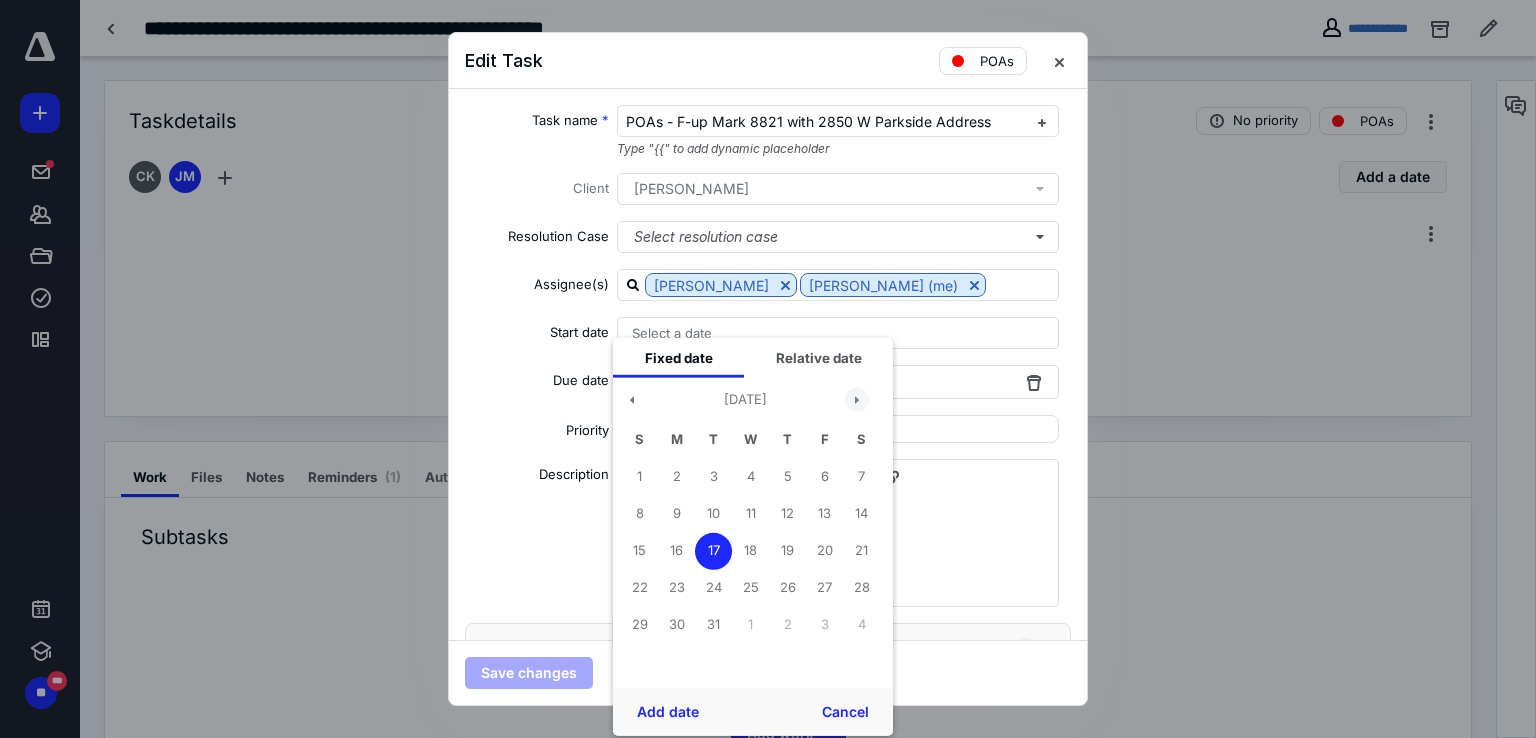 click at bounding box center (857, 400) 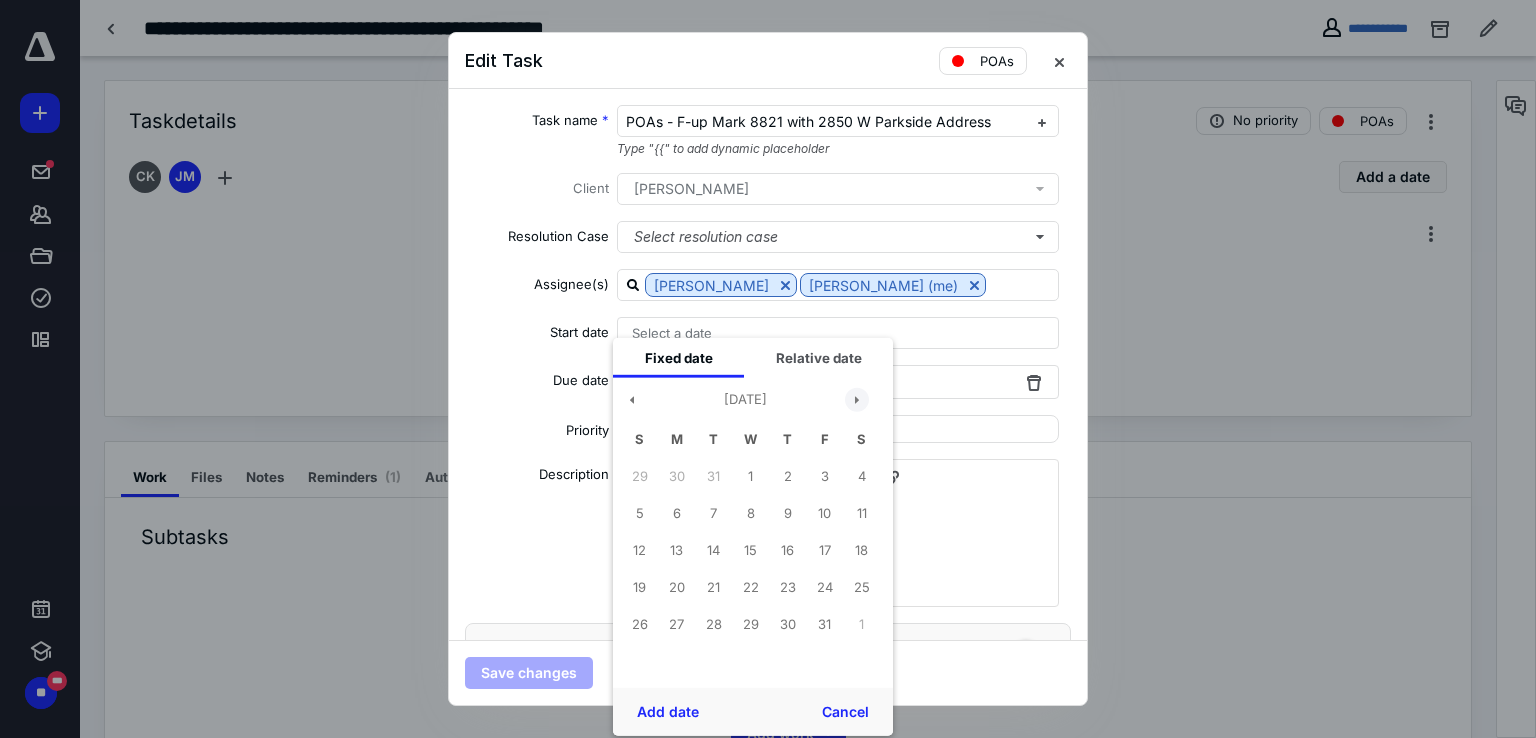 click at bounding box center (857, 400) 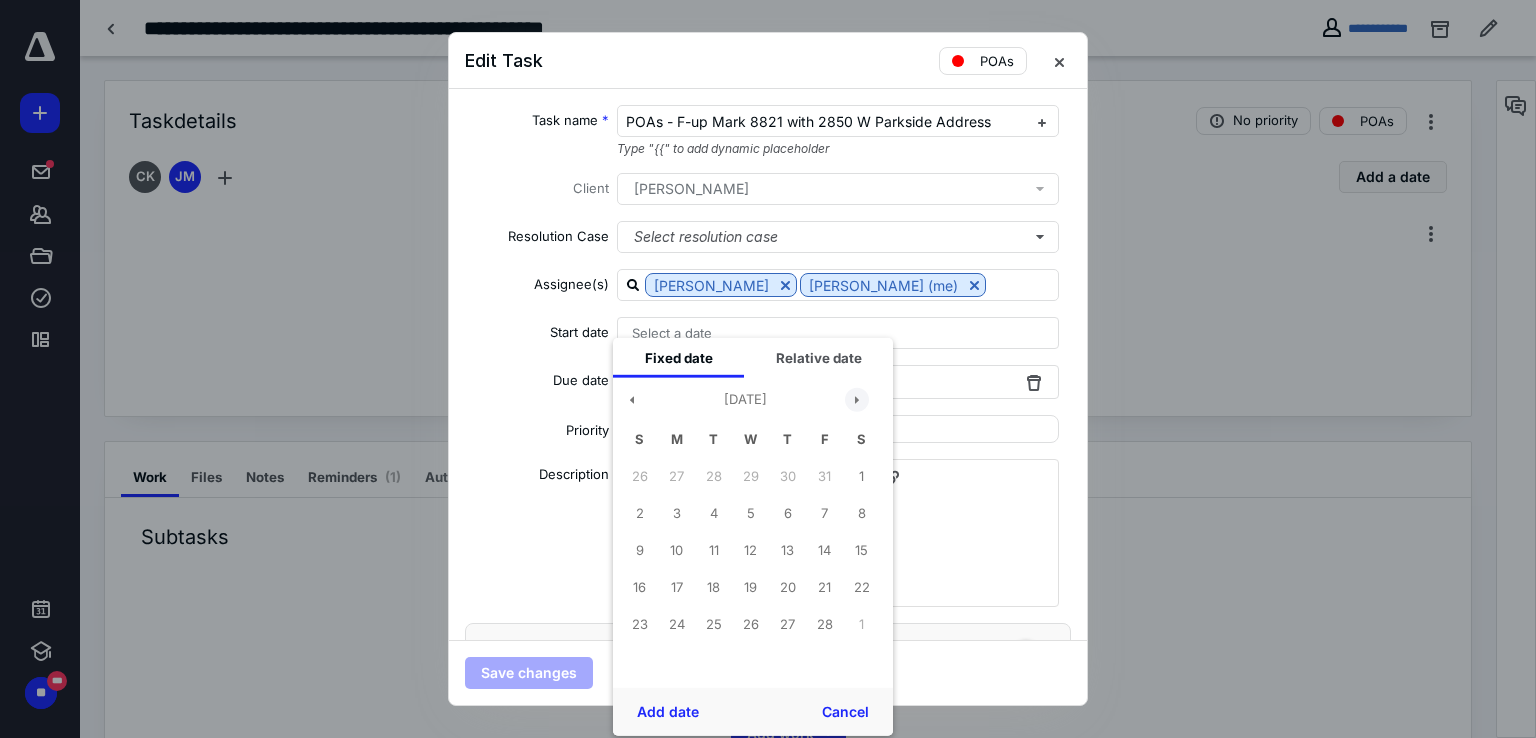 click at bounding box center (857, 400) 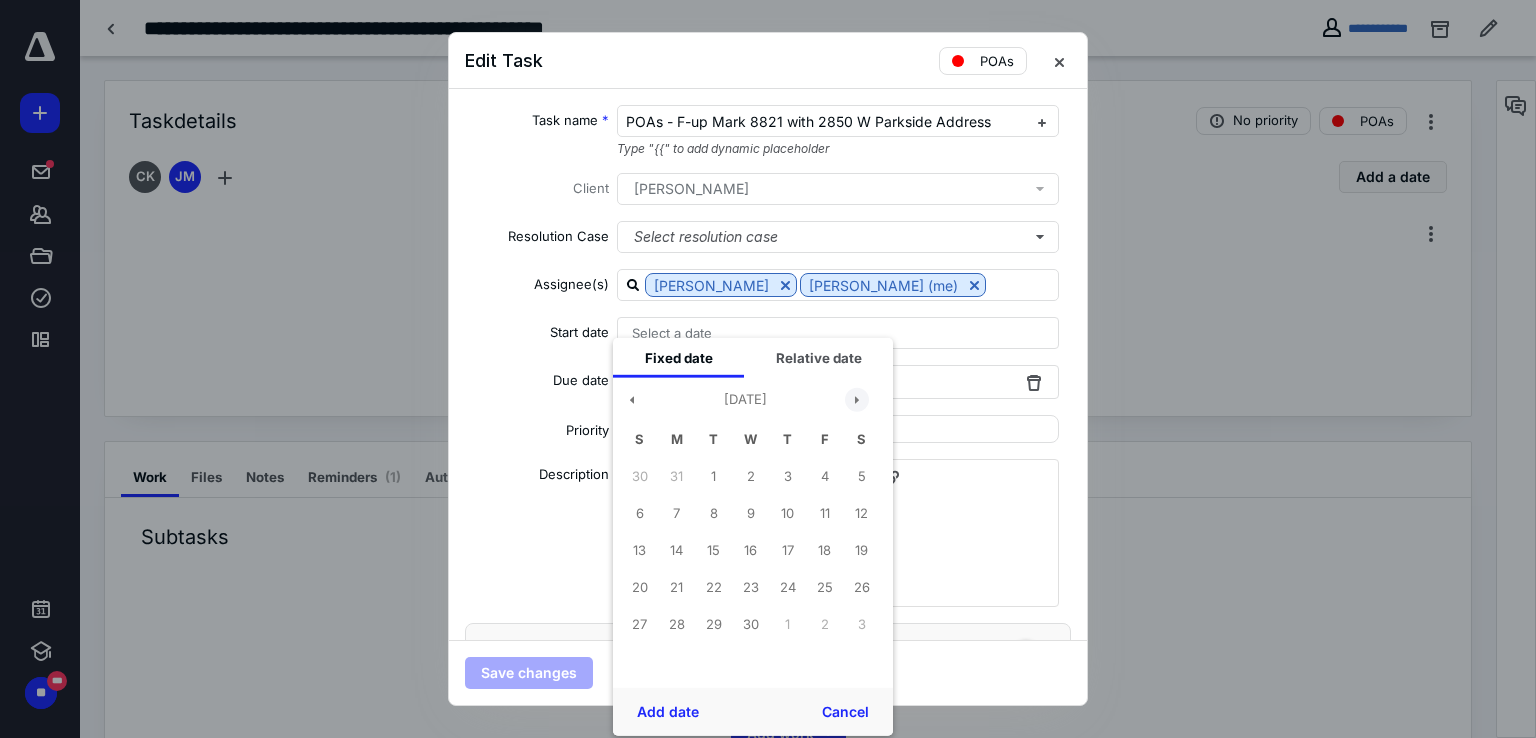 click at bounding box center (857, 400) 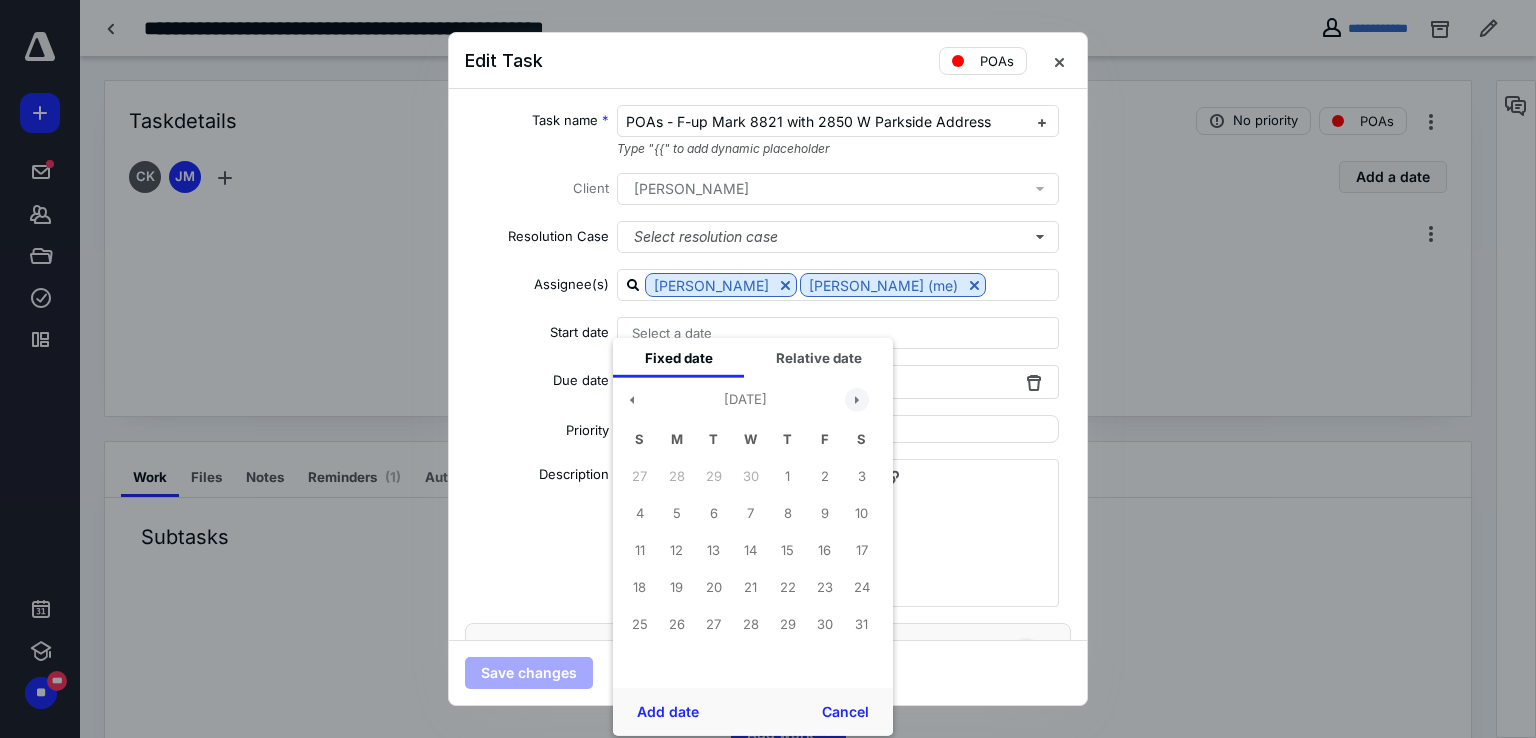 click at bounding box center (857, 400) 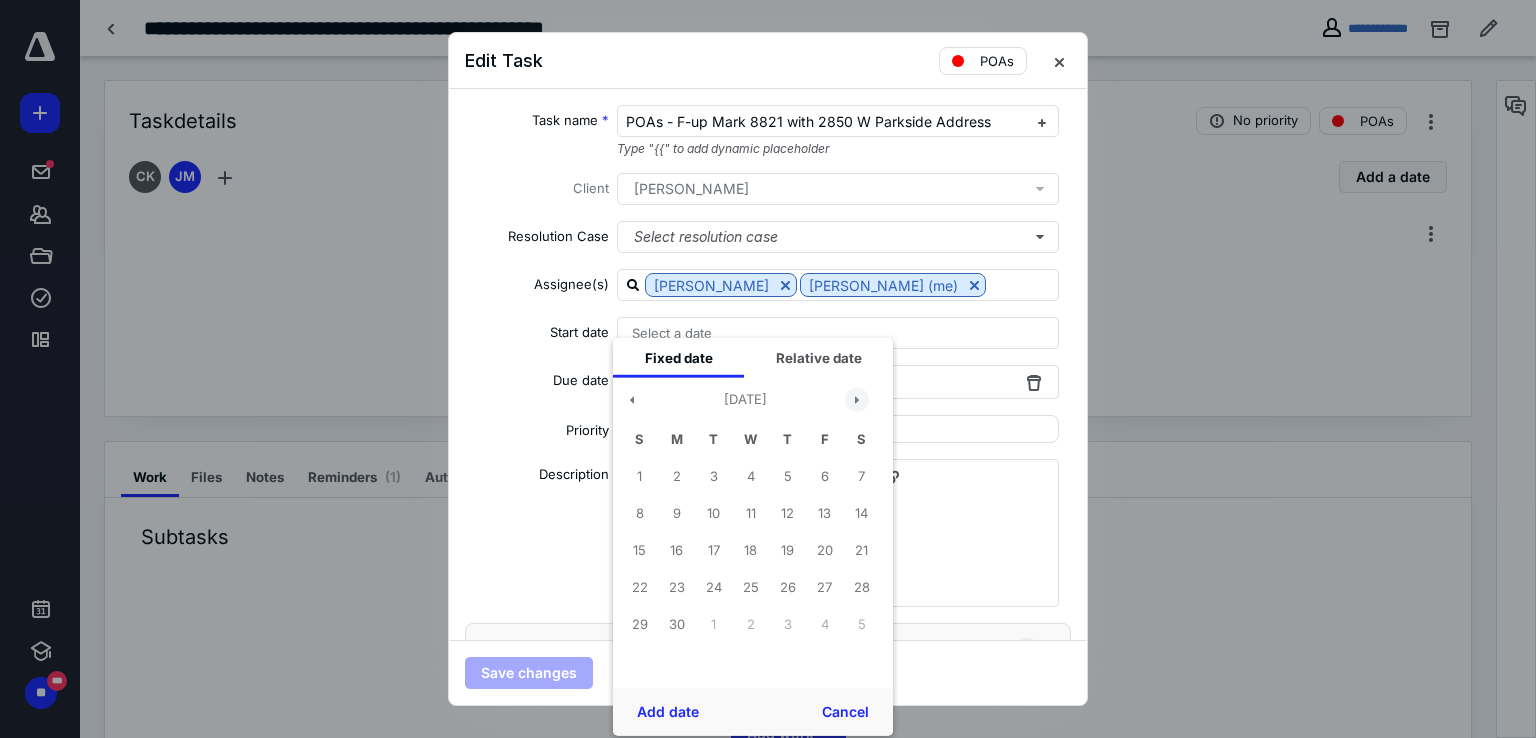 click at bounding box center (857, 400) 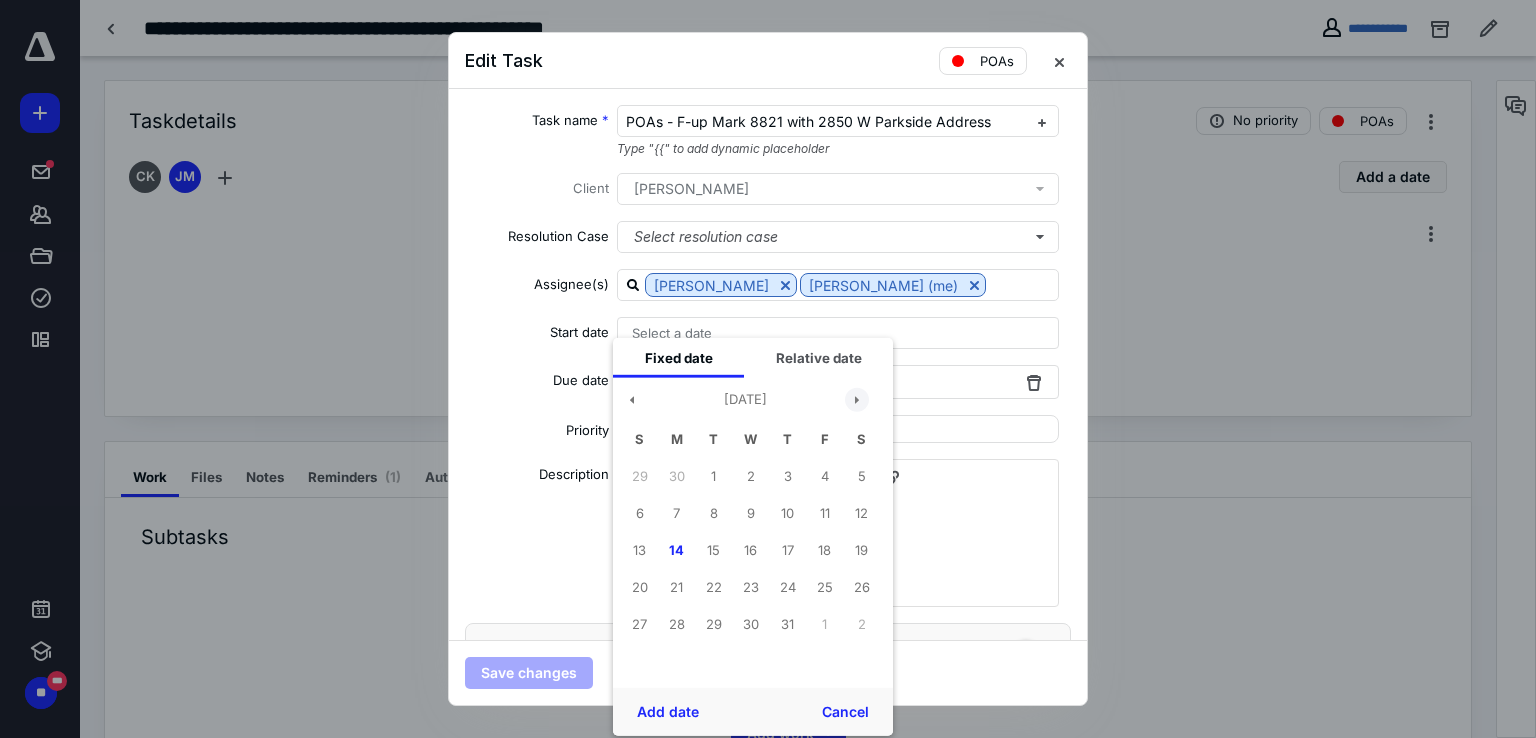 click at bounding box center (857, 400) 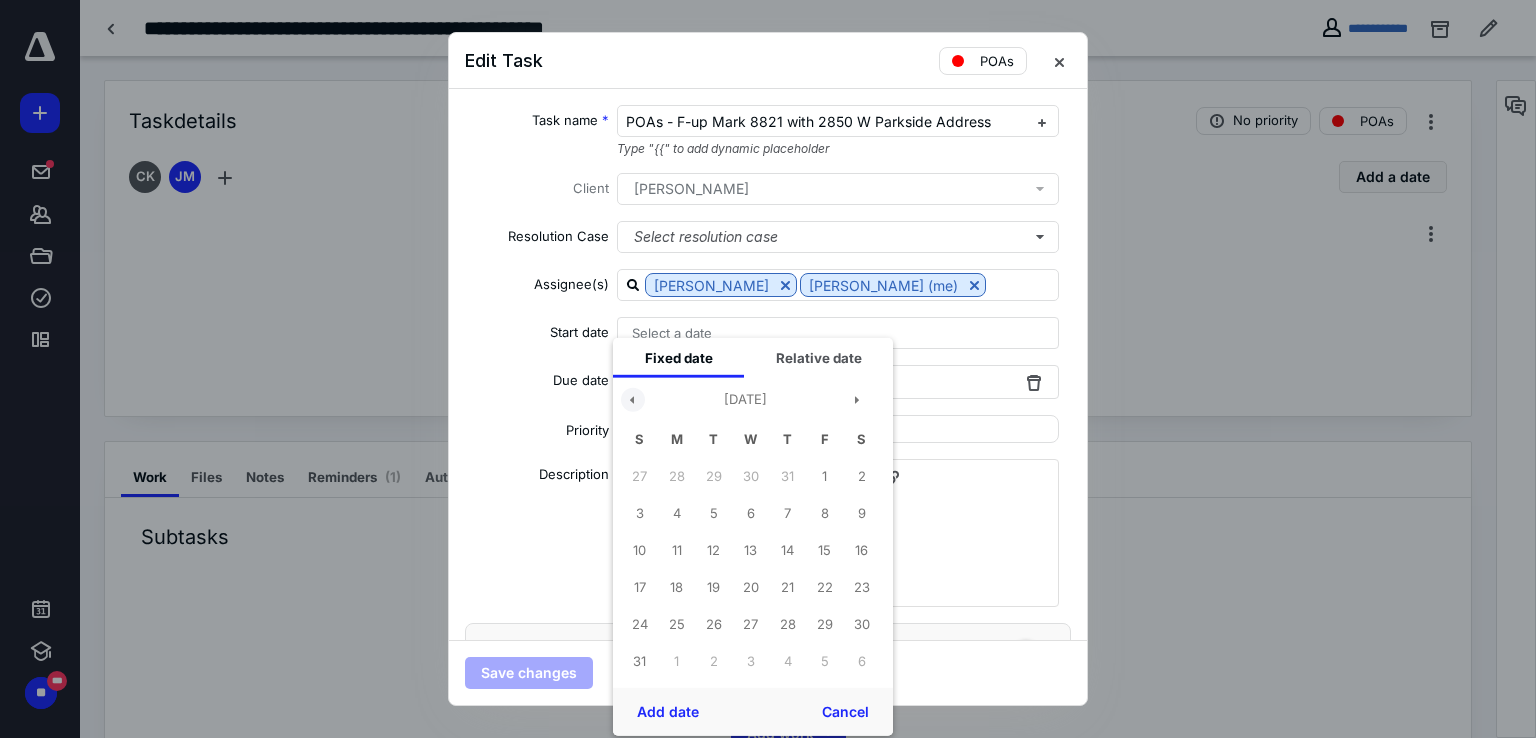 click at bounding box center (633, 400) 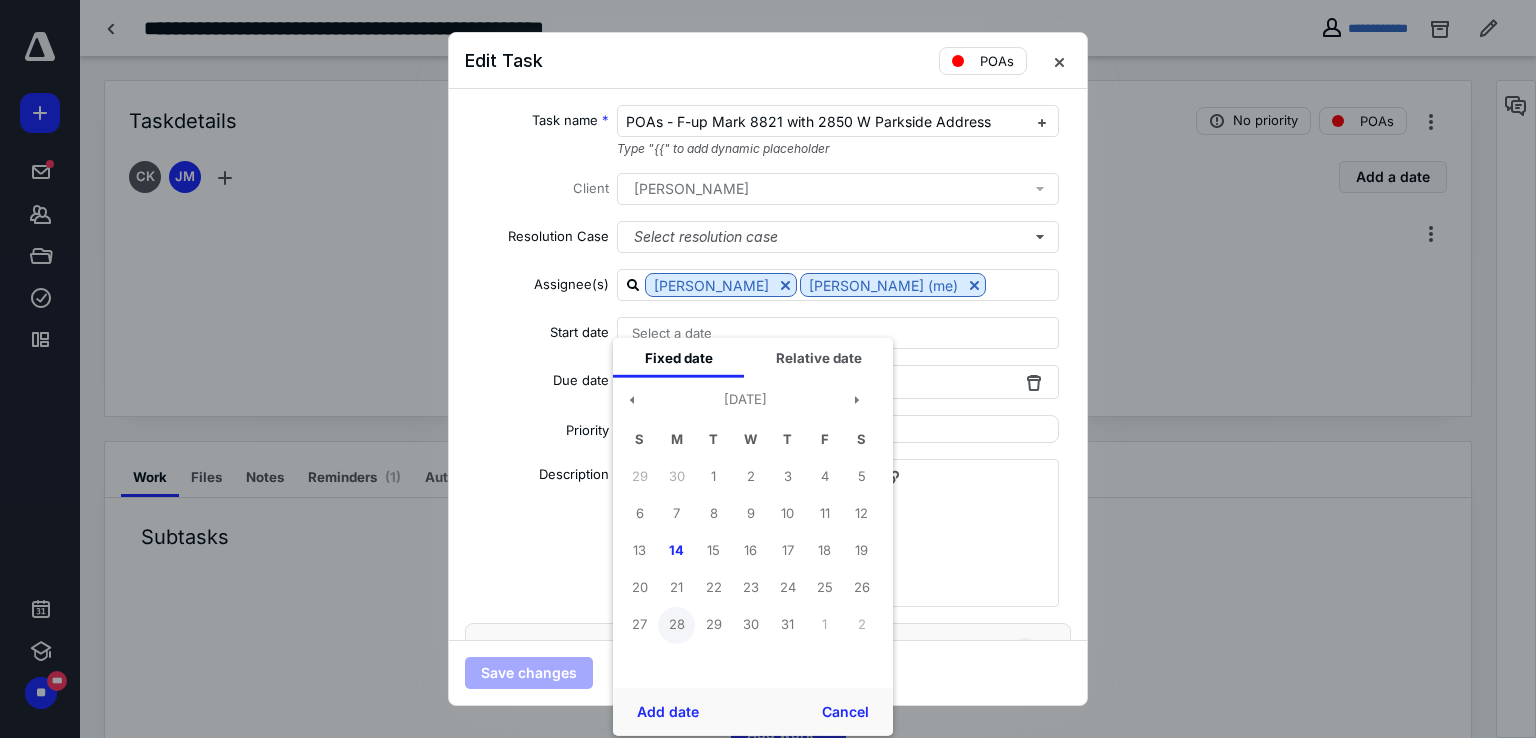 click on "28" at bounding box center (676, 624) 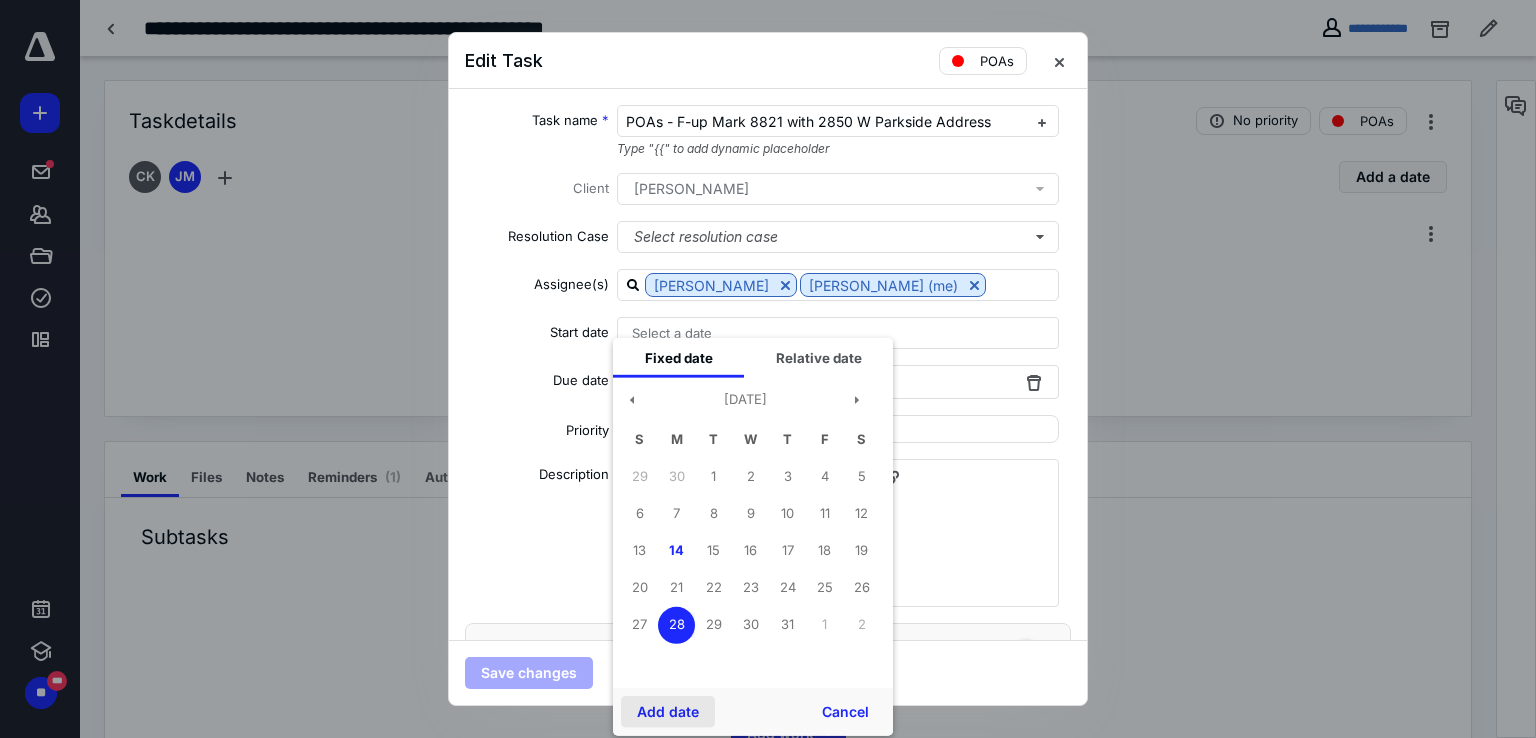 click on "Add date" at bounding box center (668, 712) 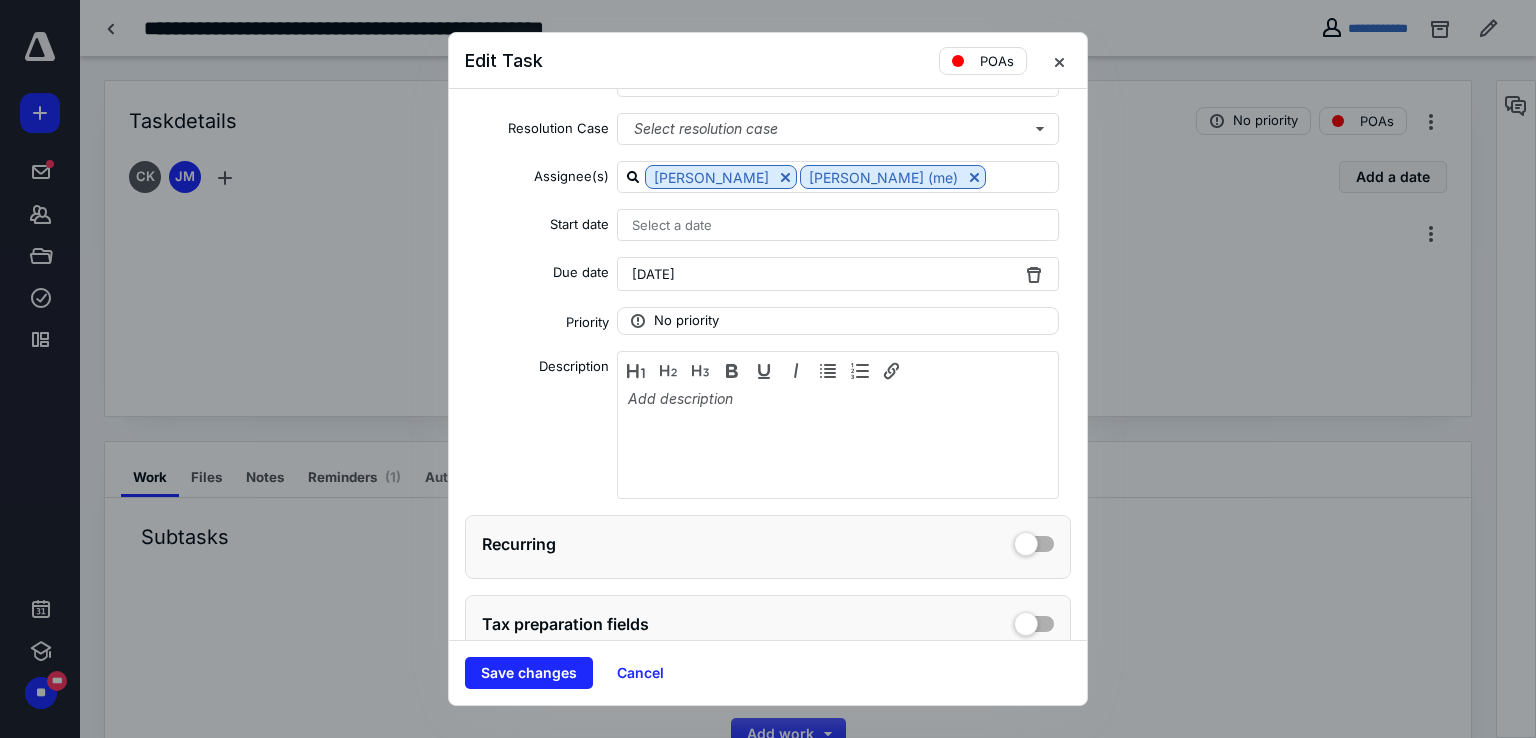 scroll, scrollTop: 178, scrollLeft: 0, axis: vertical 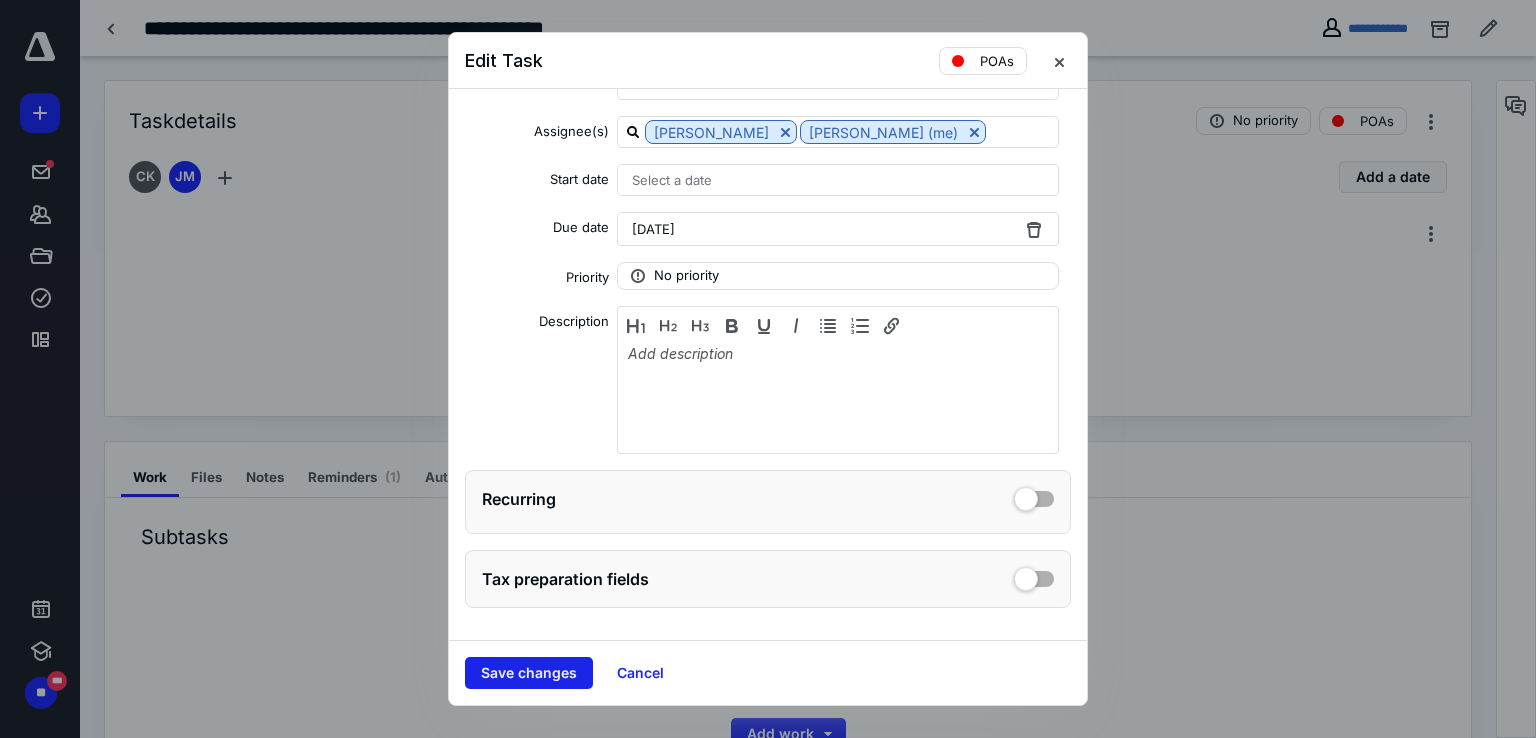 click on "Save changes" at bounding box center [529, 673] 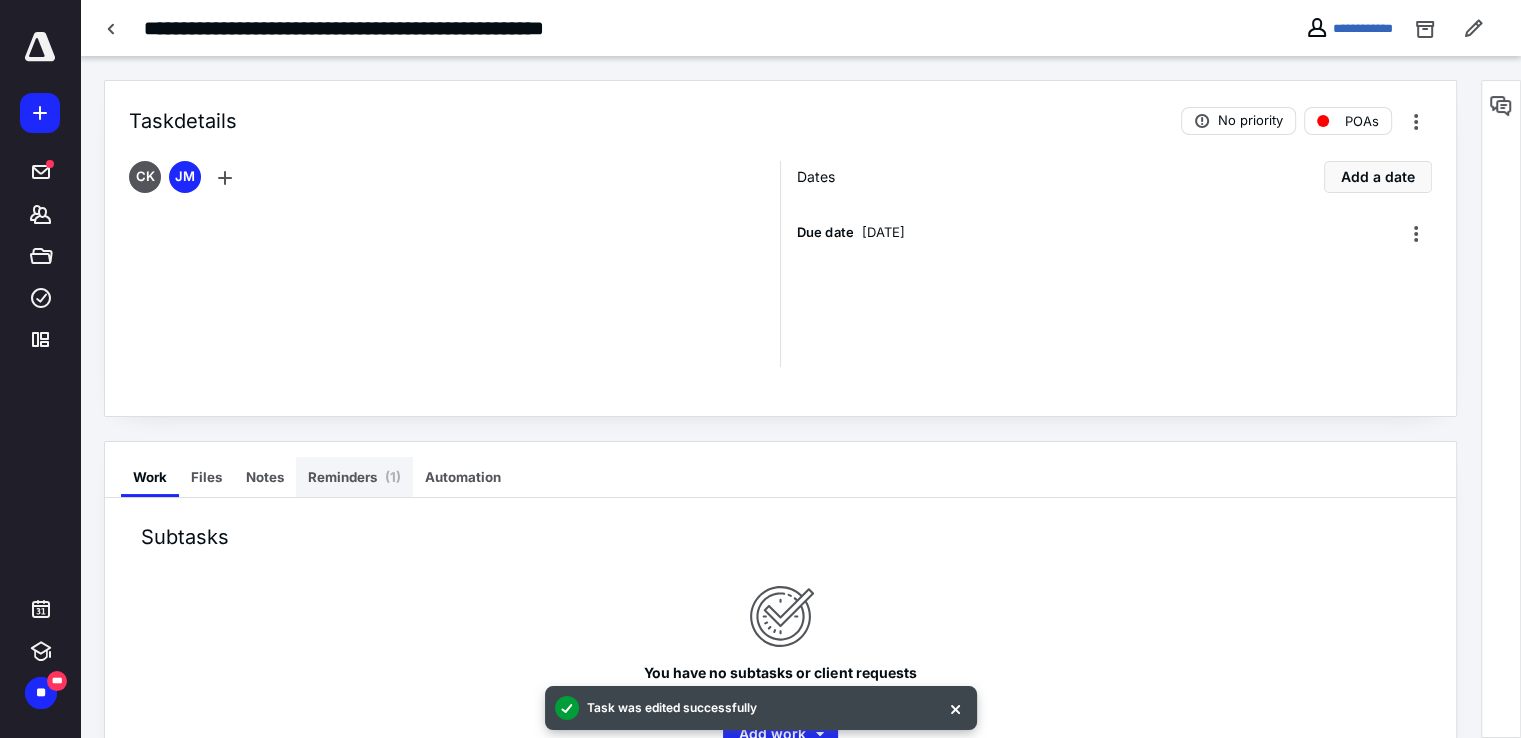 click on "Reminders ( 1 )" at bounding box center (354, 477) 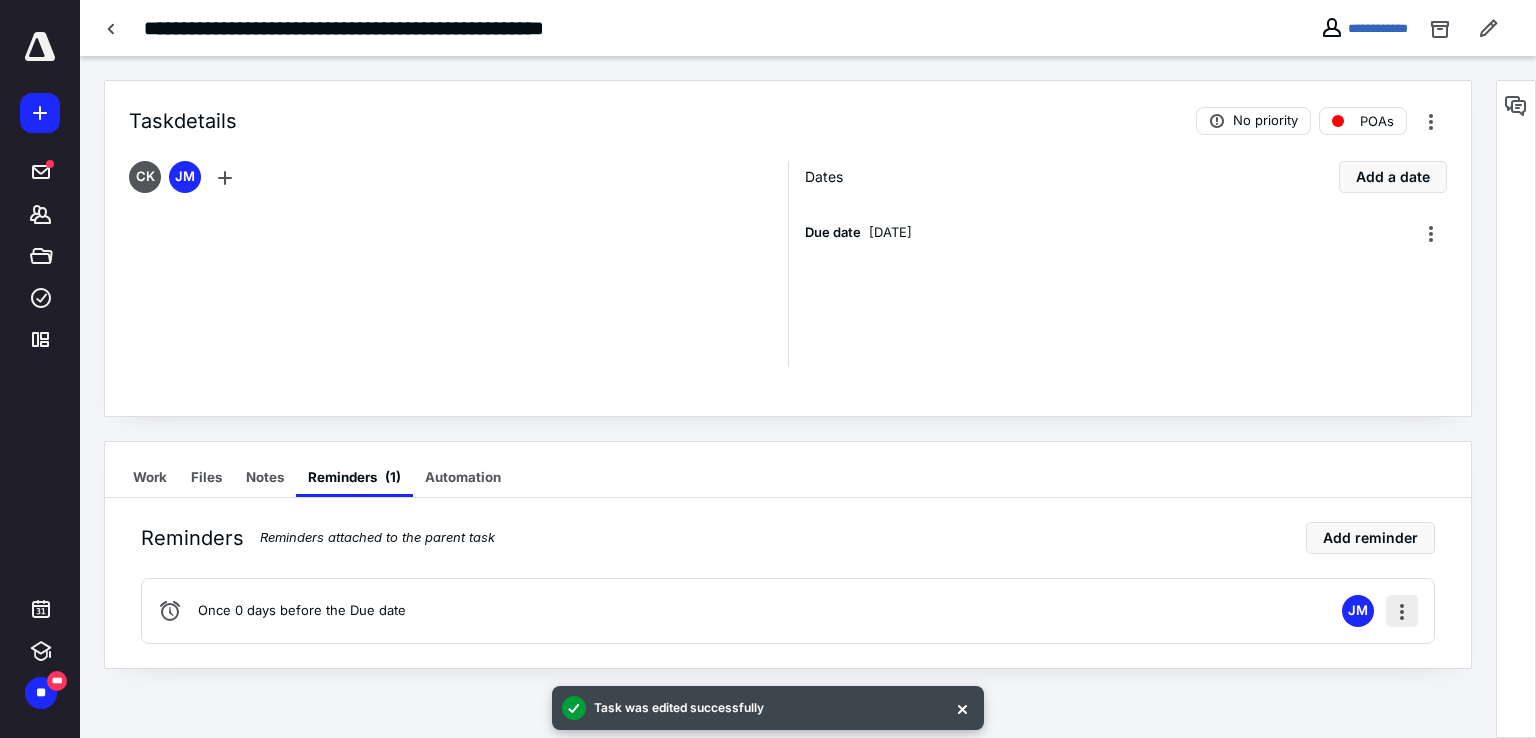 click at bounding box center [1402, 611] 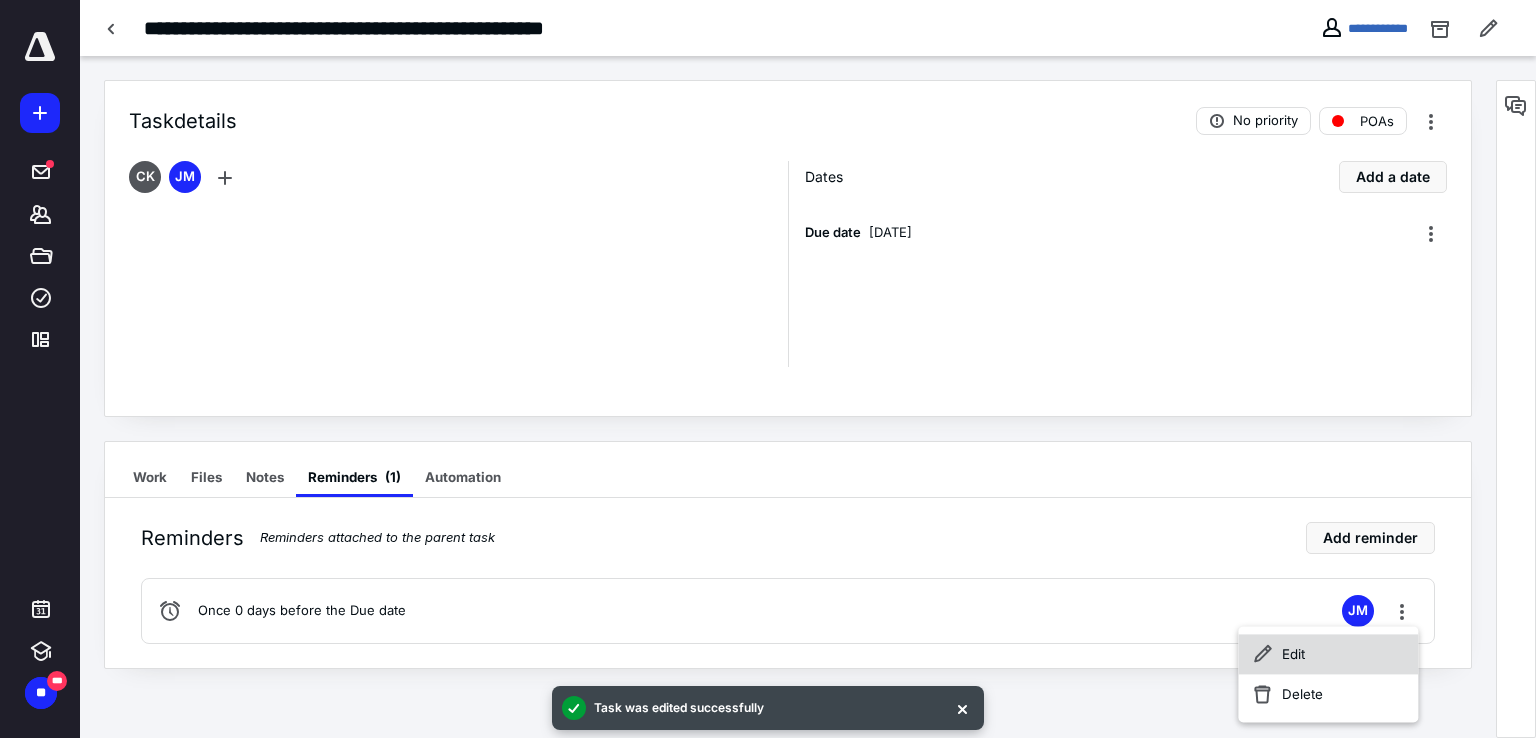 click on "Edit" at bounding box center (1328, 654) 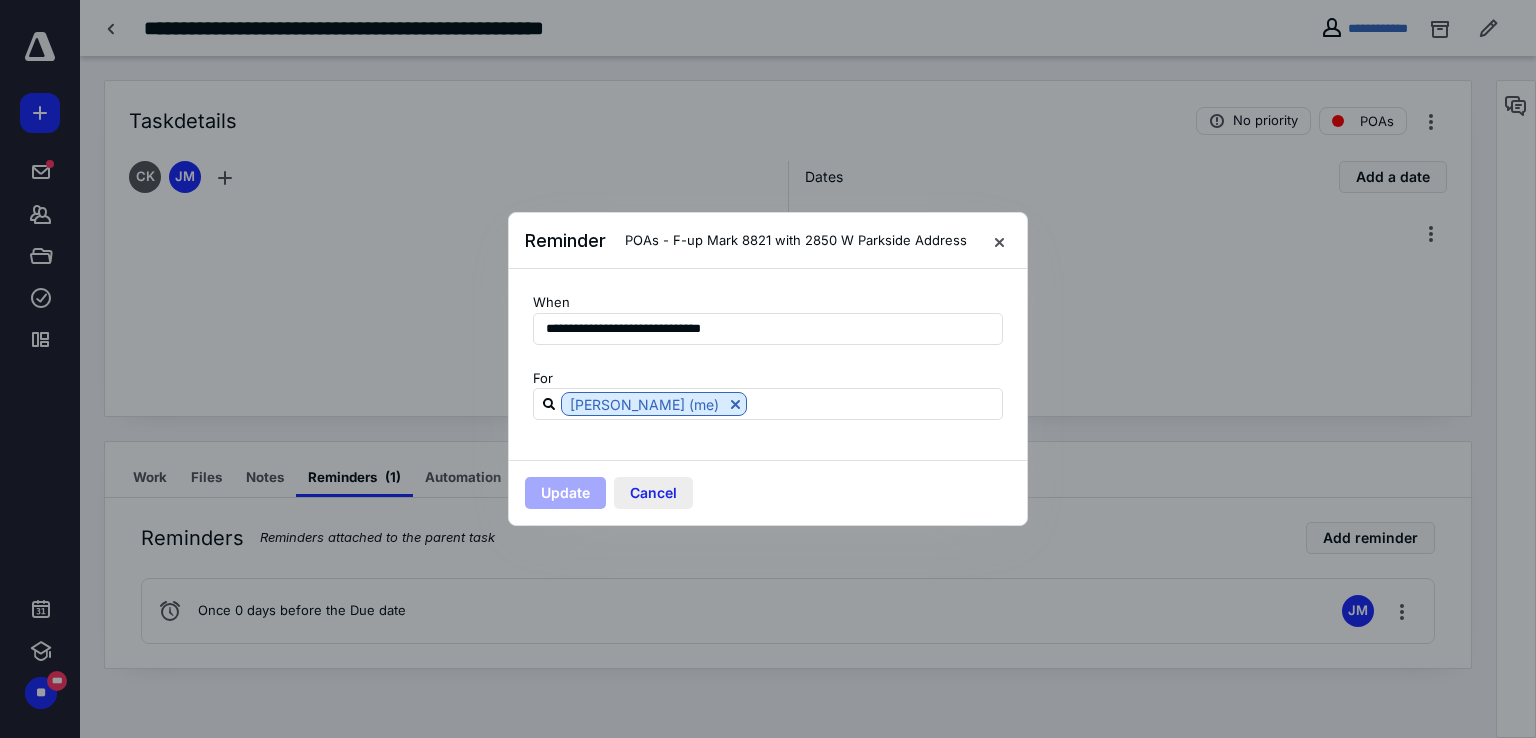 click on "Cancel" at bounding box center [653, 493] 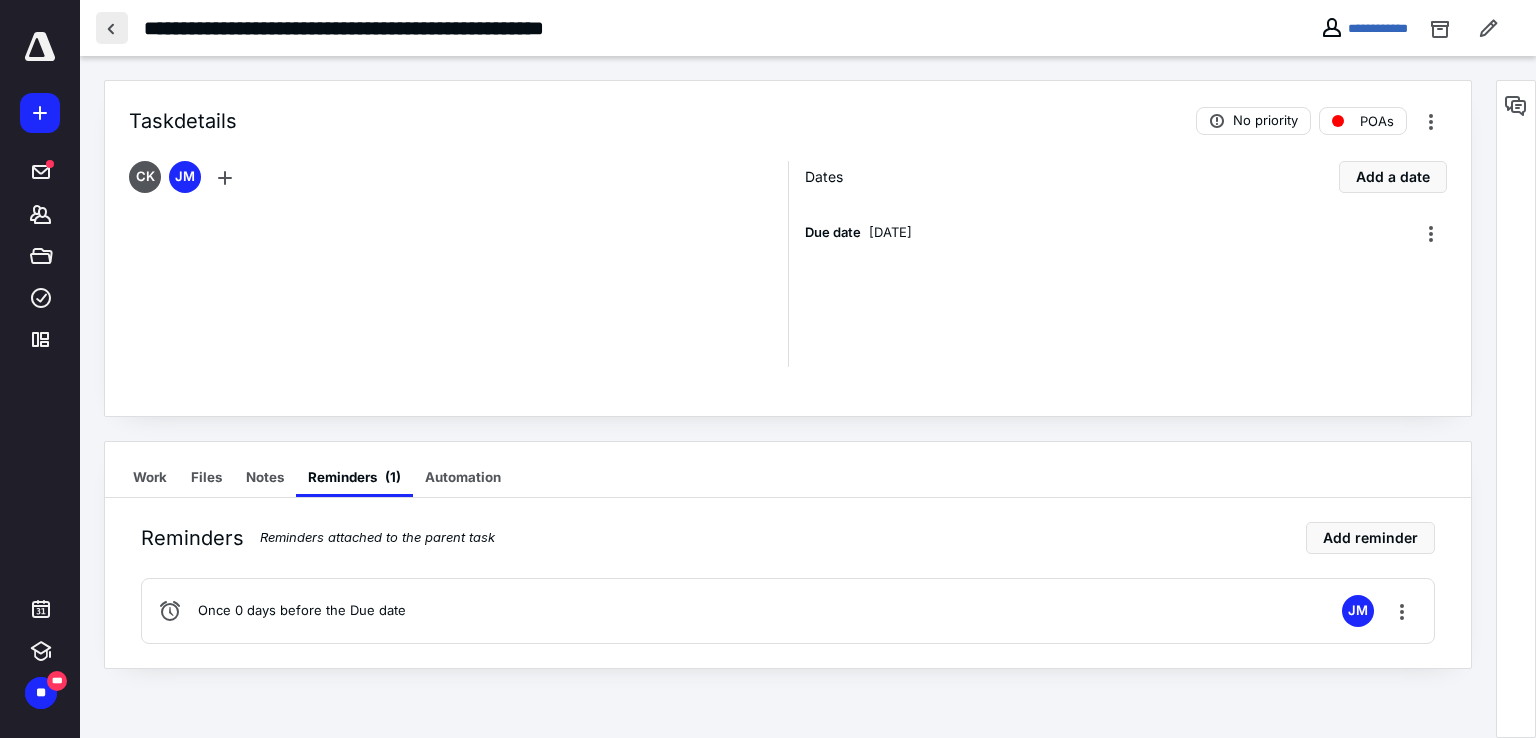 click at bounding box center [112, 28] 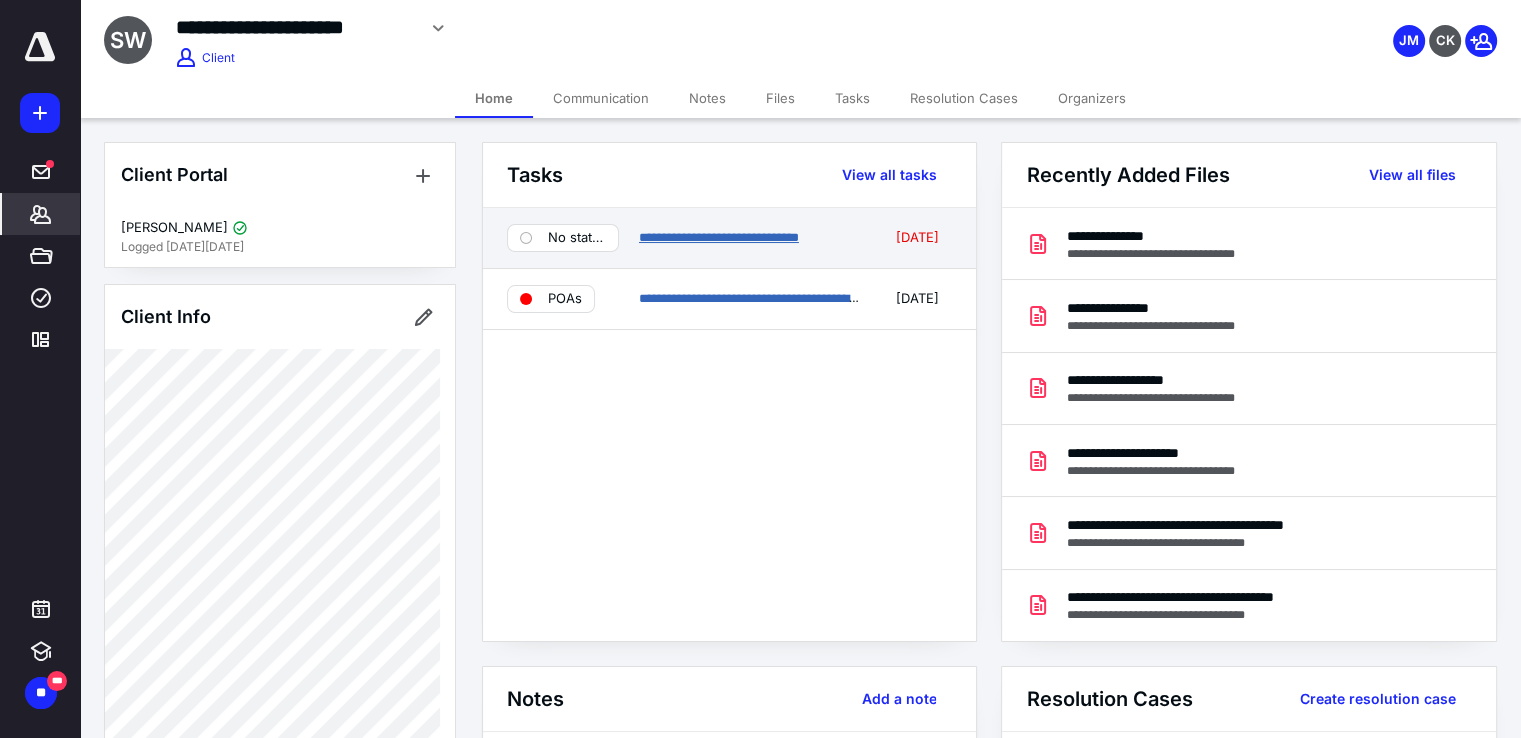 click on "**********" at bounding box center (719, 237) 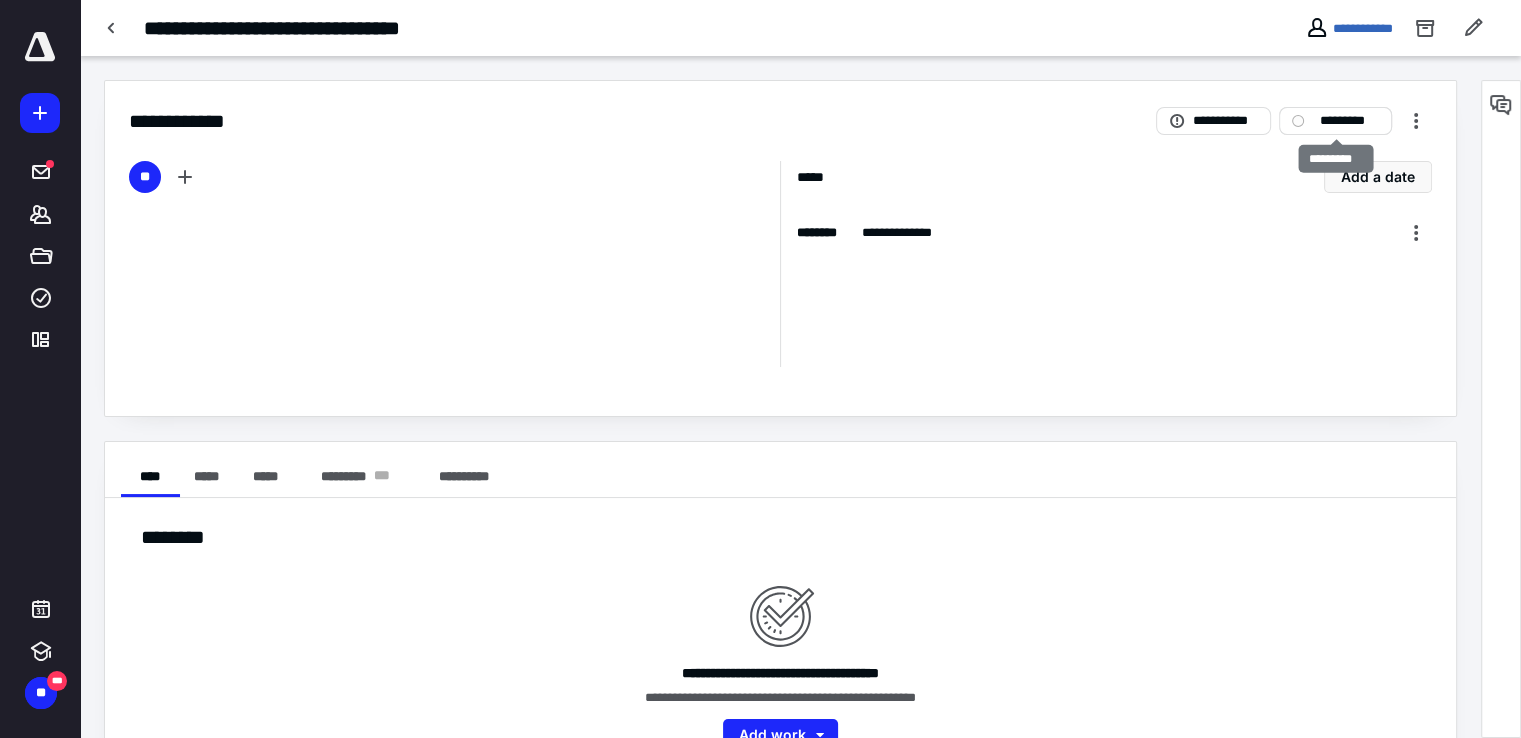 click on "*********" at bounding box center [1349, 121] 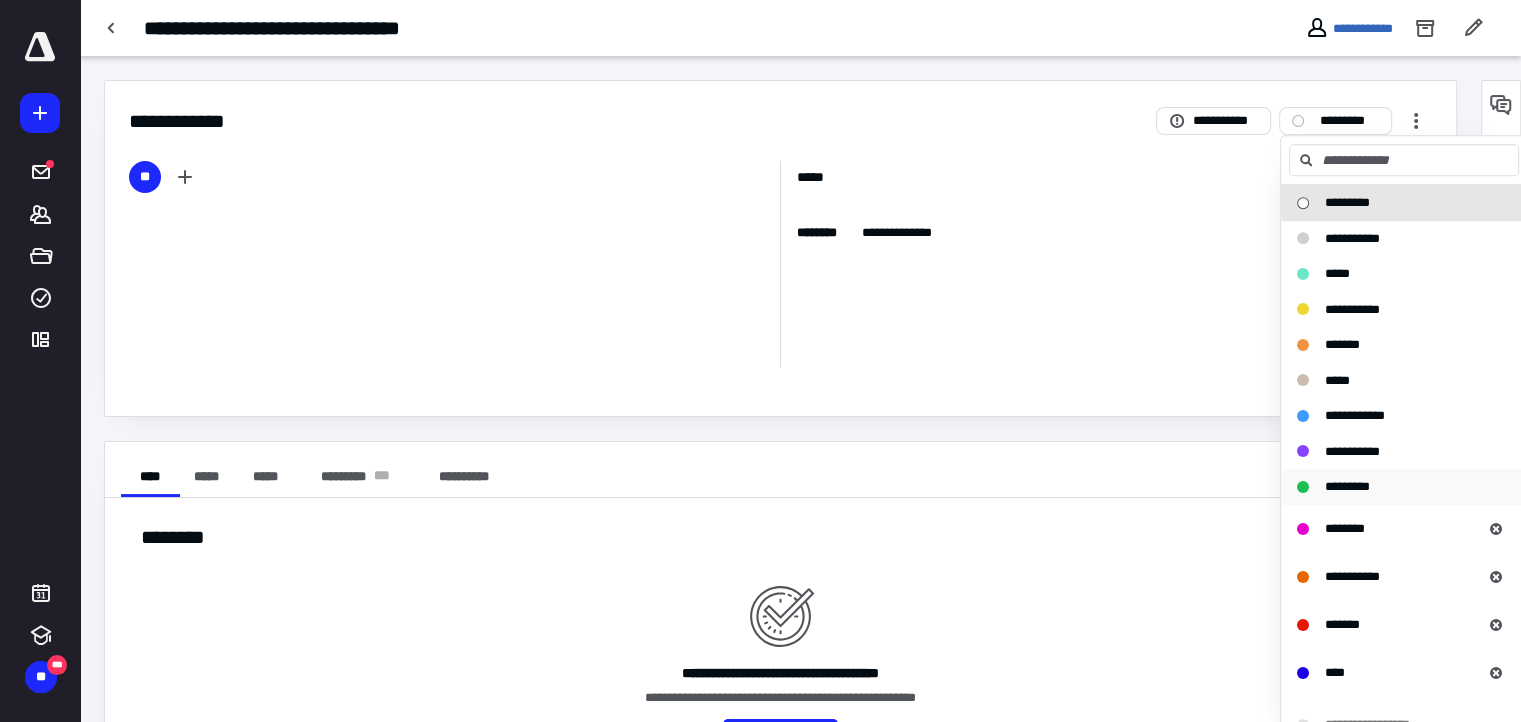 click on "*********" at bounding box center (1347, 486) 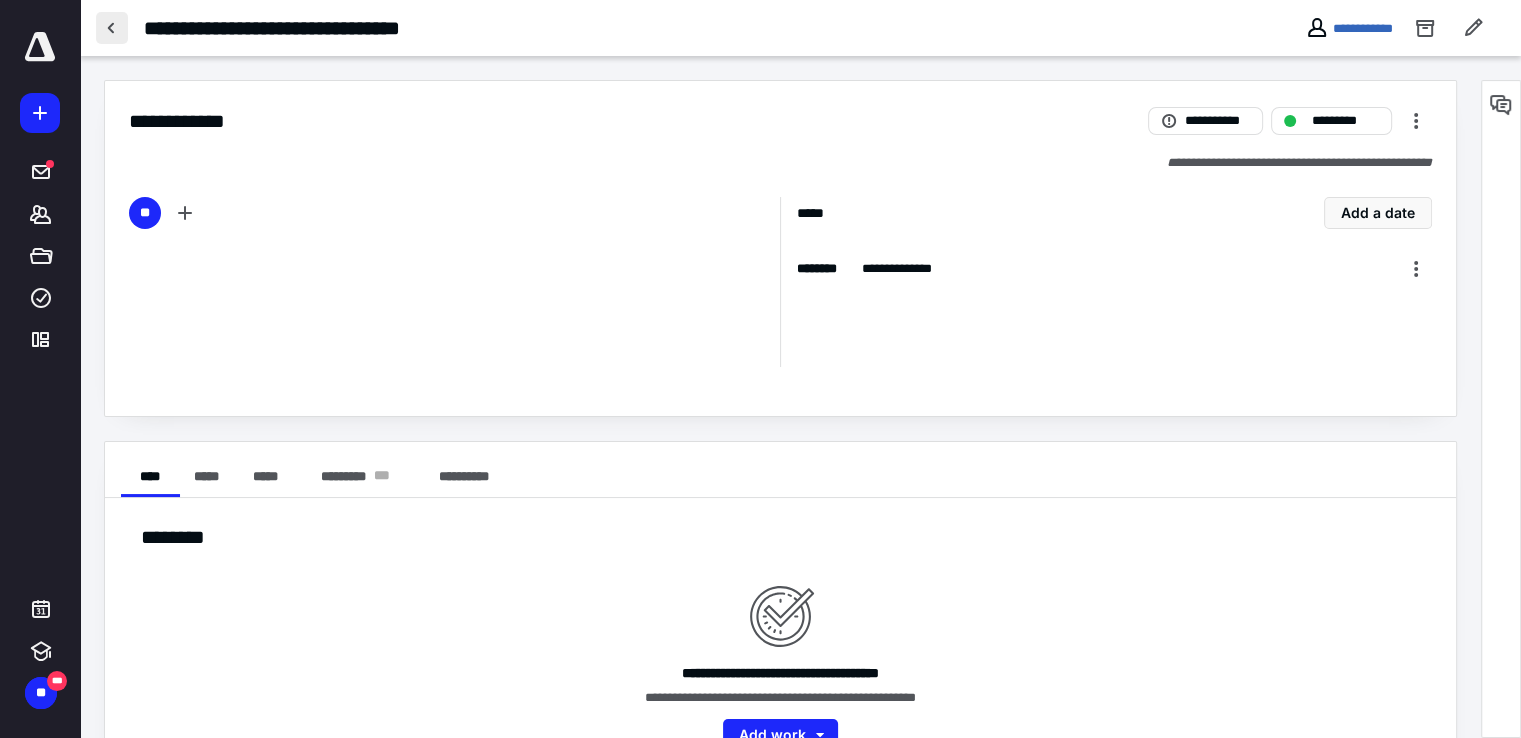 click at bounding box center (112, 28) 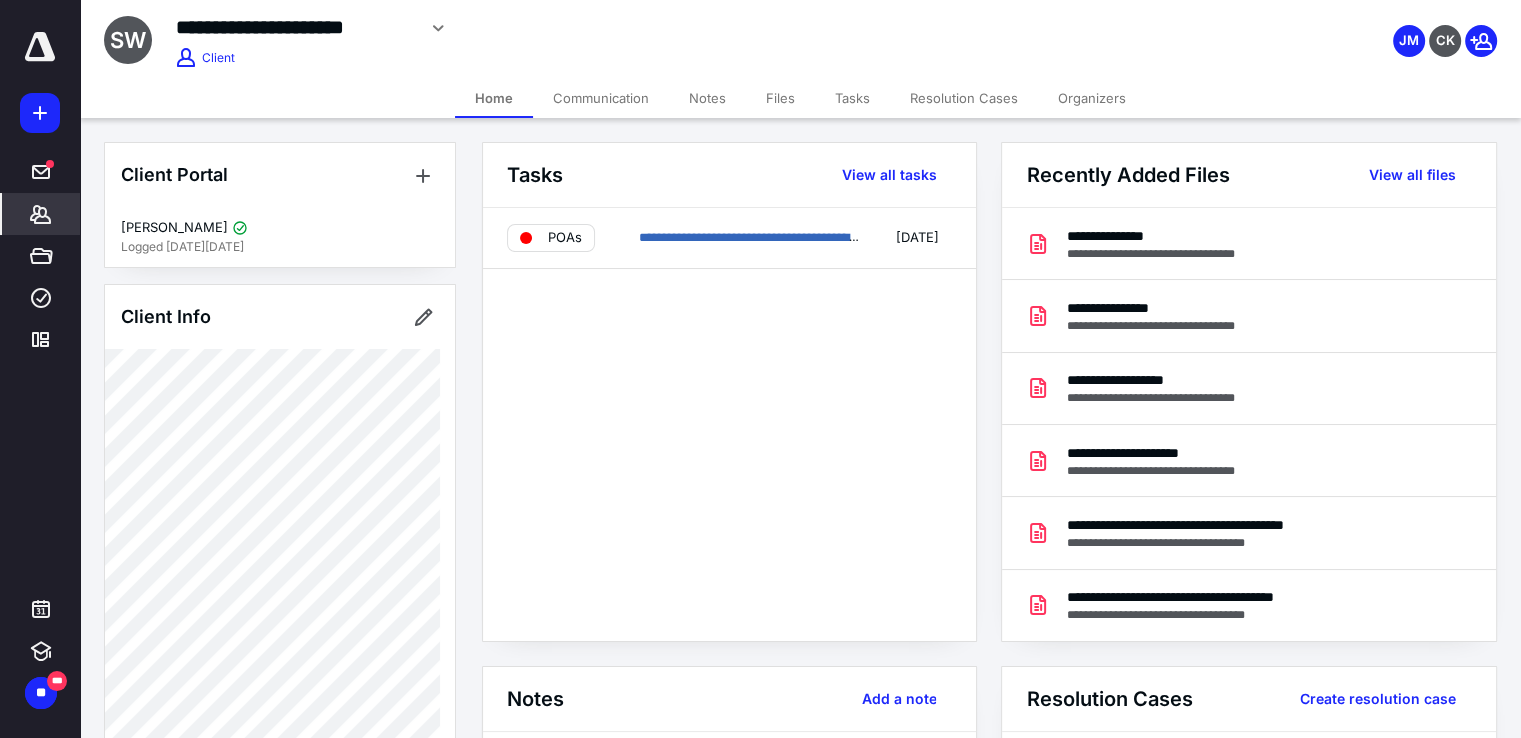 click 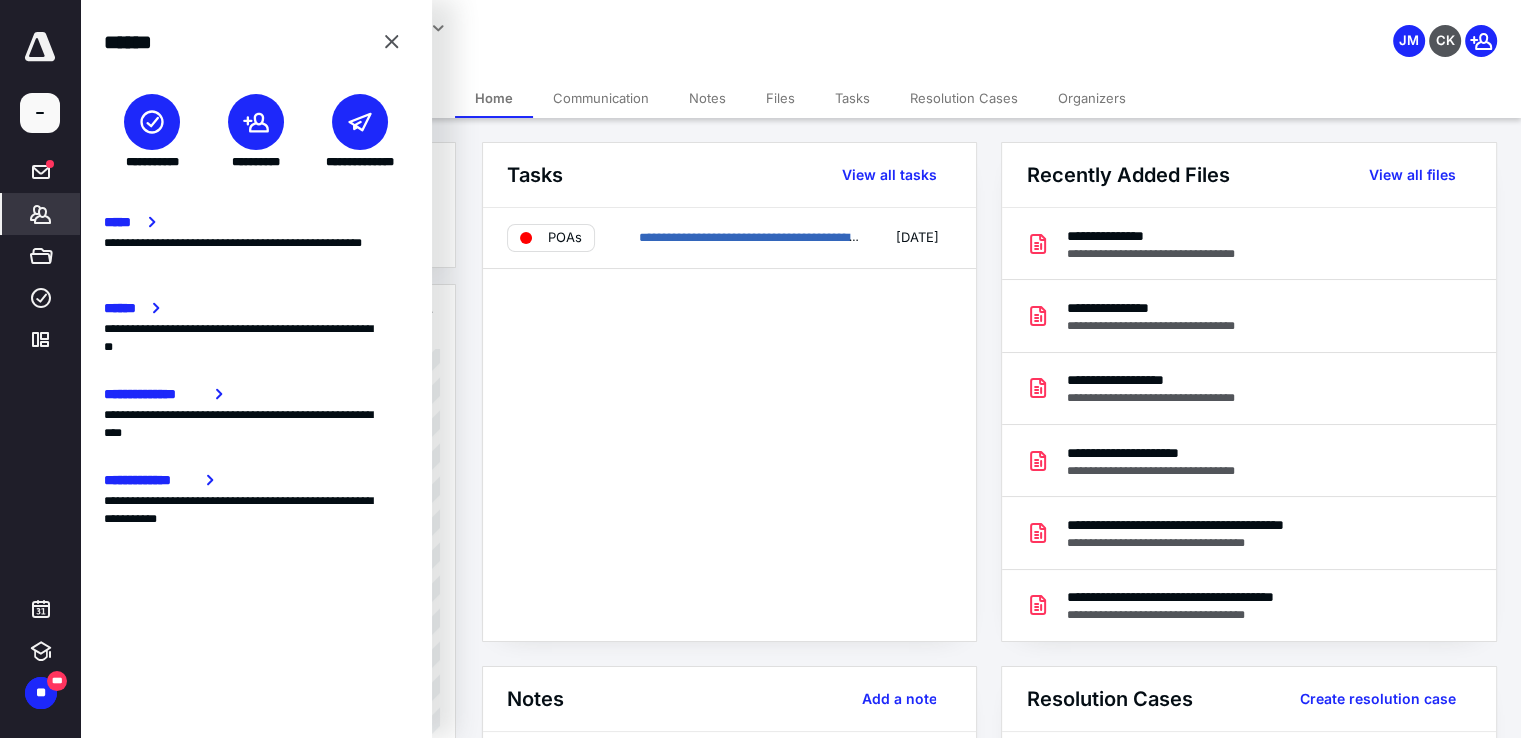 click 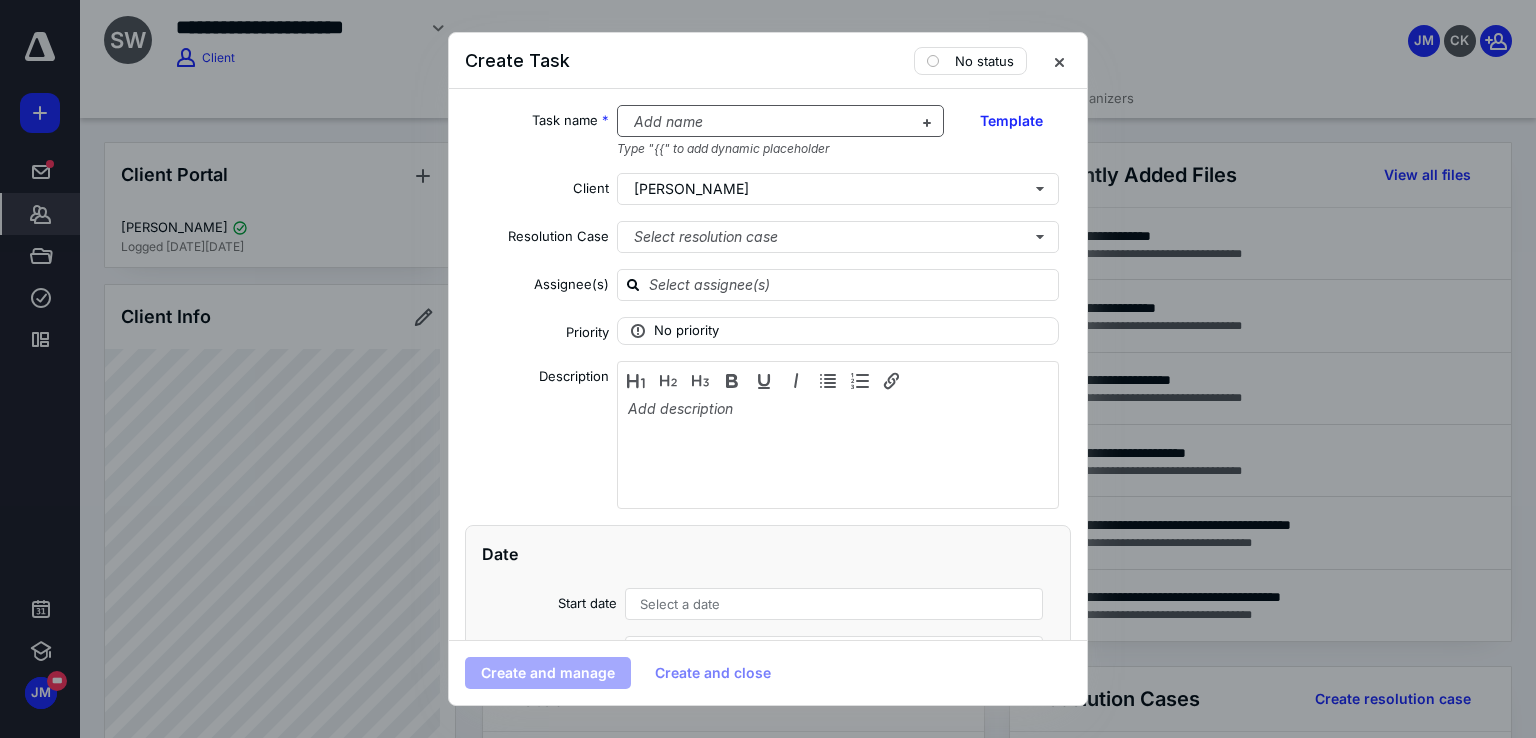 click at bounding box center [769, 122] 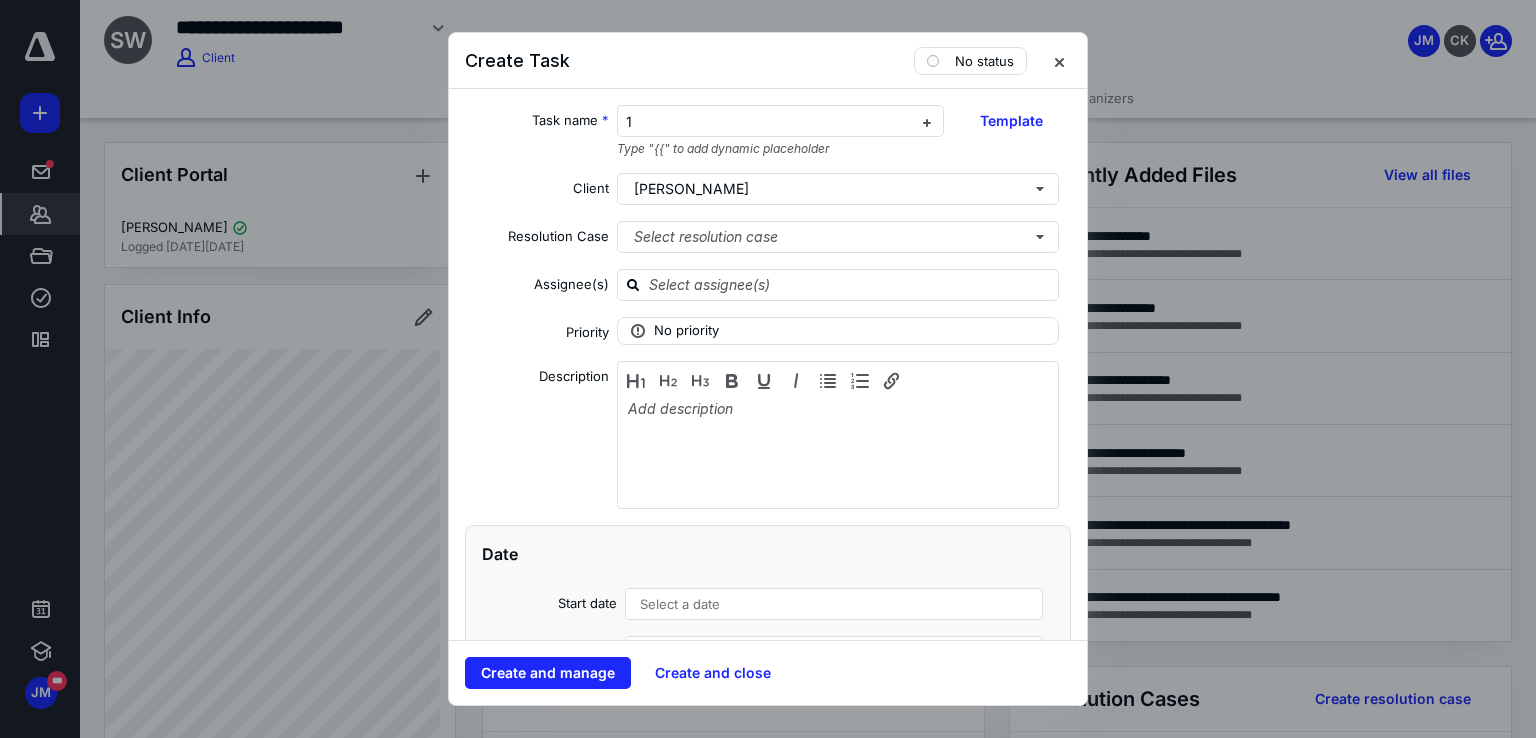 type 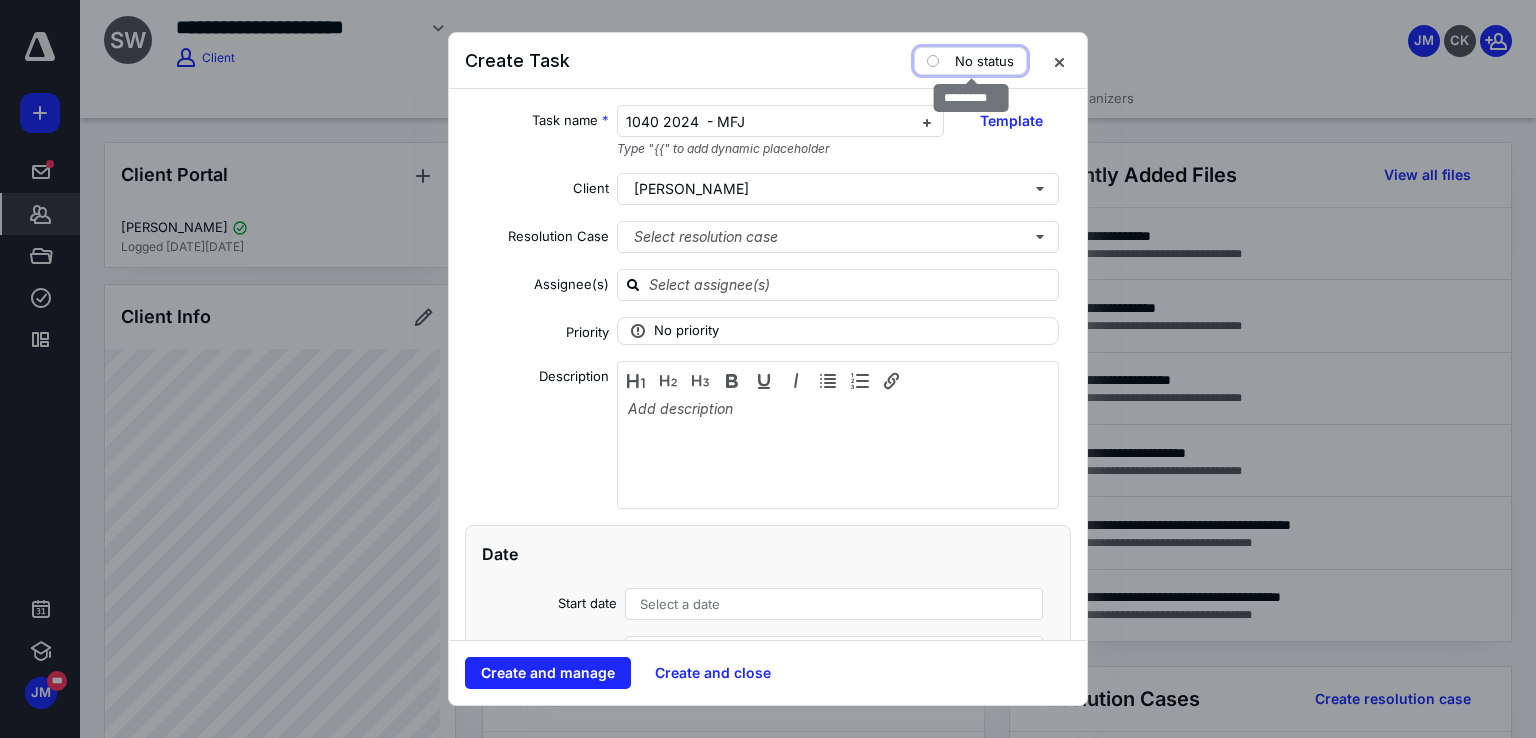 click on "No status" at bounding box center [984, 61] 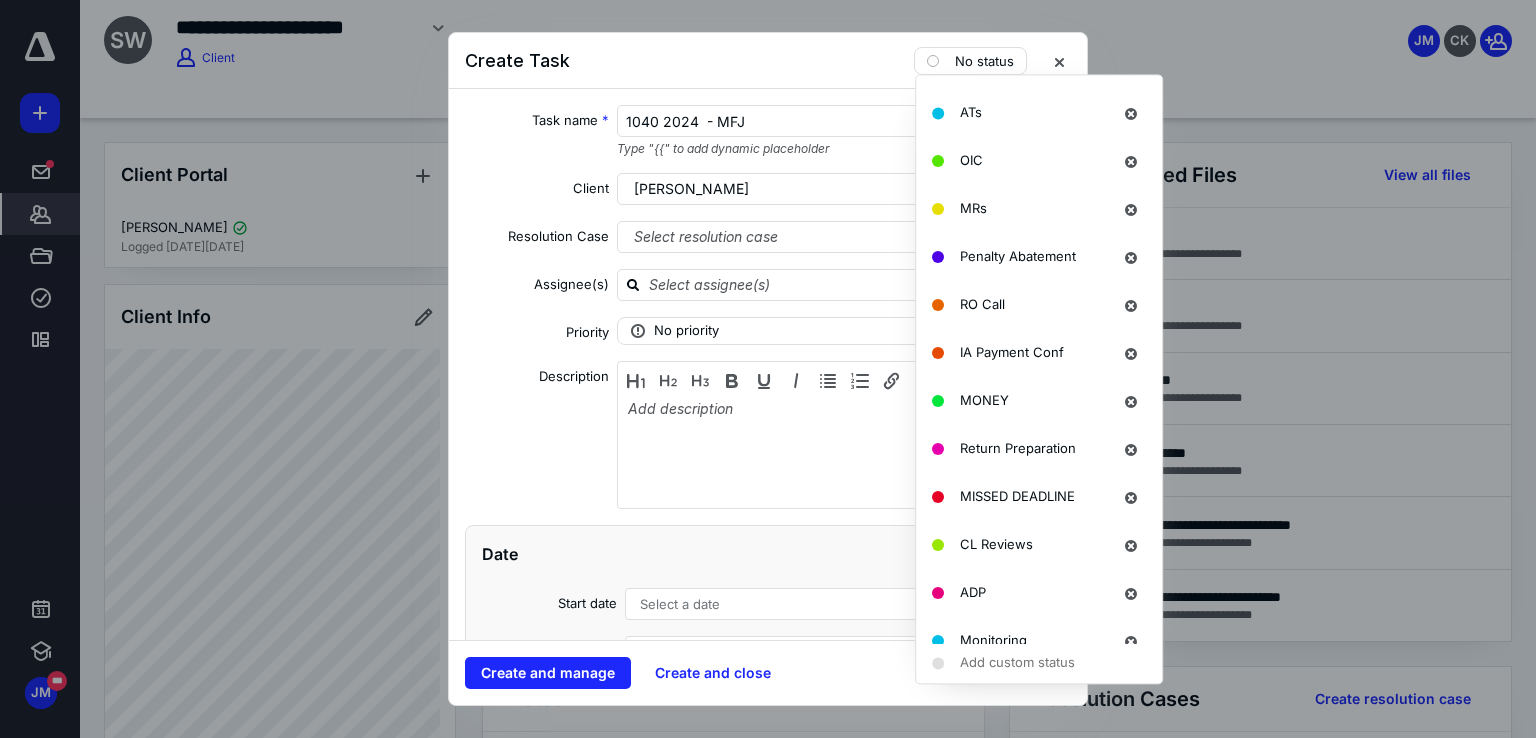 scroll, scrollTop: 700, scrollLeft: 0, axis: vertical 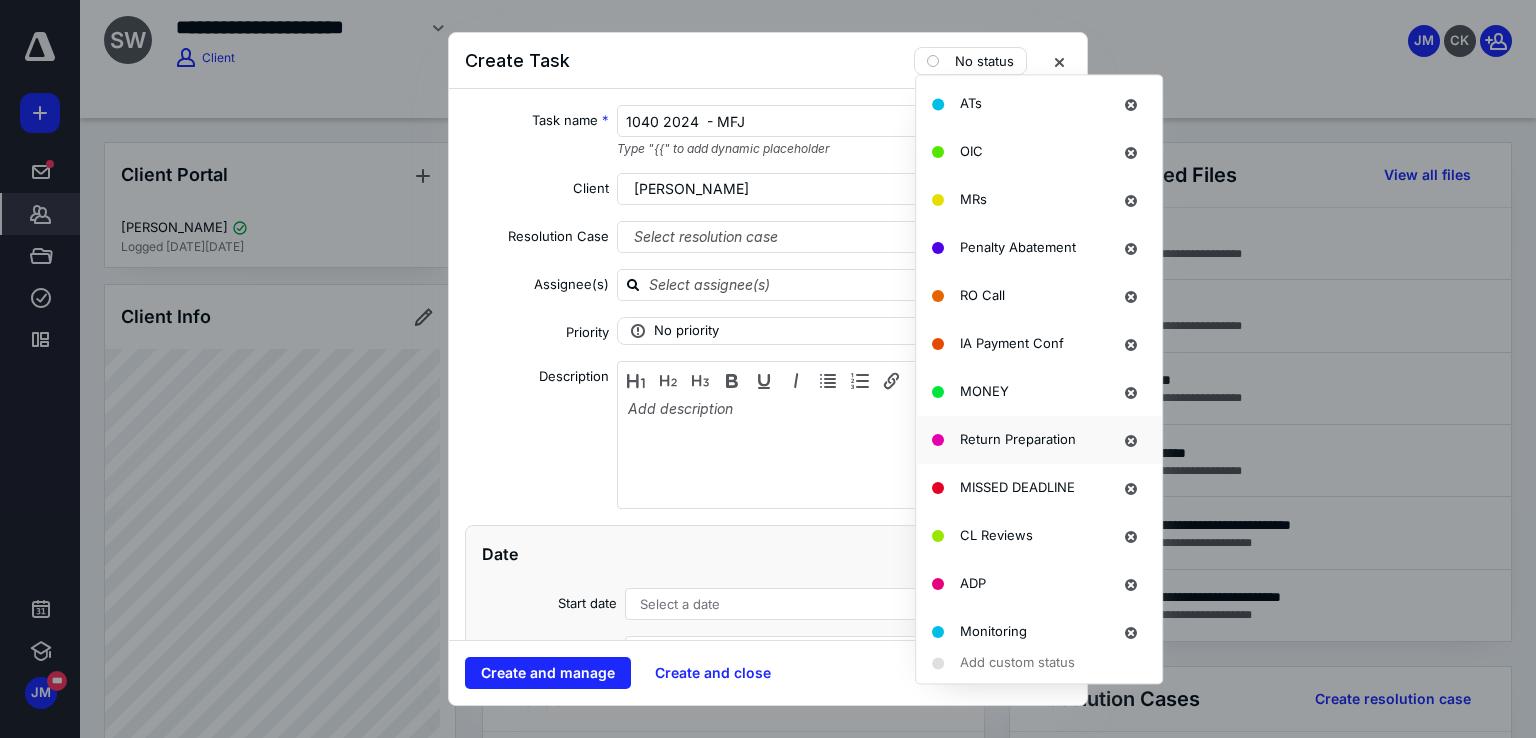 click on "Return Preparation" at bounding box center [1018, 439] 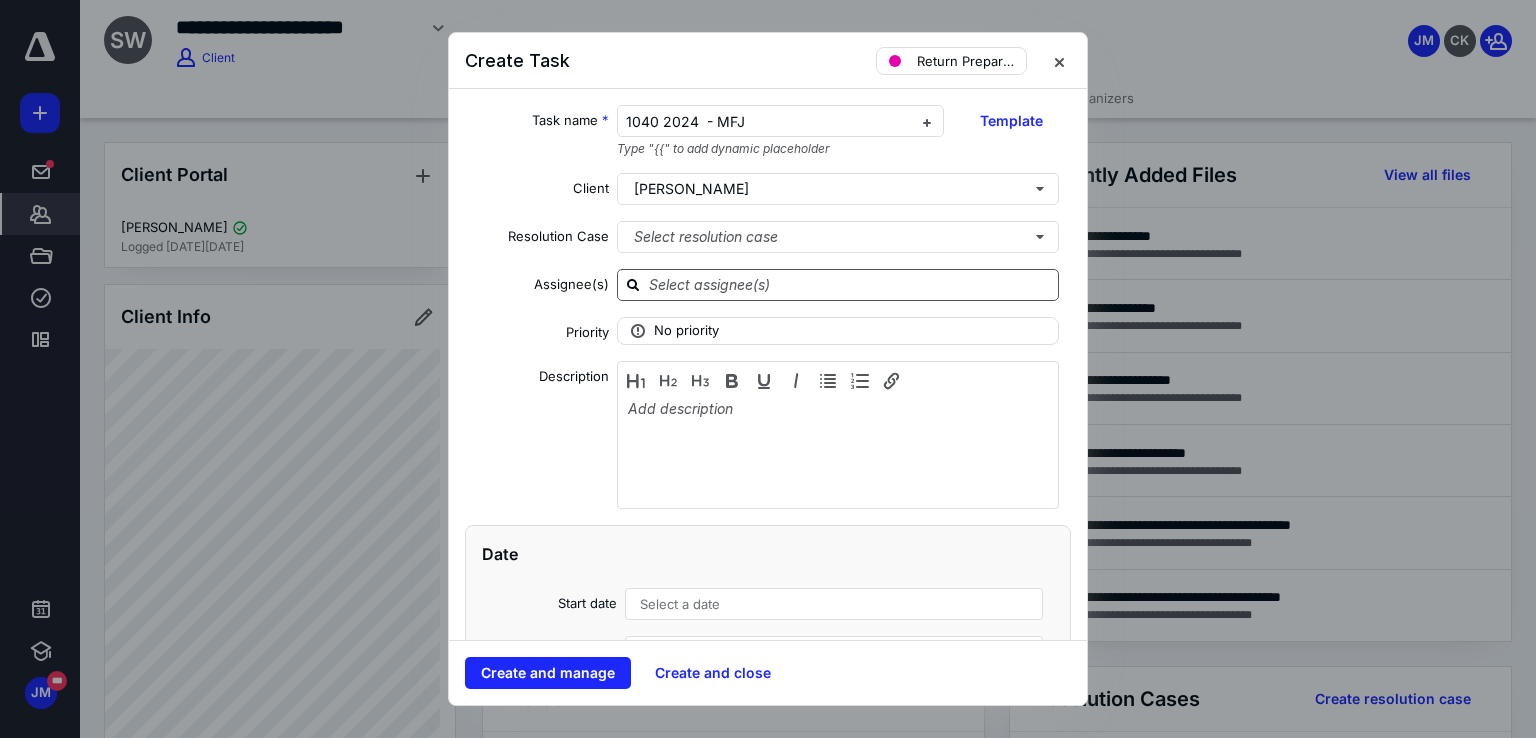 click at bounding box center (850, 284) 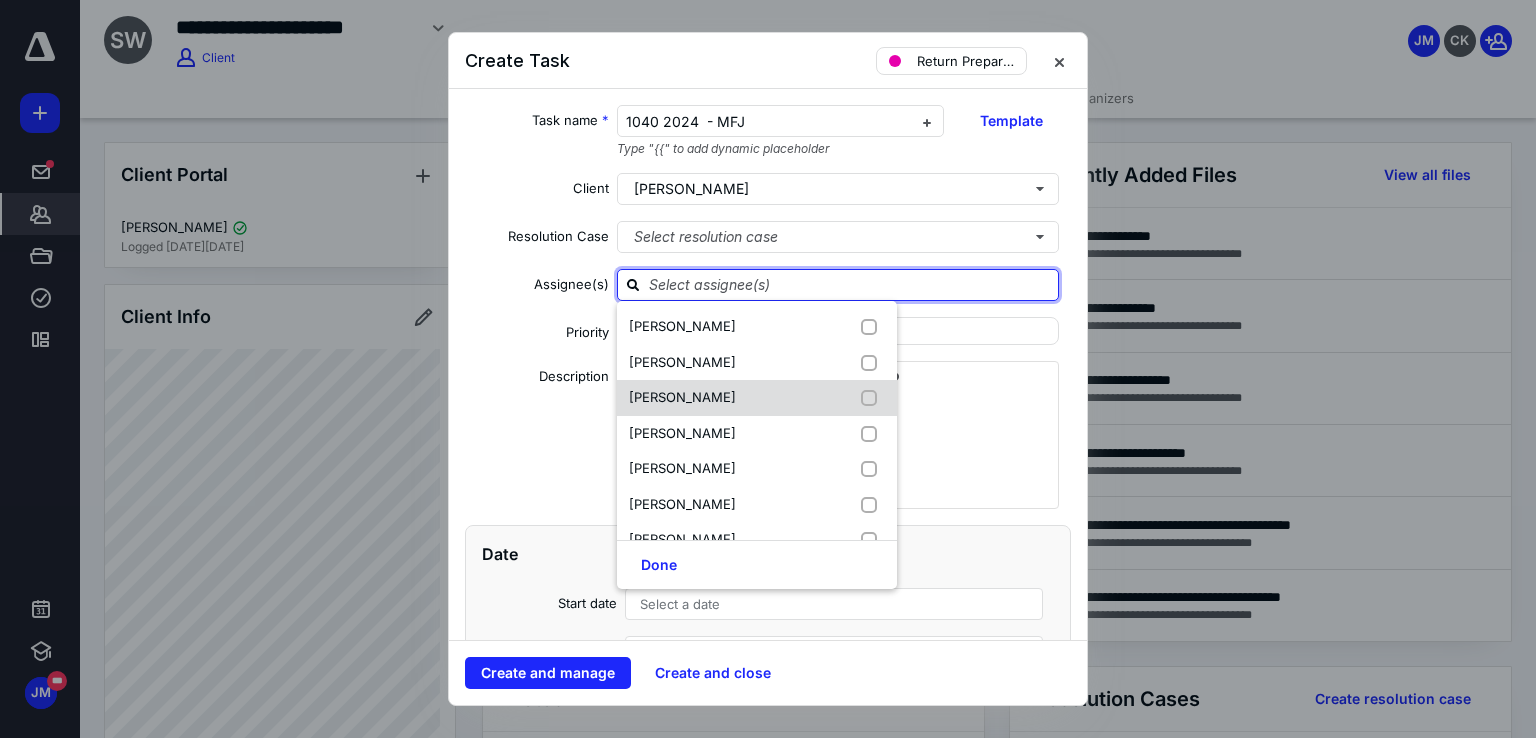click on "[PERSON_NAME]" at bounding box center [686, 398] 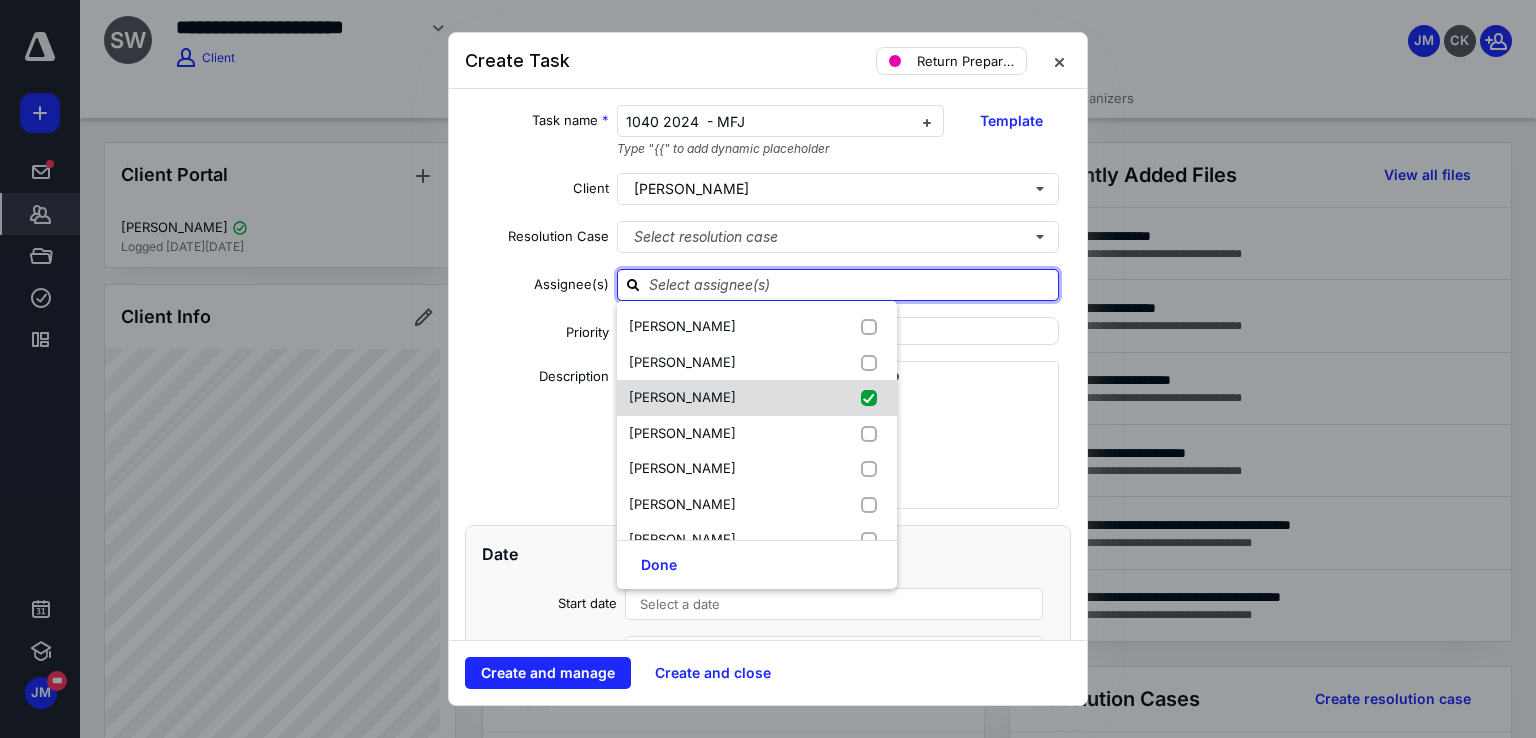 checkbox on "true" 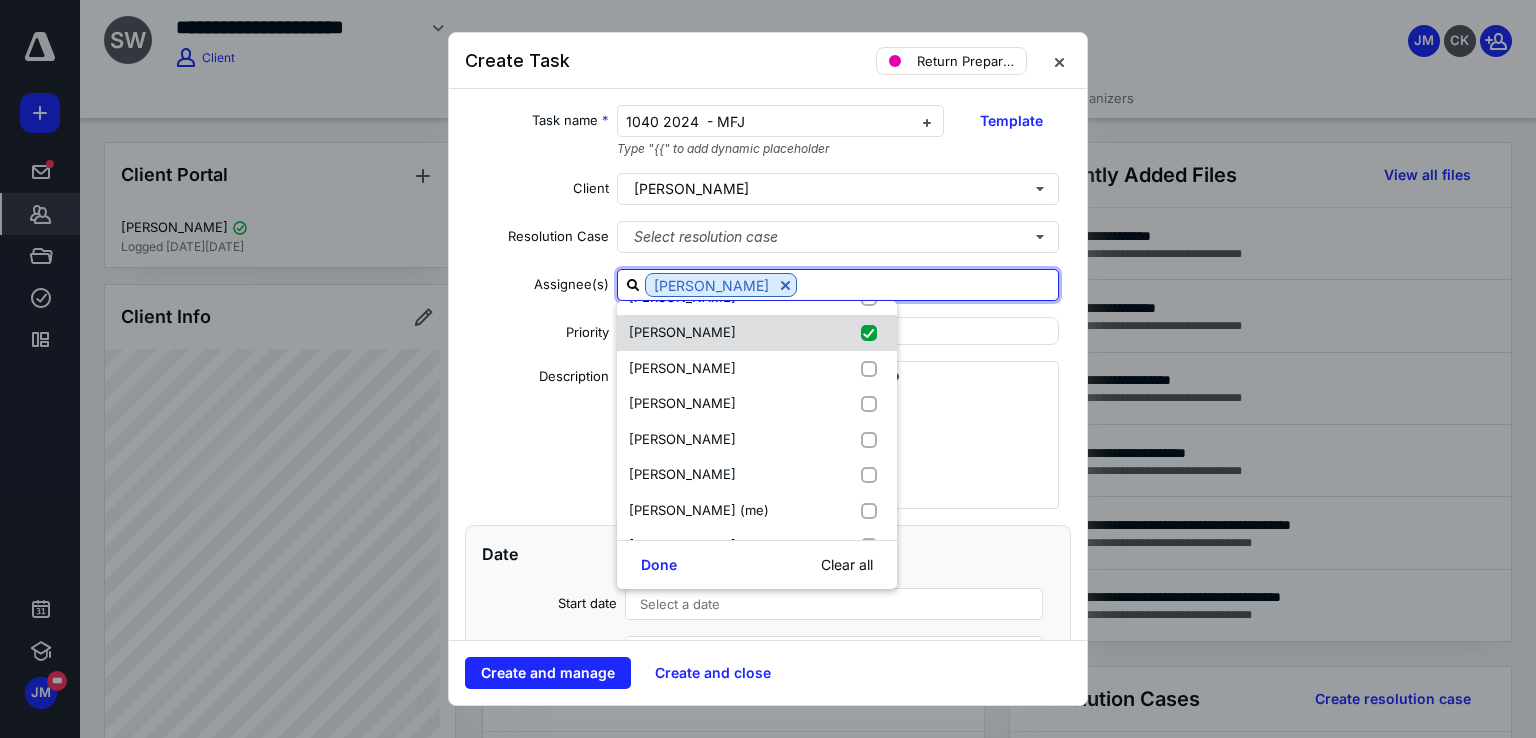 scroll, scrollTop: 100, scrollLeft: 0, axis: vertical 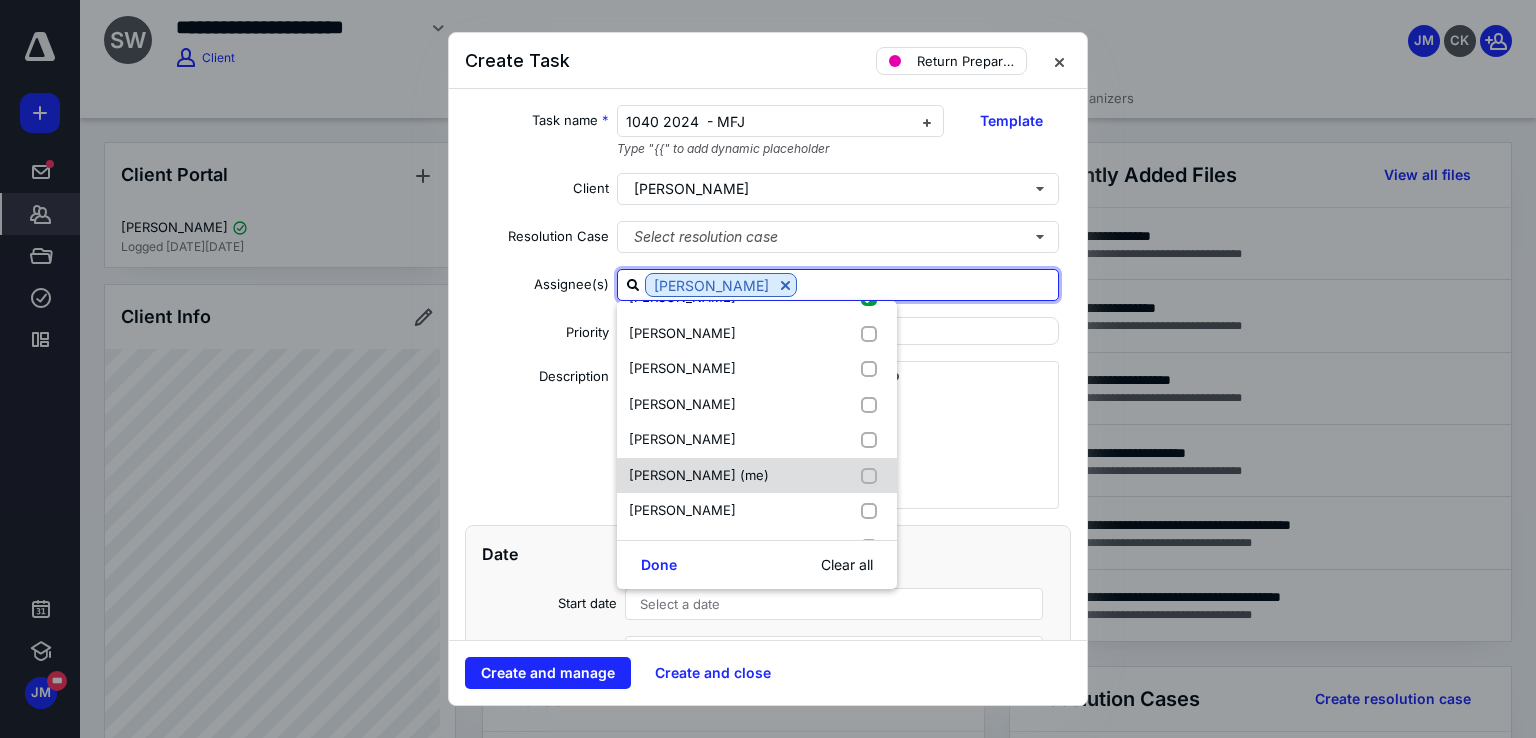 click on "[PERSON_NAME] (me)" at bounding box center (699, 475) 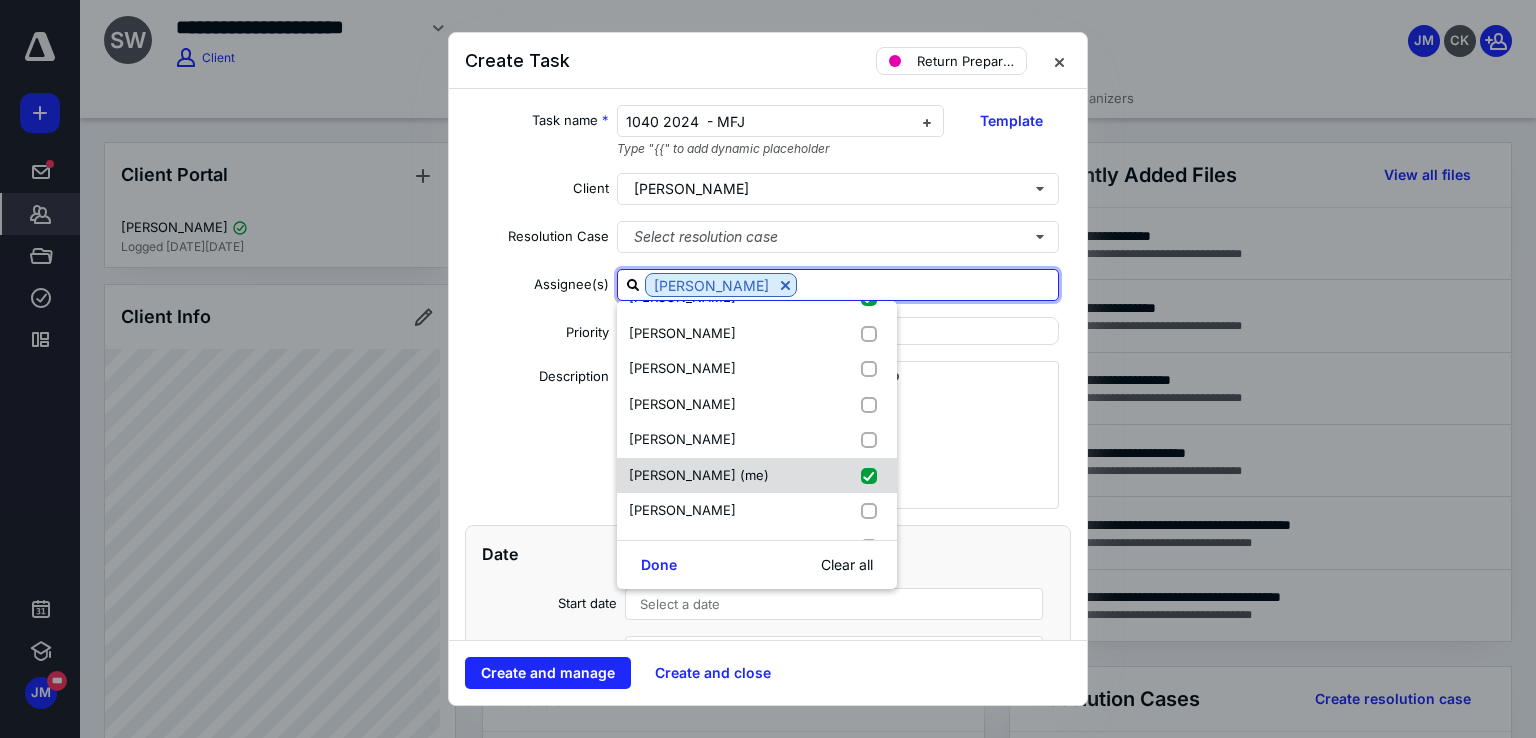 checkbox on "true" 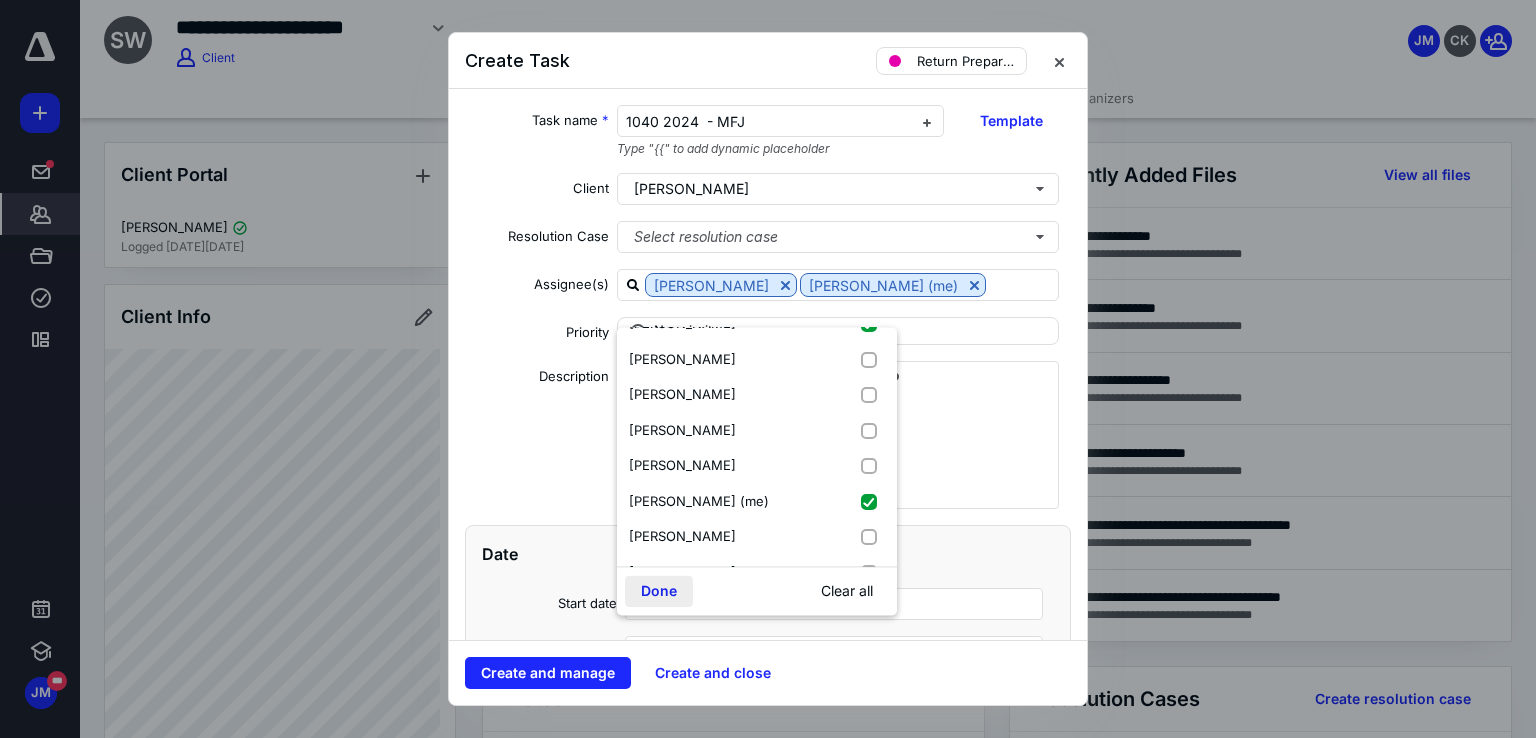 click on "Done" at bounding box center [659, 592] 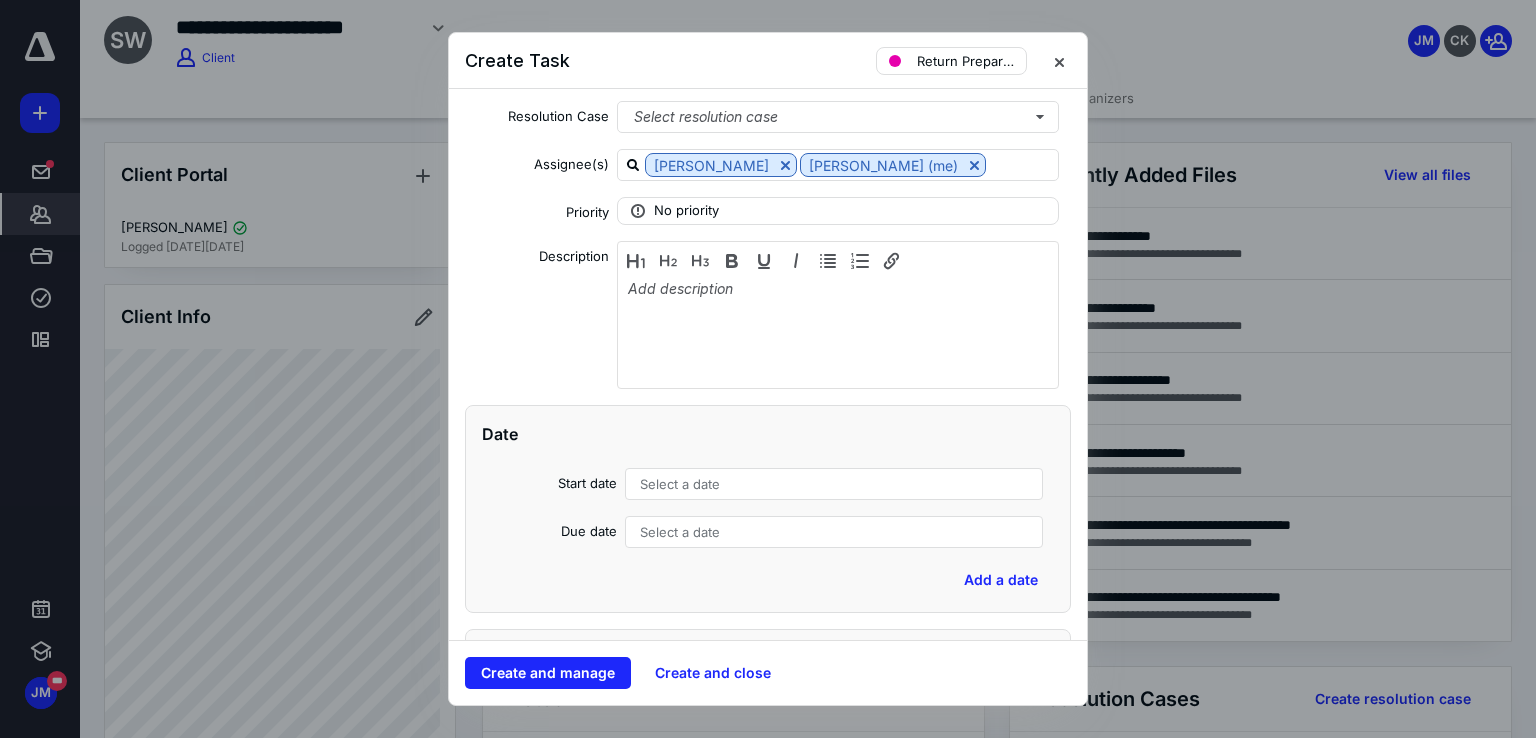 scroll, scrollTop: 300, scrollLeft: 0, axis: vertical 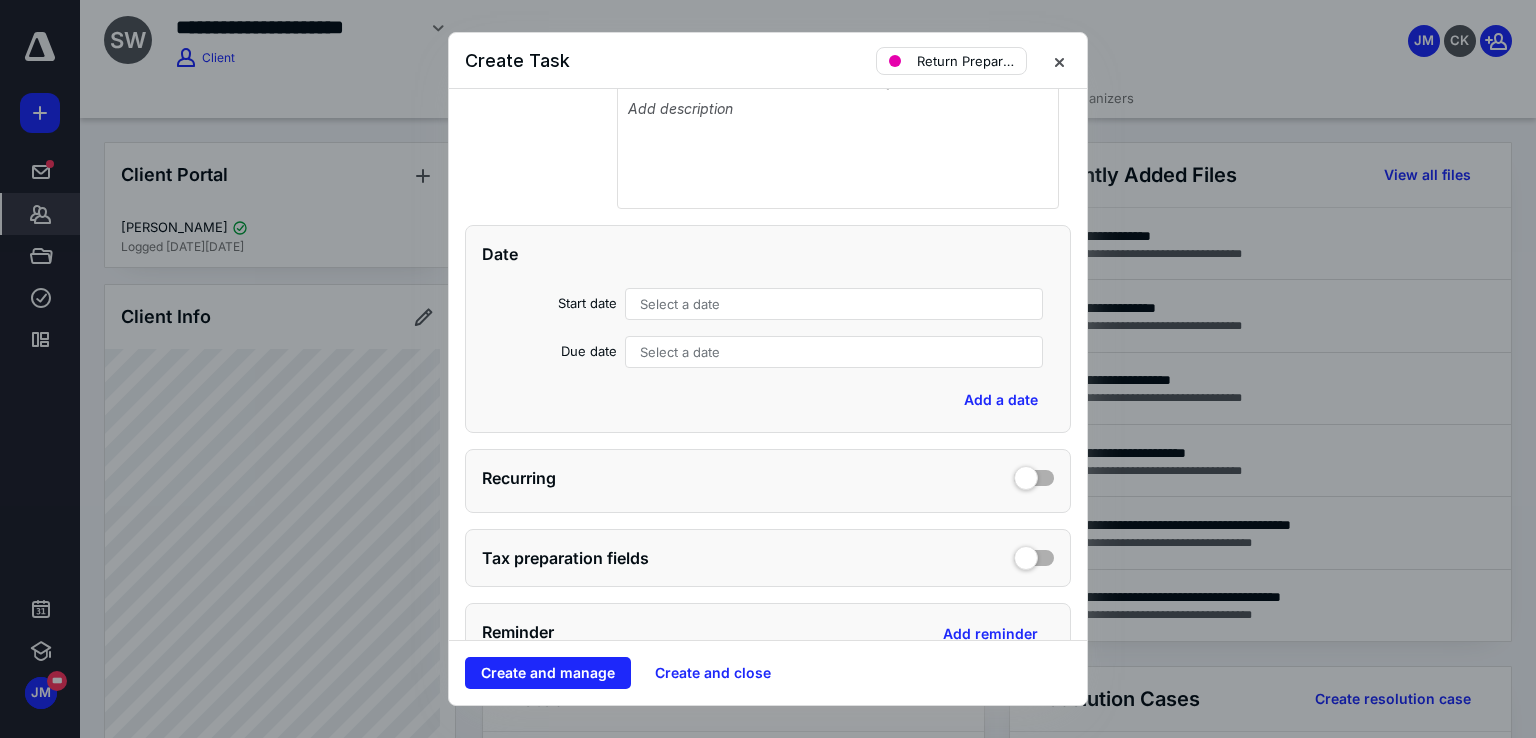 click on "Select a date" at bounding box center (680, 352) 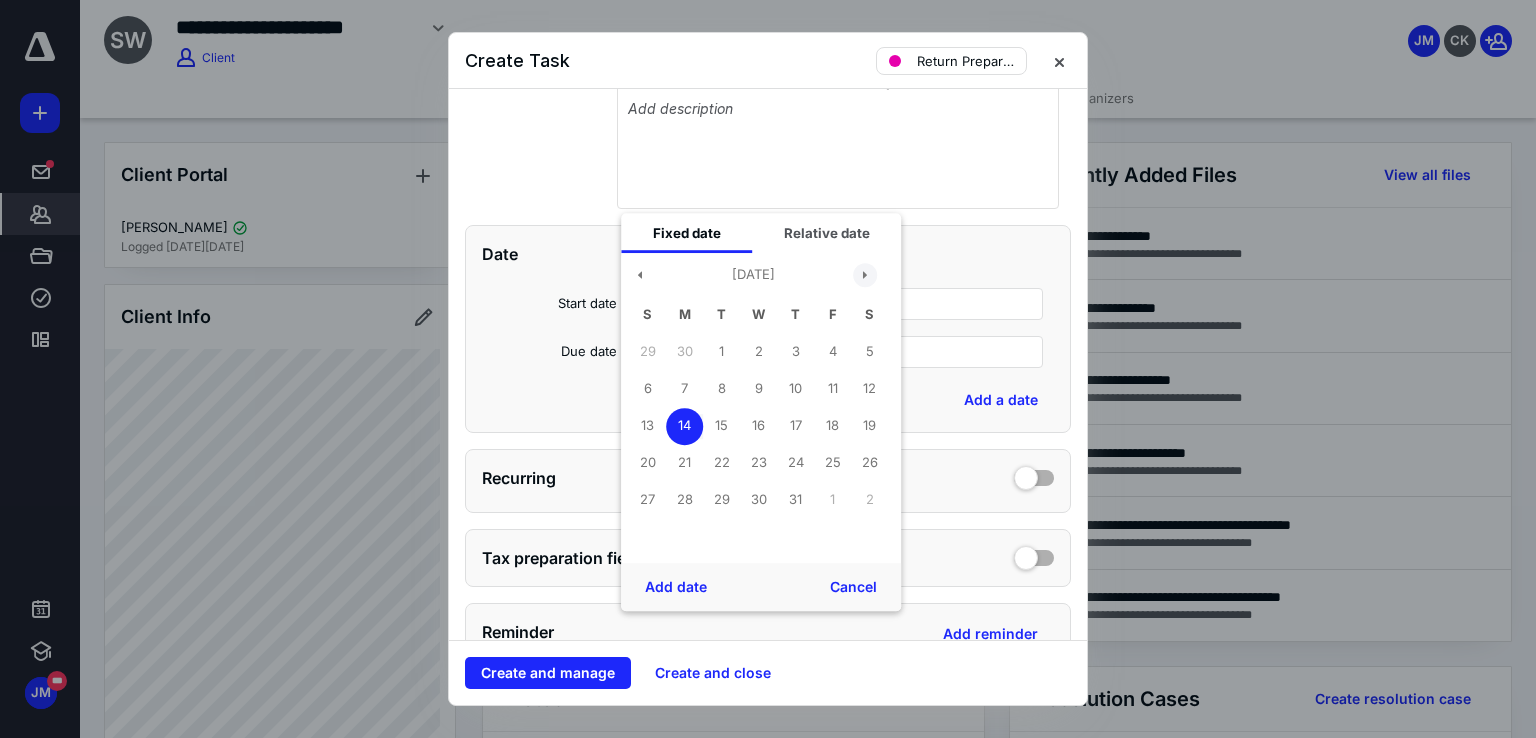 click at bounding box center (865, 275) 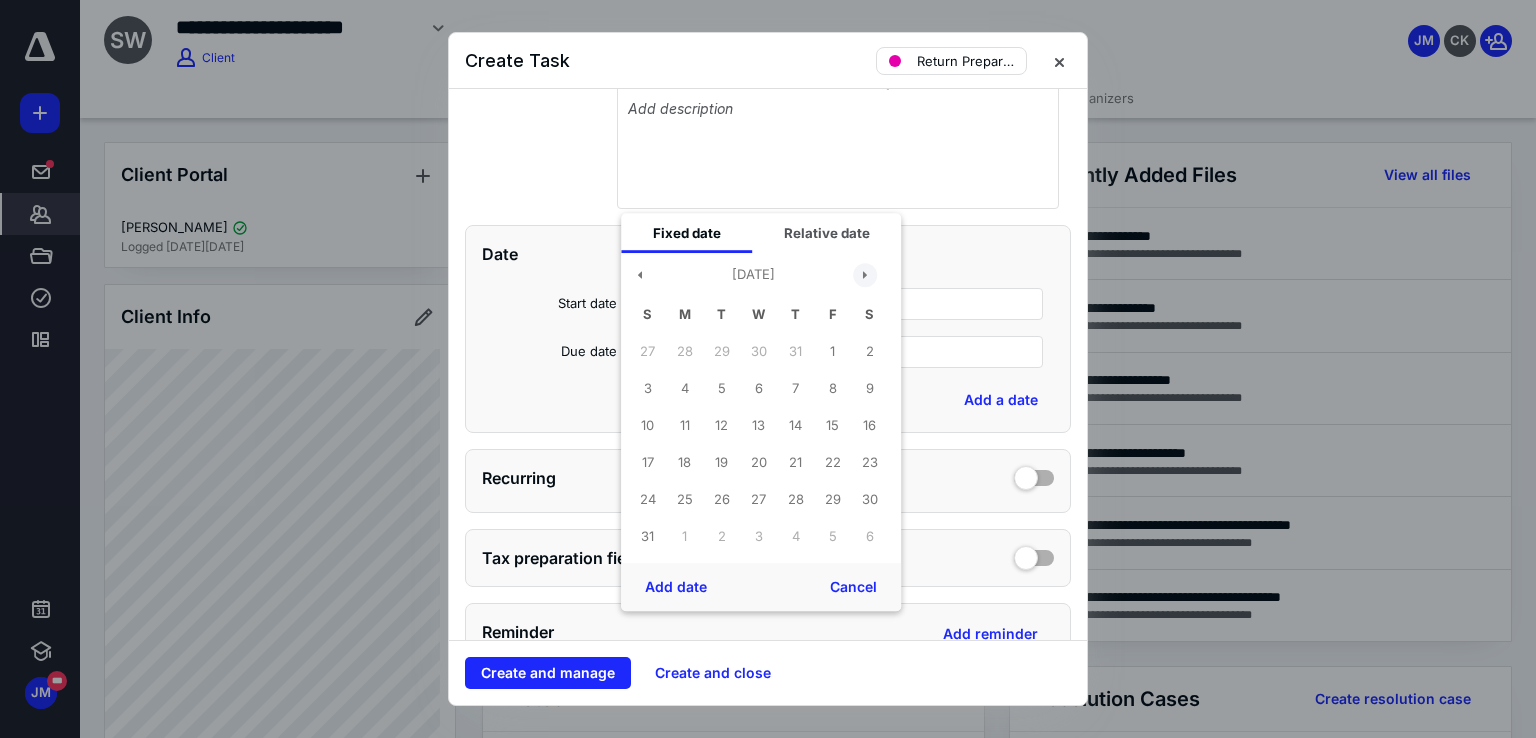 click at bounding box center [865, 275] 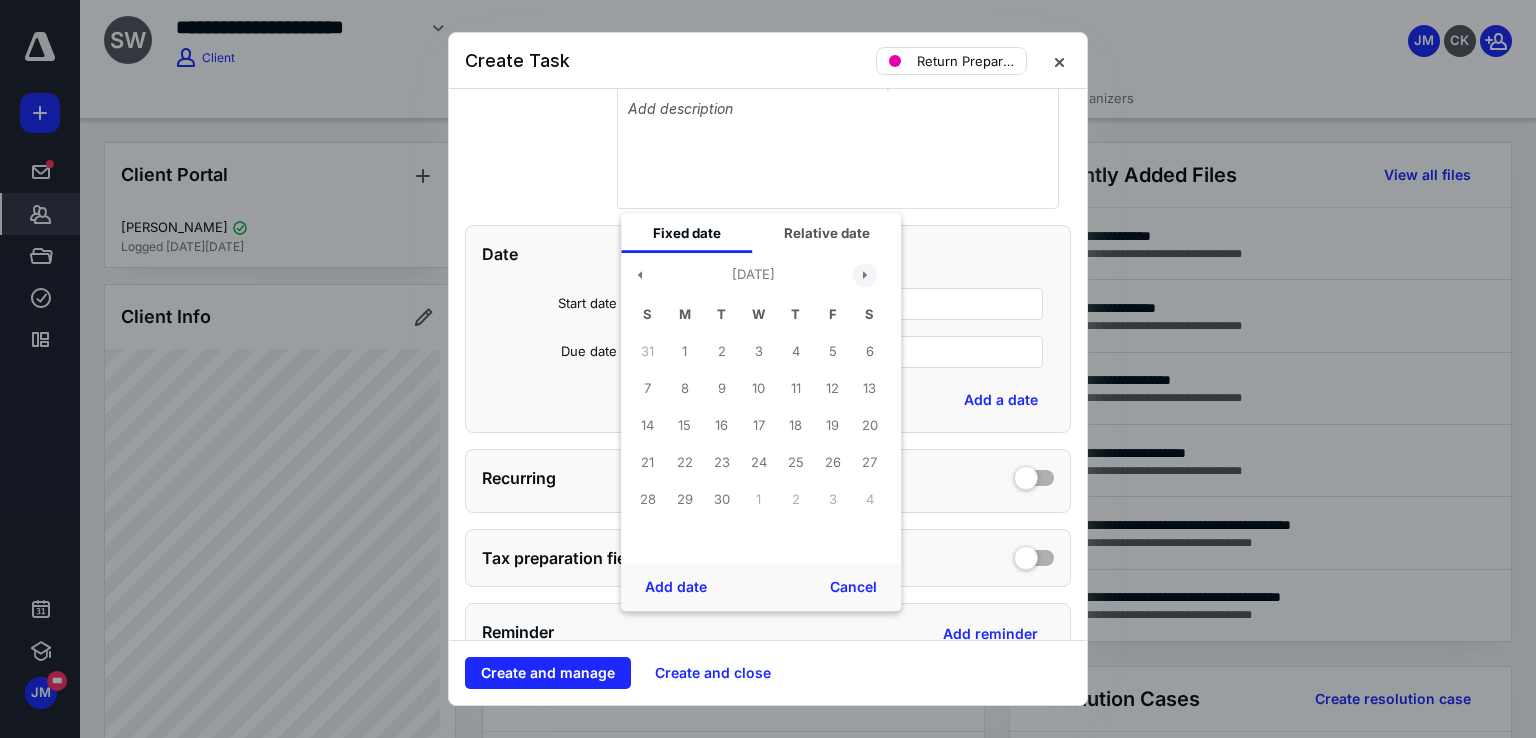 click at bounding box center [865, 275] 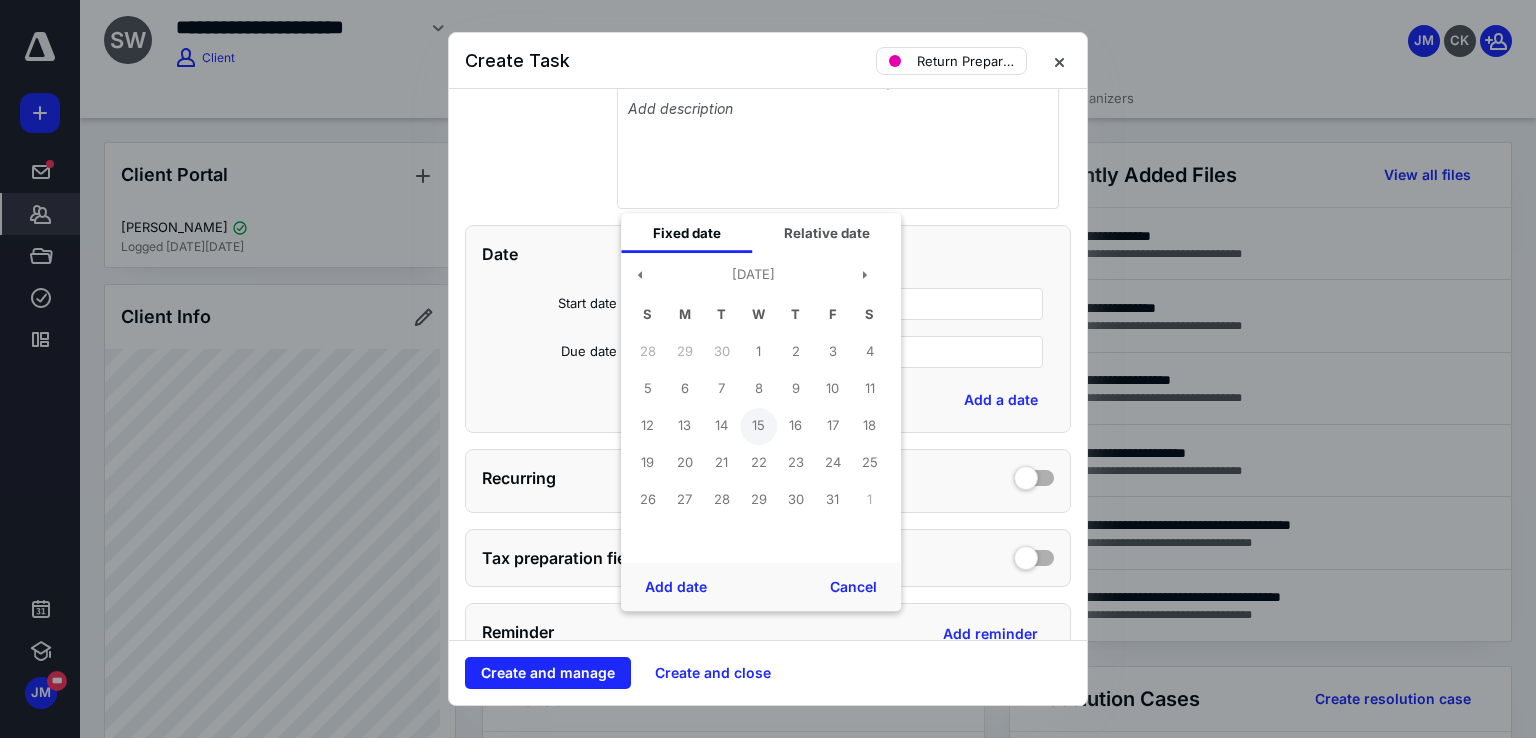 click on "15" at bounding box center (758, 426) 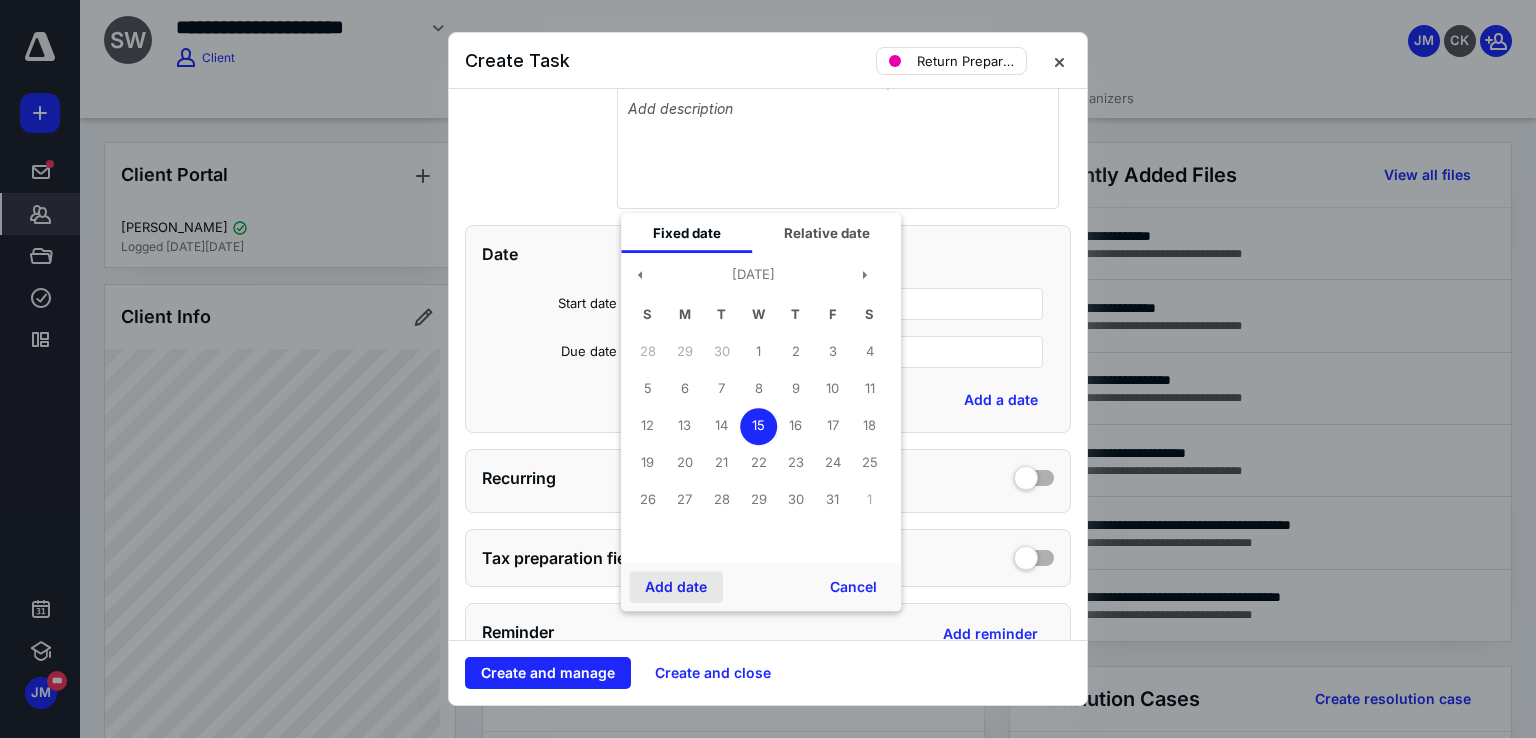 click on "Add date" at bounding box center (676, 587) 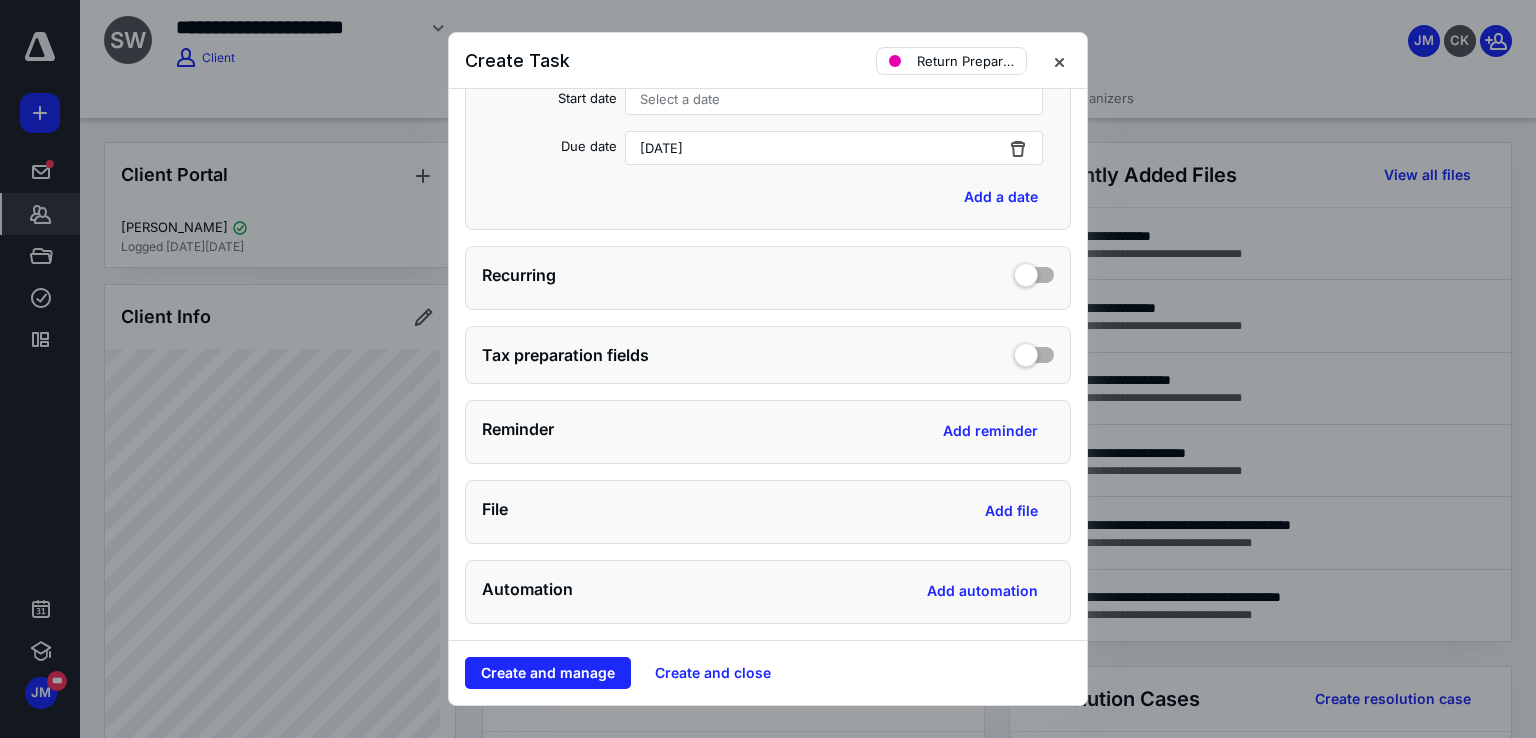 scroll, scrollTop: 626, scrollLeft: 0, axis: vertical 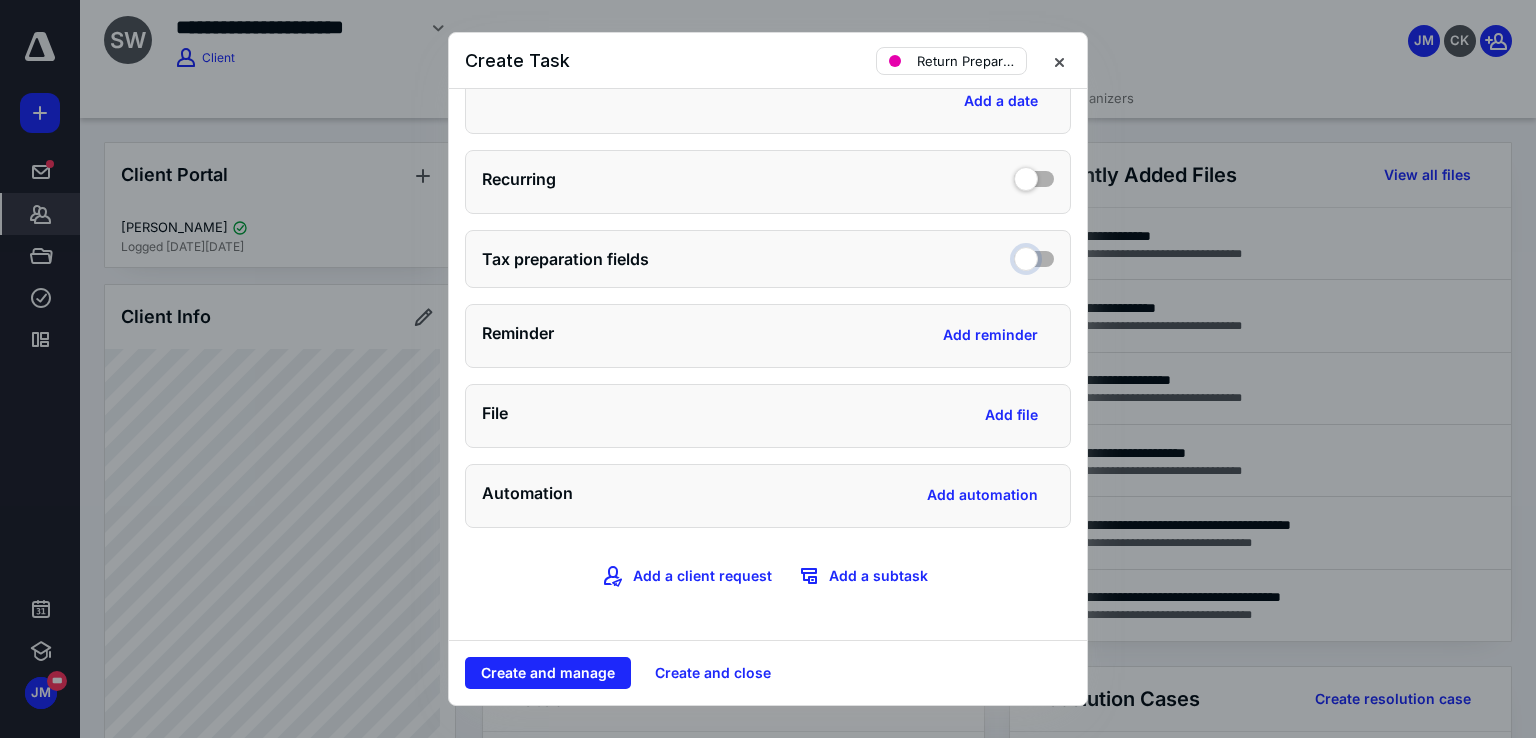 click at bounding box center (1034, 256) 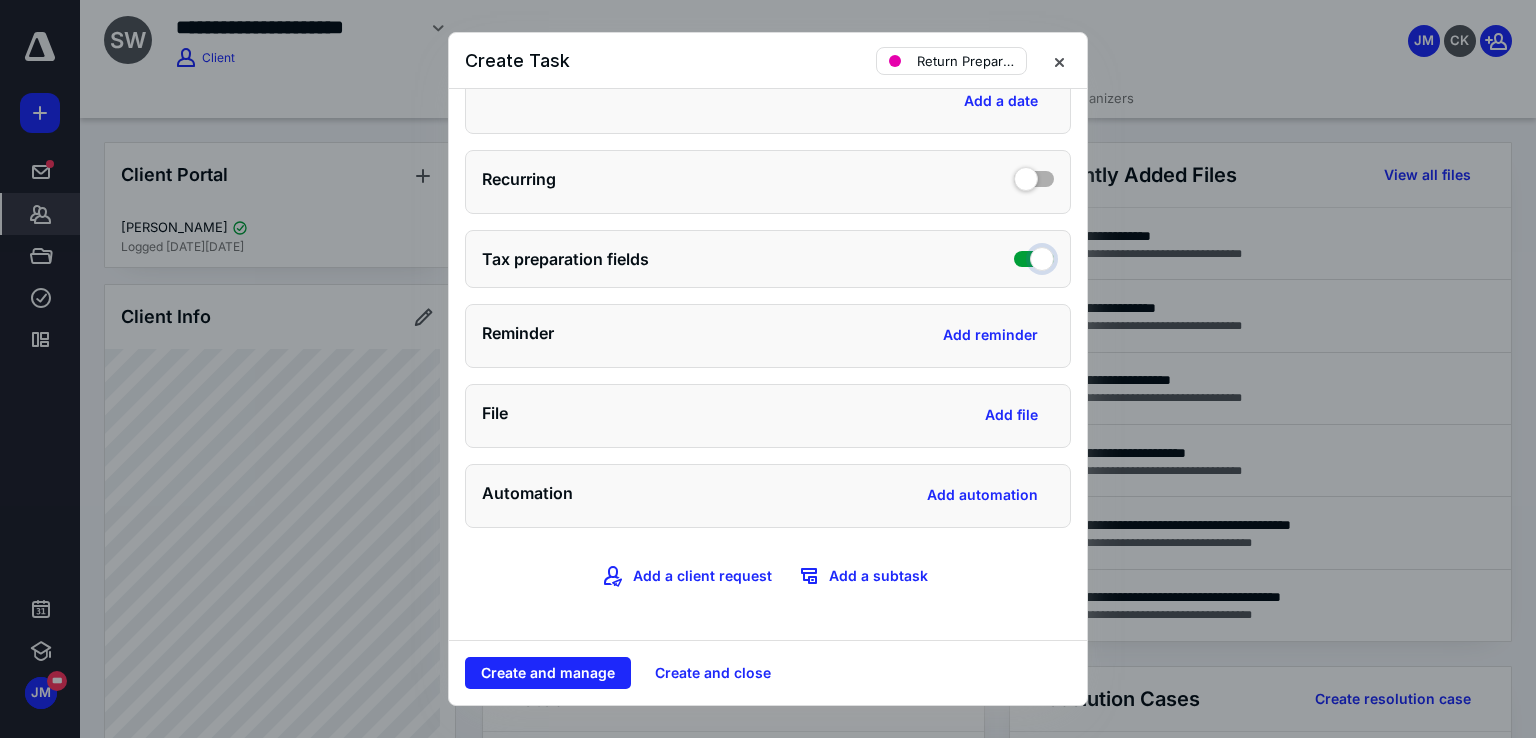 checkbox on "true" 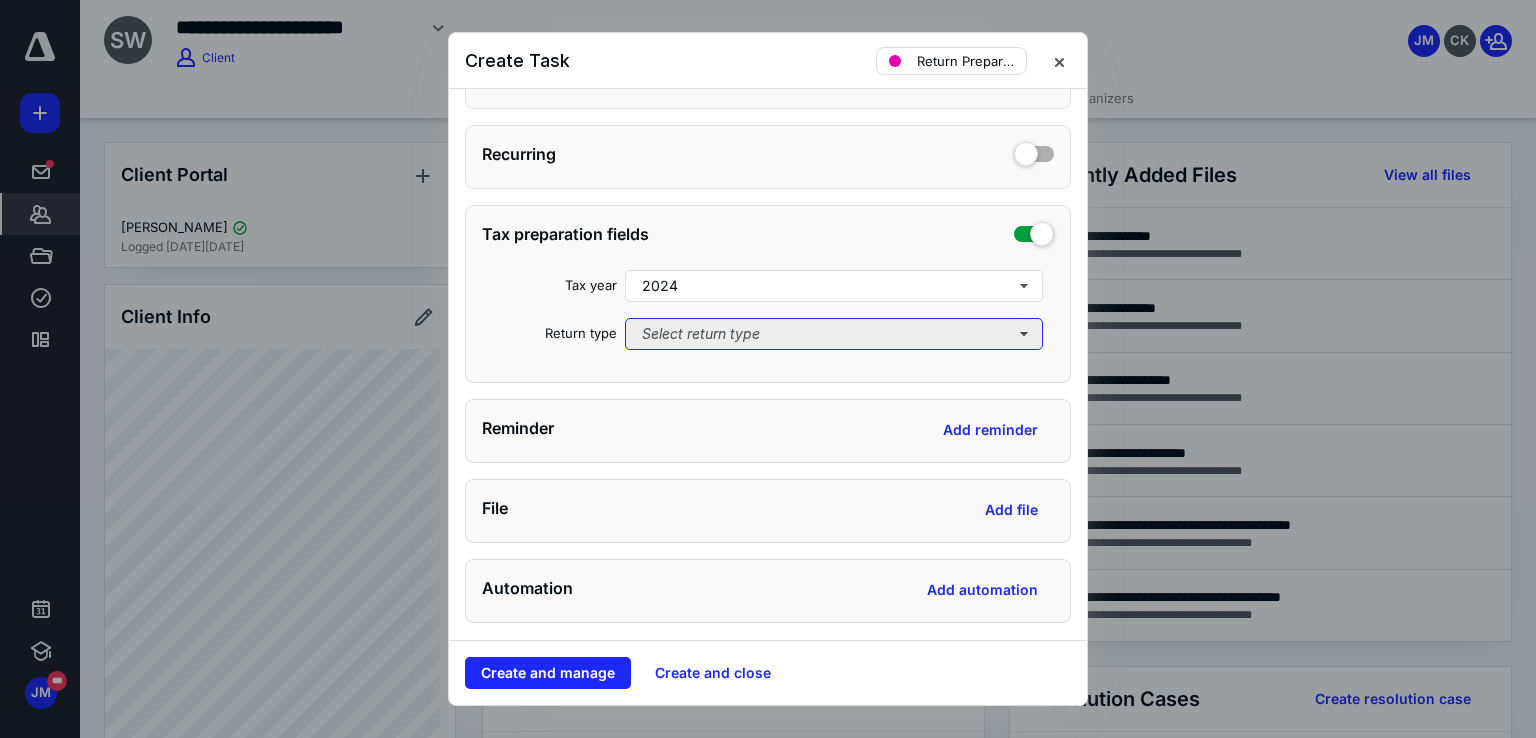 click on "Select return type" at bounding box center [834, 334] 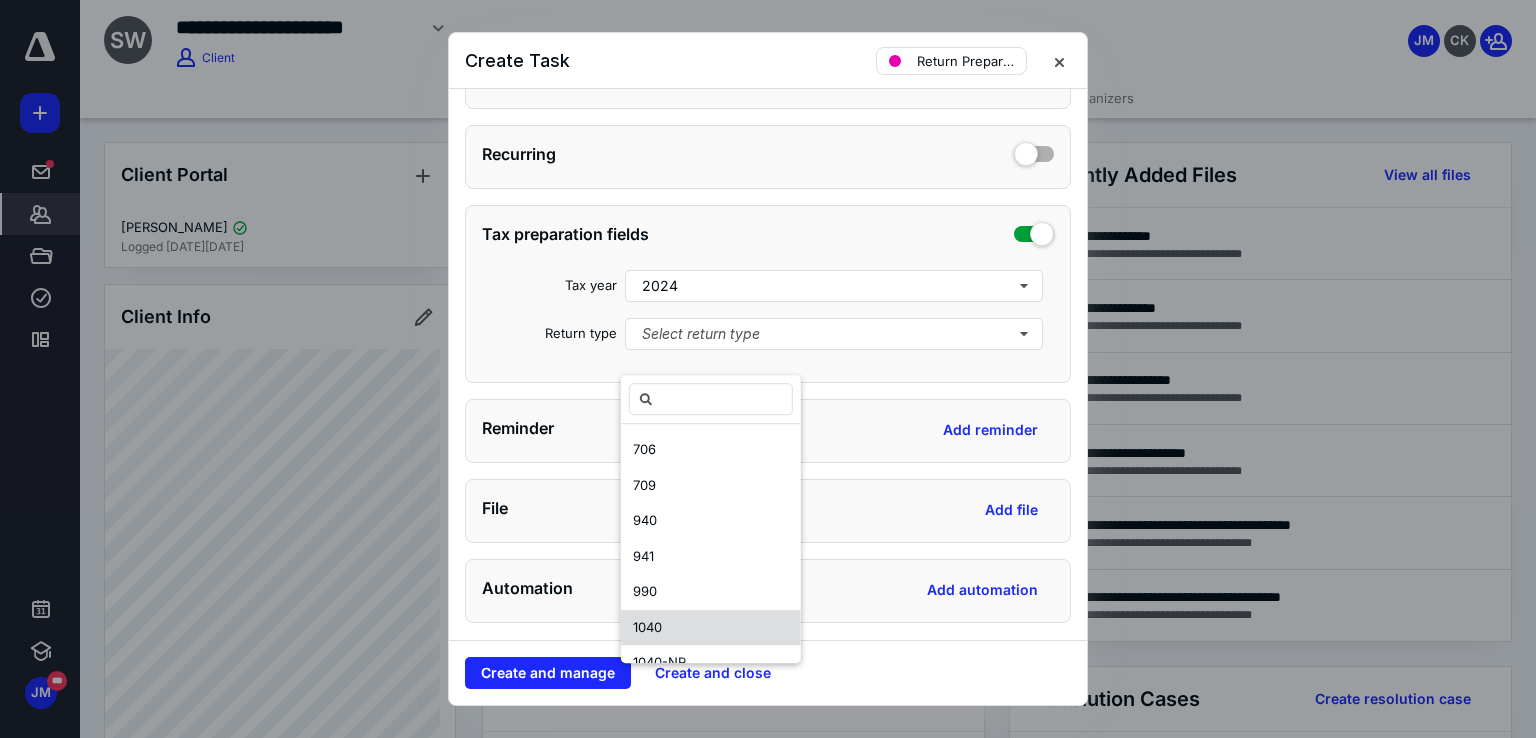 click on "1040" at bounding box center (711, 628) 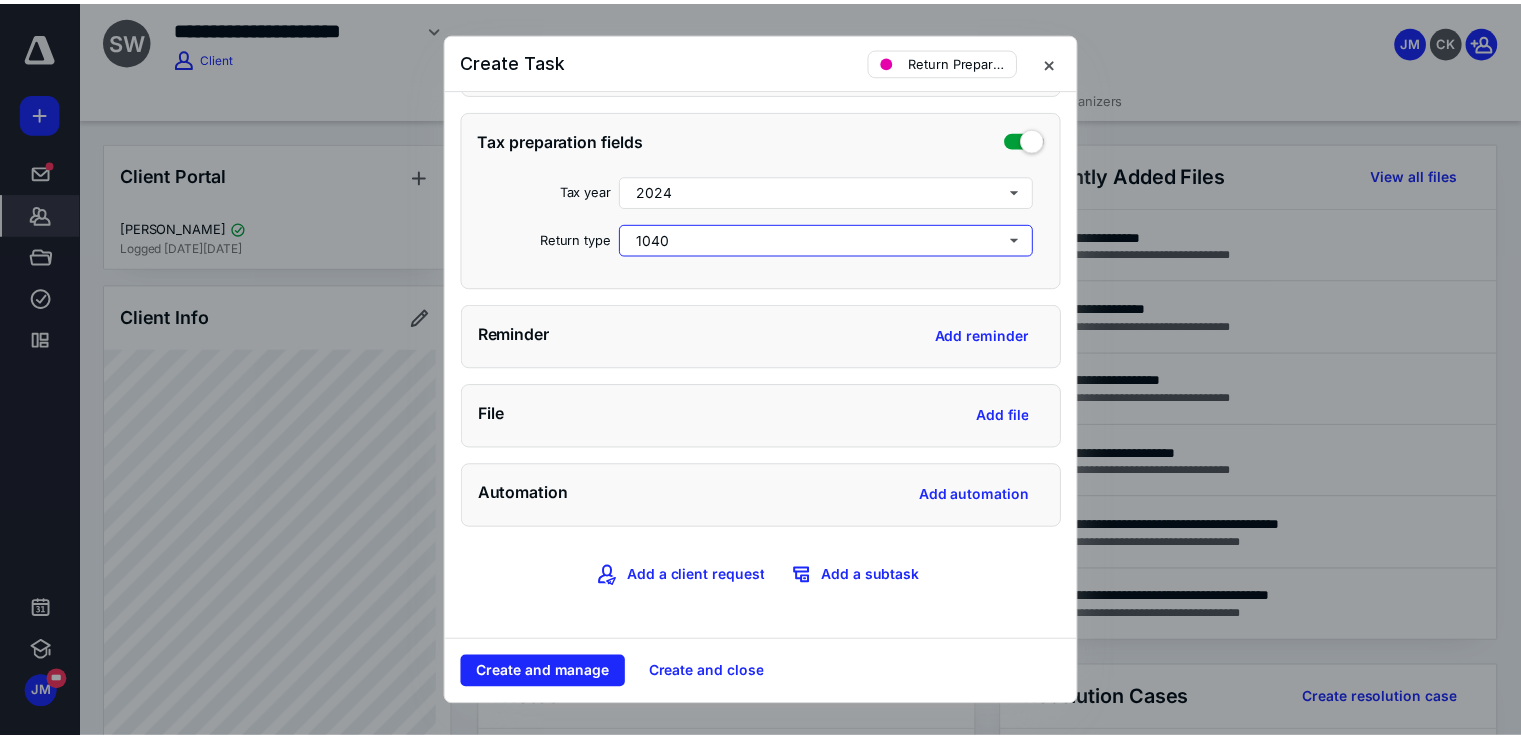 scroll, scrollTop: 746, scrollLeft: 0, axis: vertical 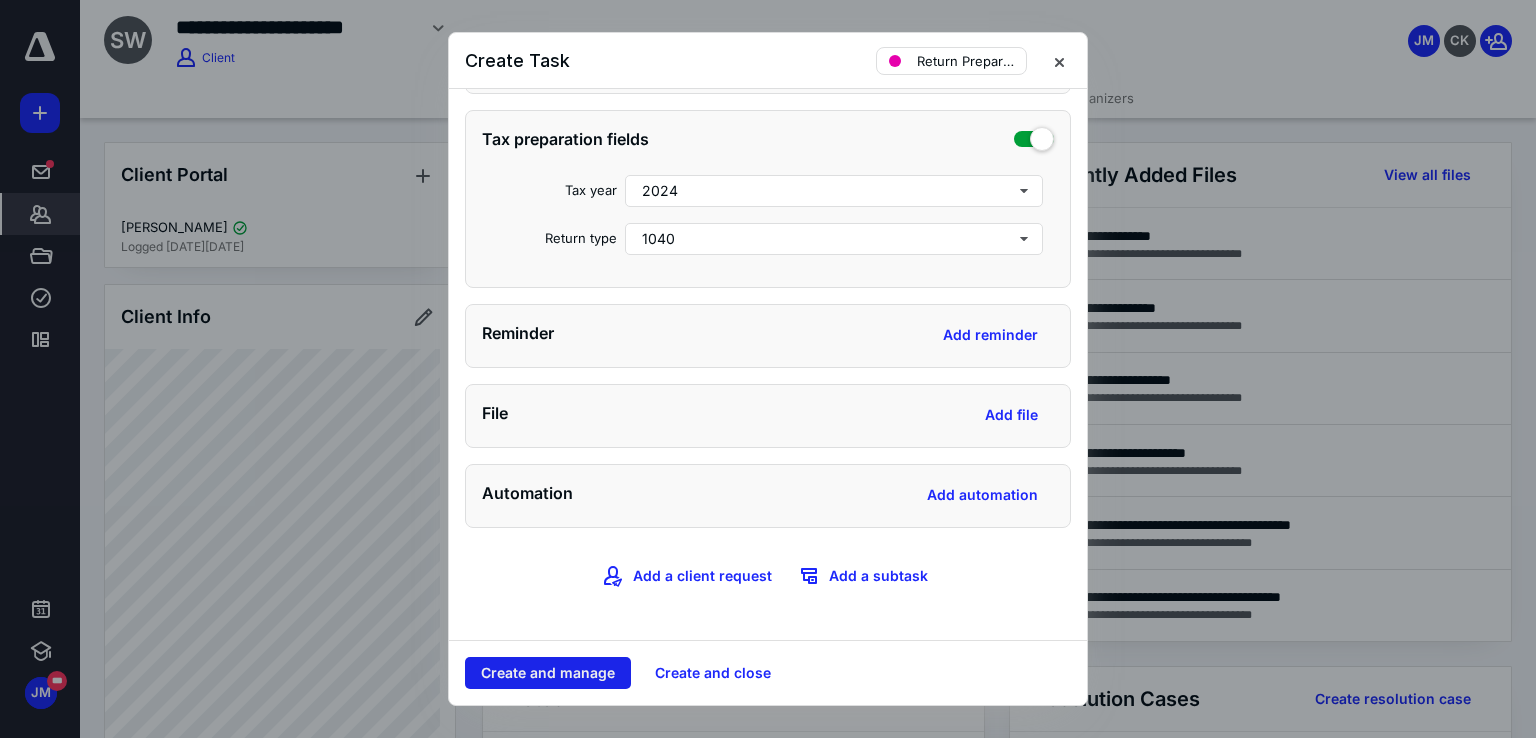 click on "Create and manage" at bounding box center [548, 673] 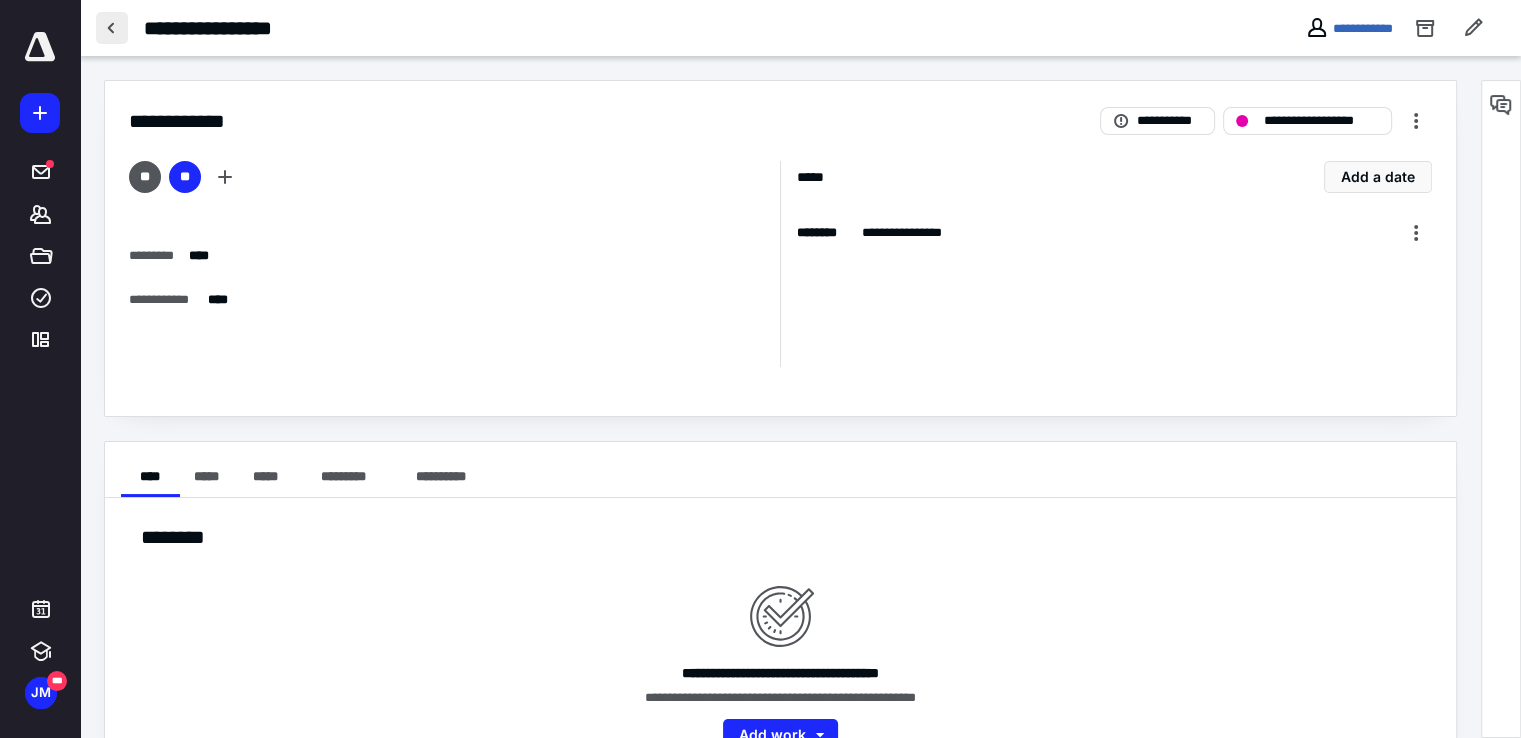 click at bounding box center [112, 28] 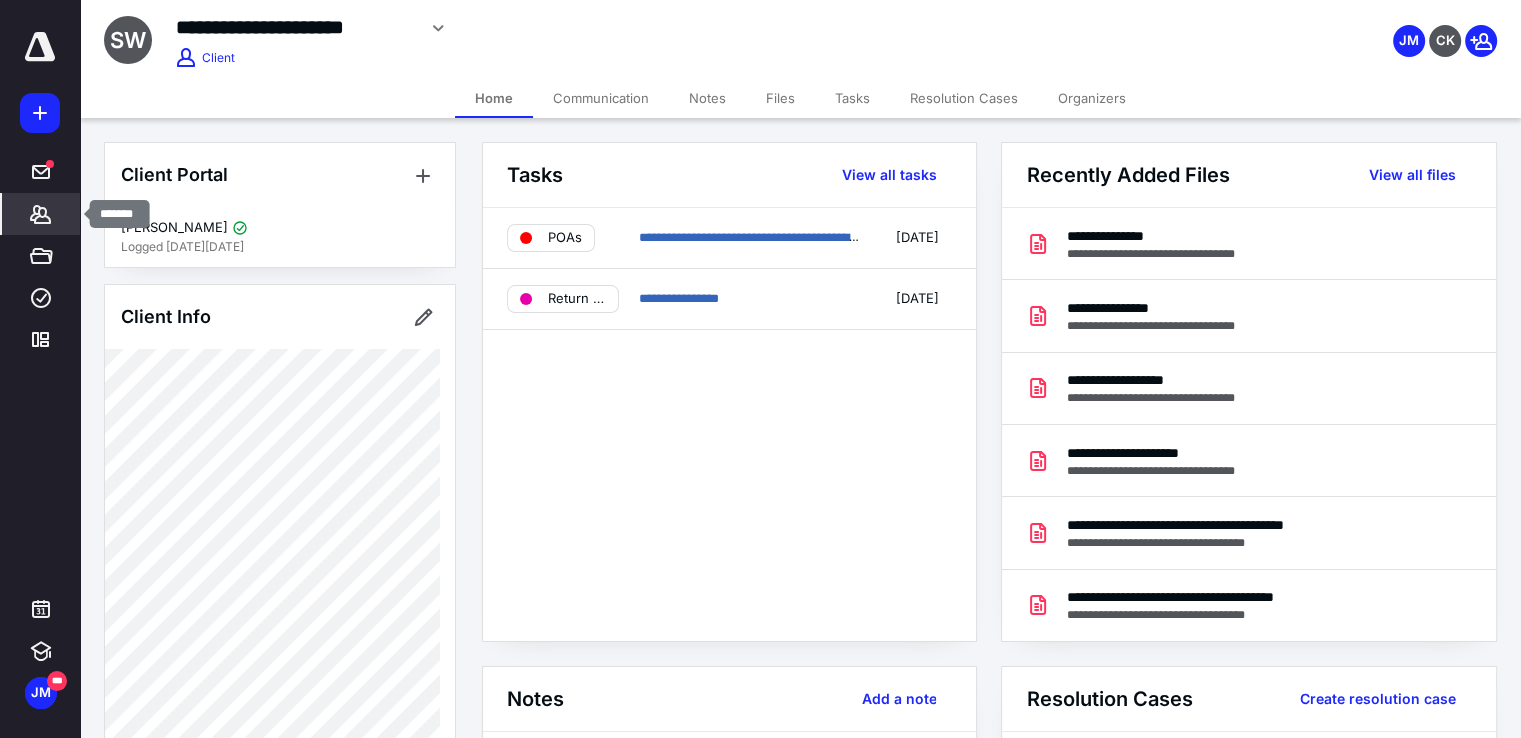 click 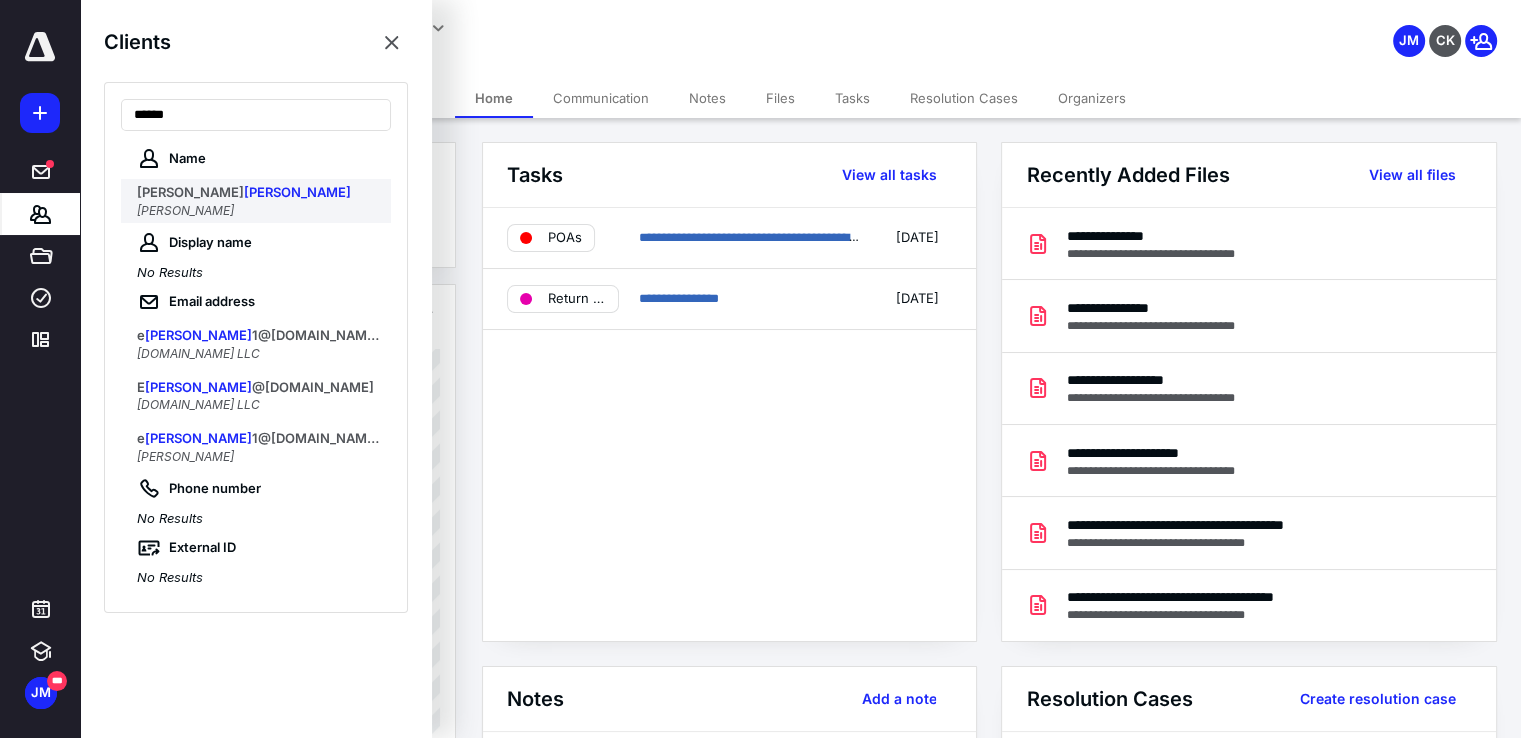 type on "******" 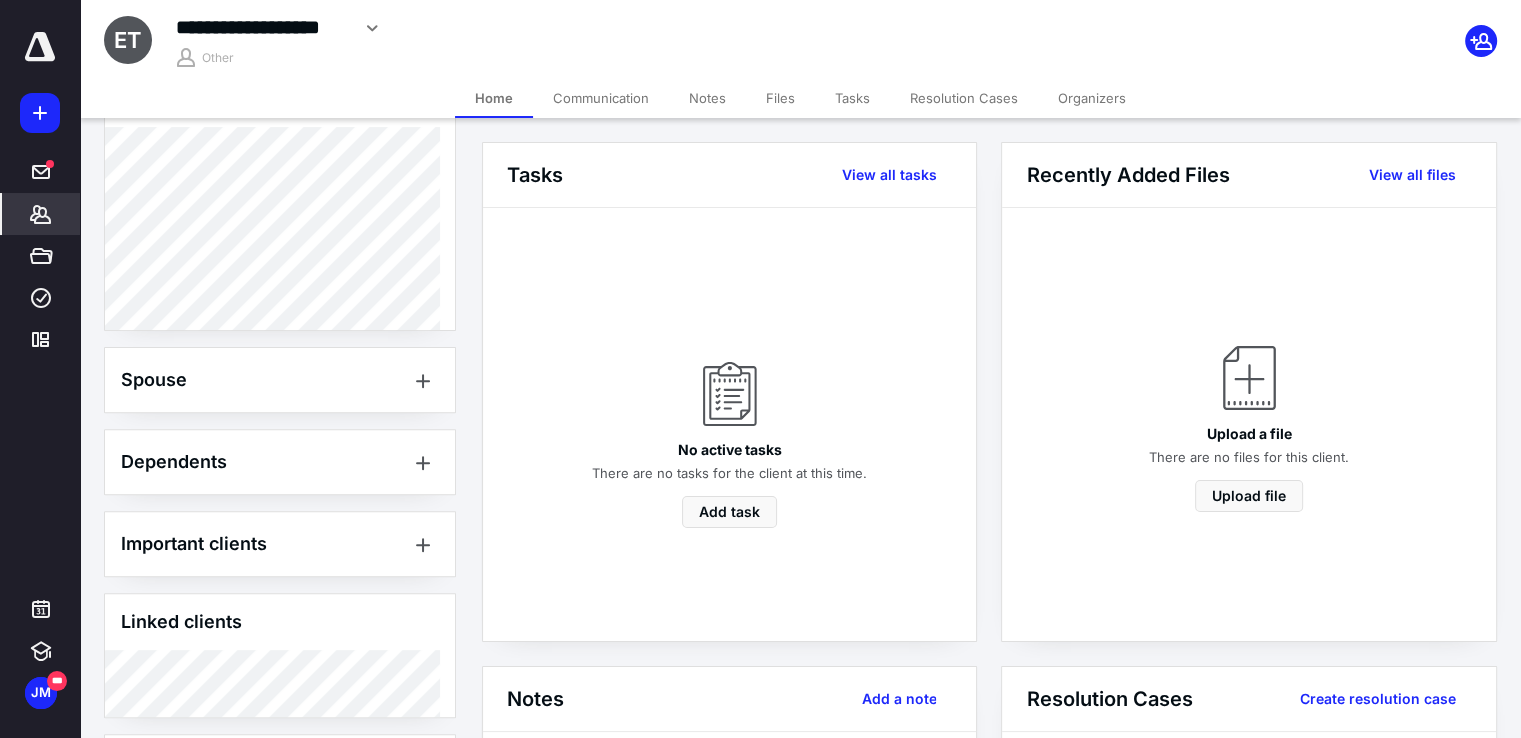 scroll, scrollTop: 700, scrollLeft: 0, axis: vertical 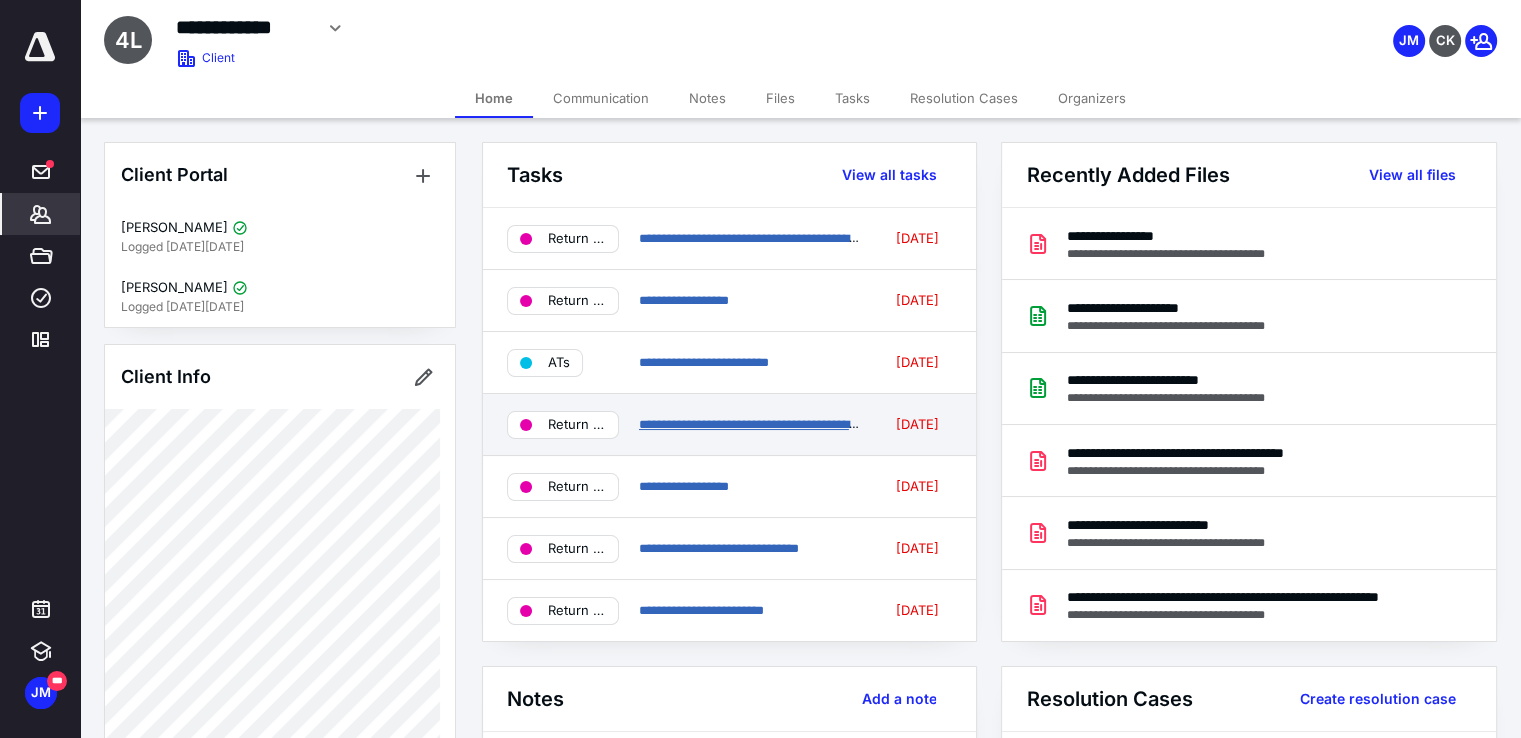 click on "**********" at bounding box center [751, 424] 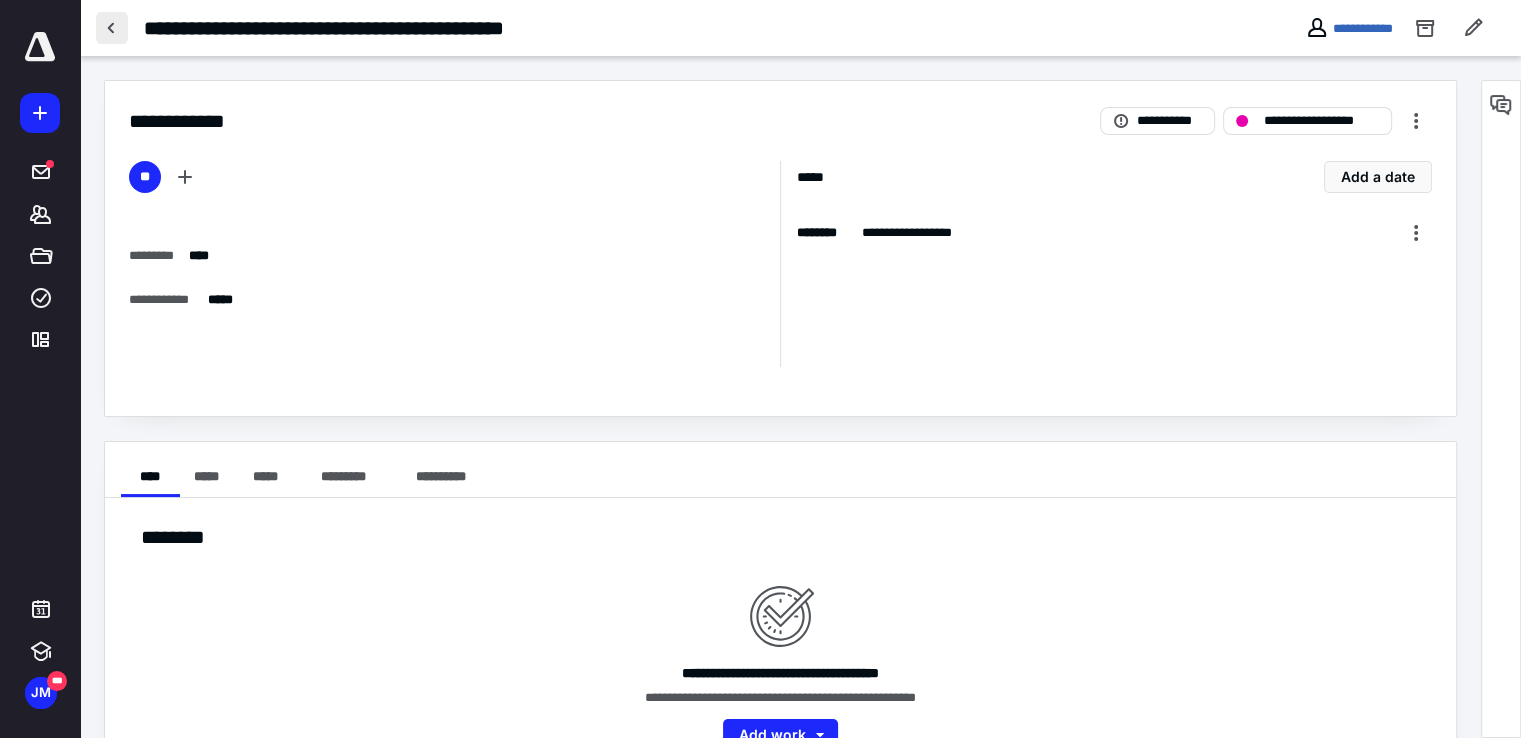 click at bounding box center [112, 28] 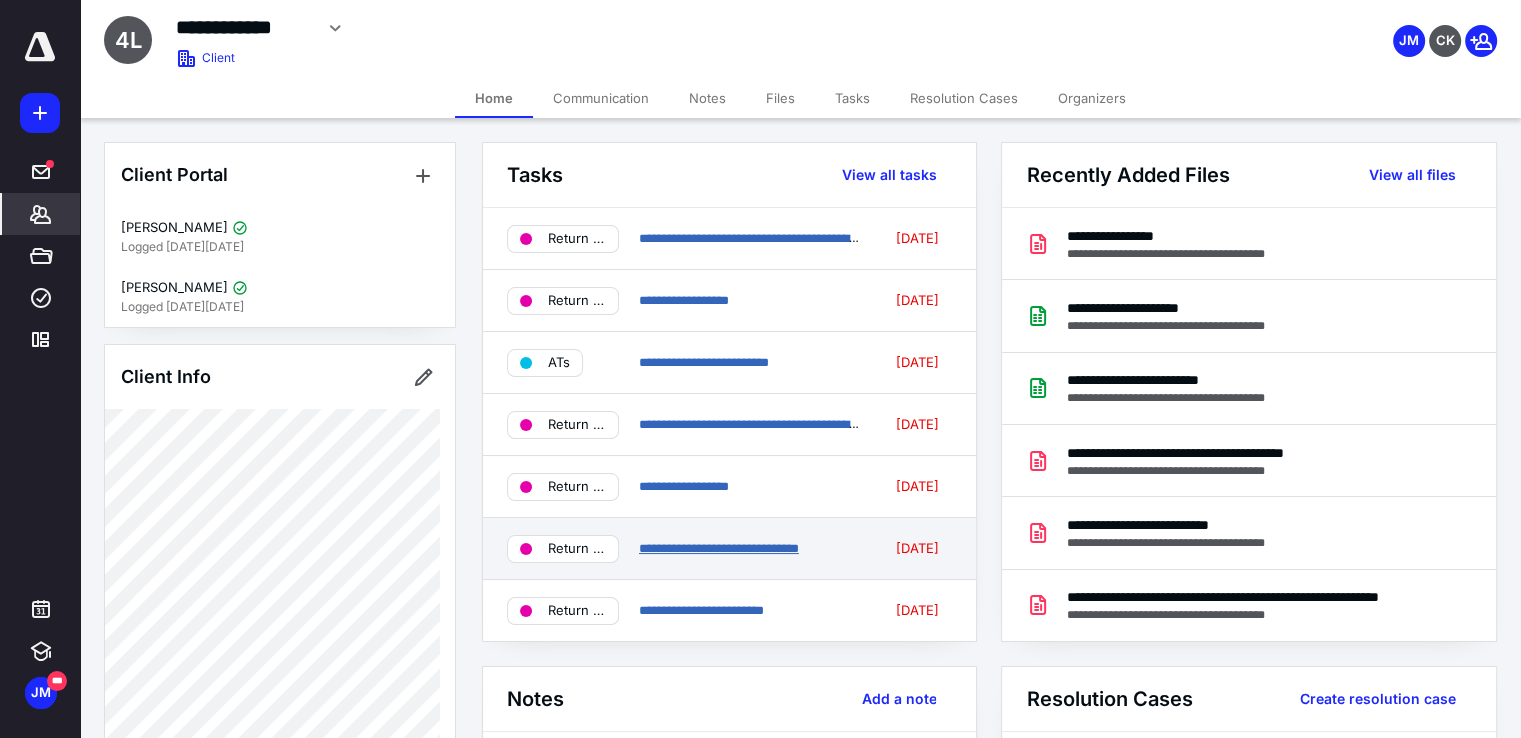 click on "**********" at bounding box center [719, 548] 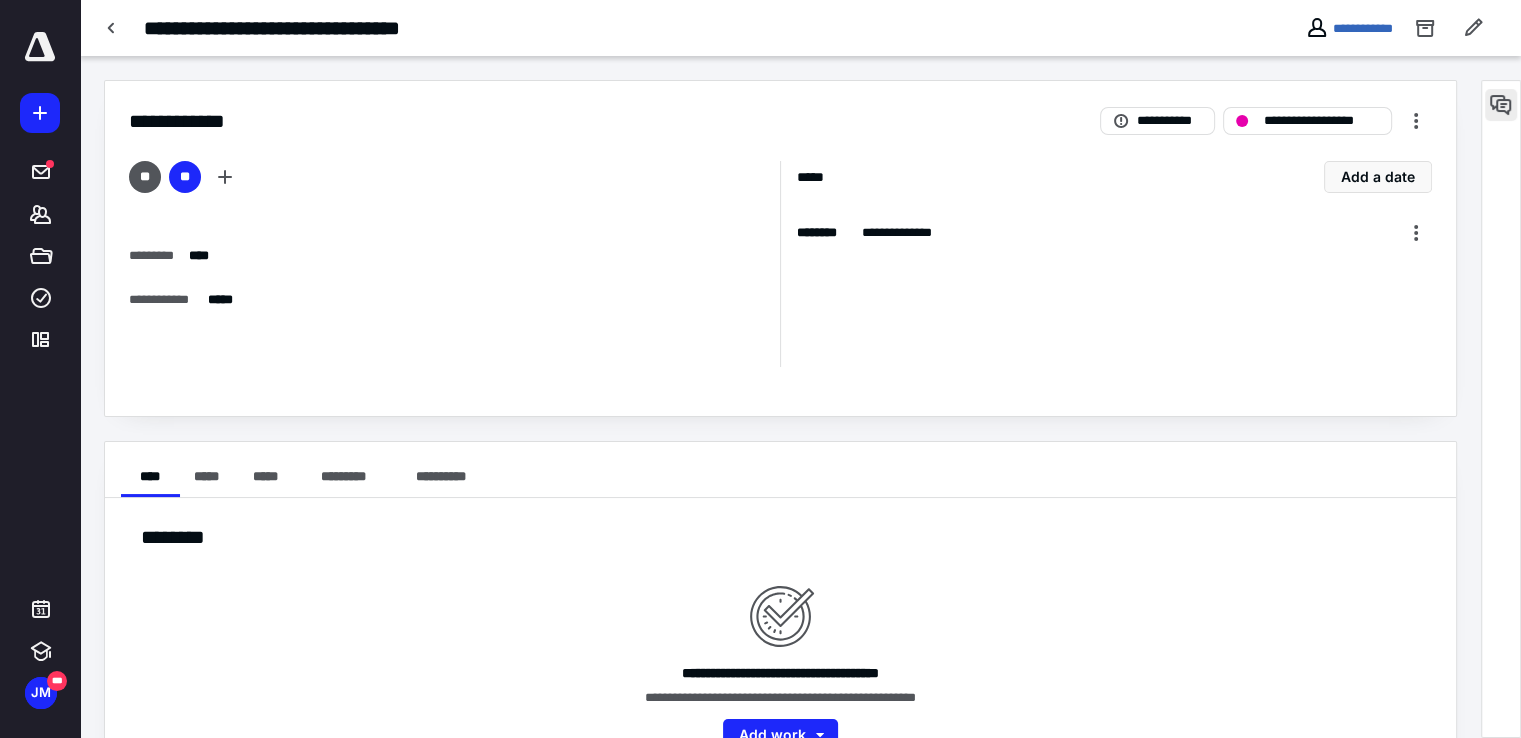 click at bounding box center [1501, 105] 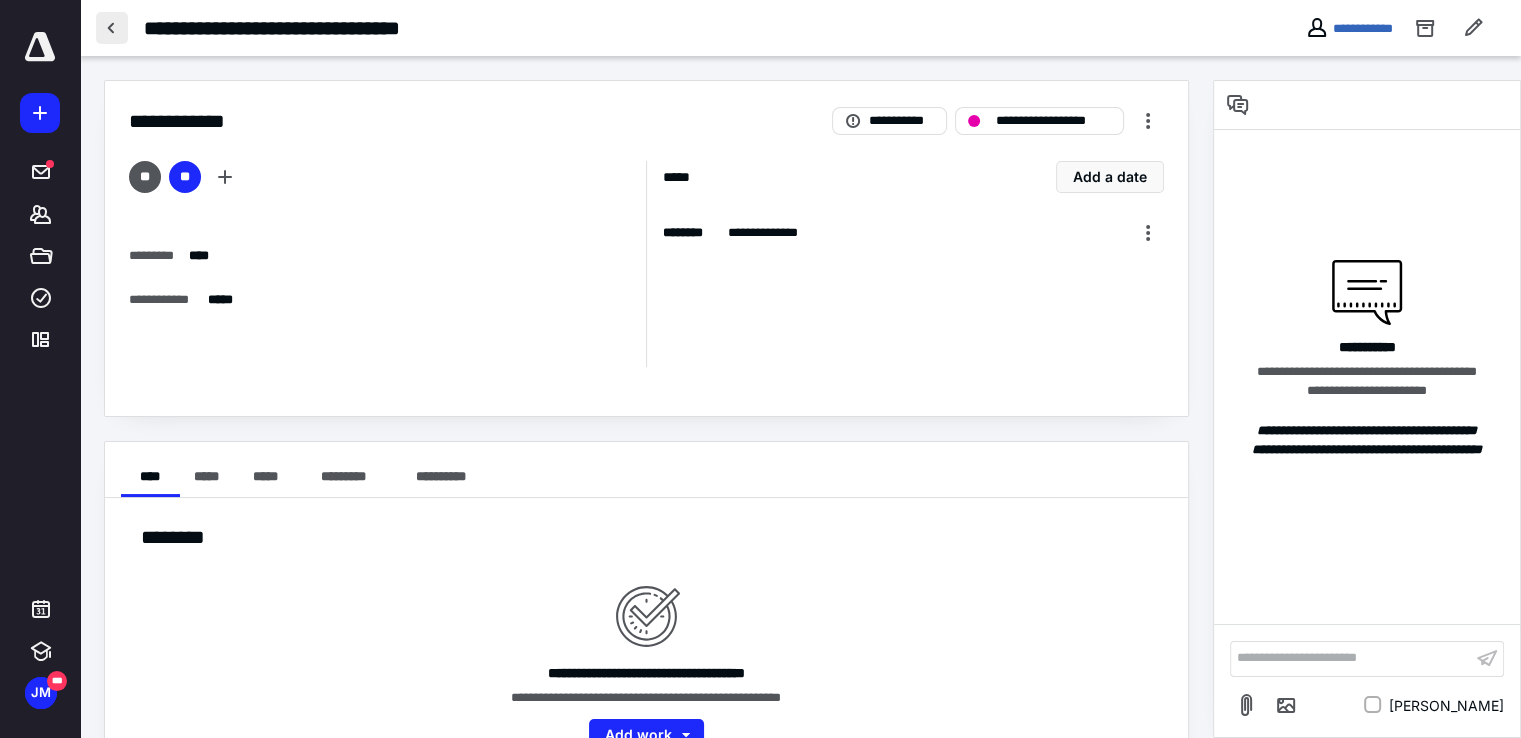 click at bounding box center [112, 28] 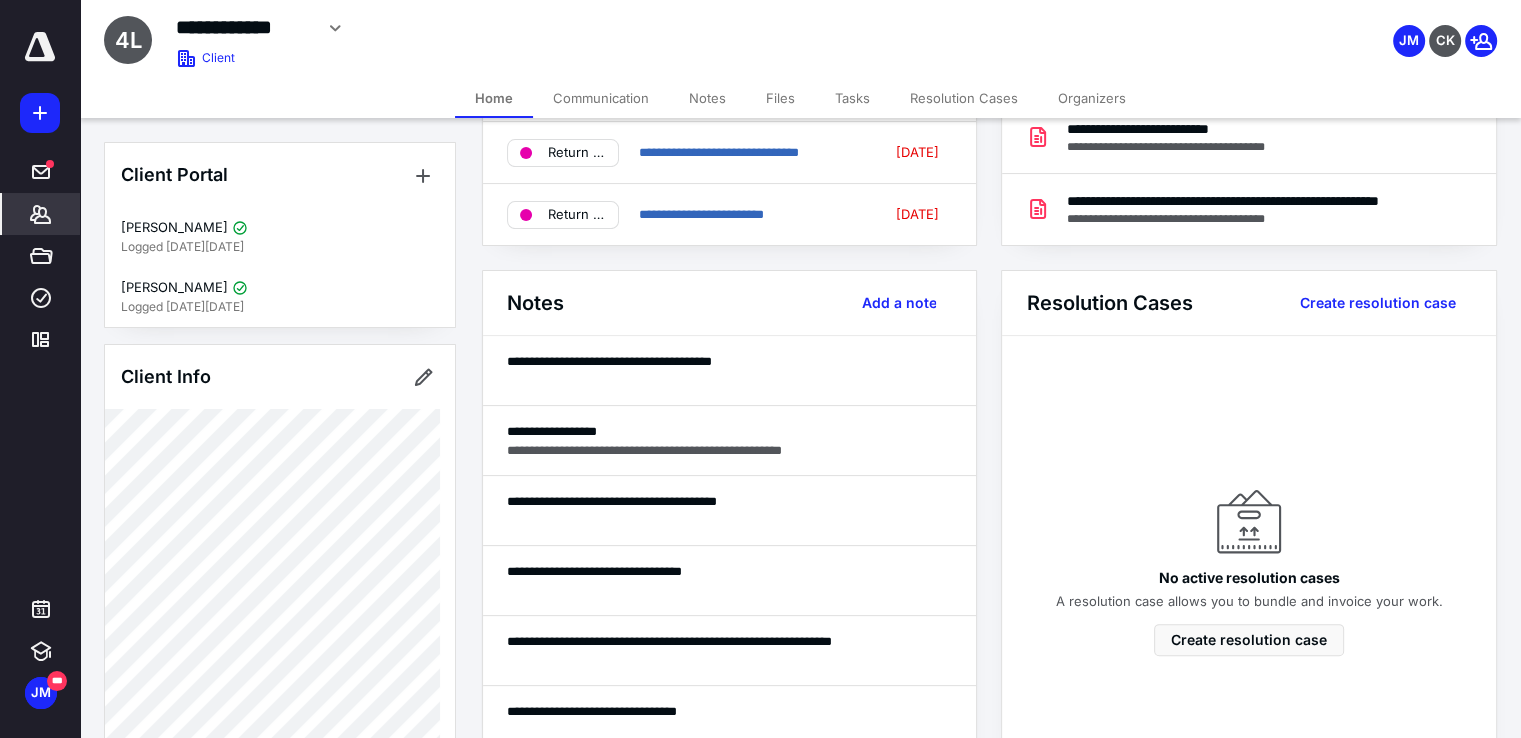 scroll, scrollTop: 400, scrollLeft: 0, axis: vertical 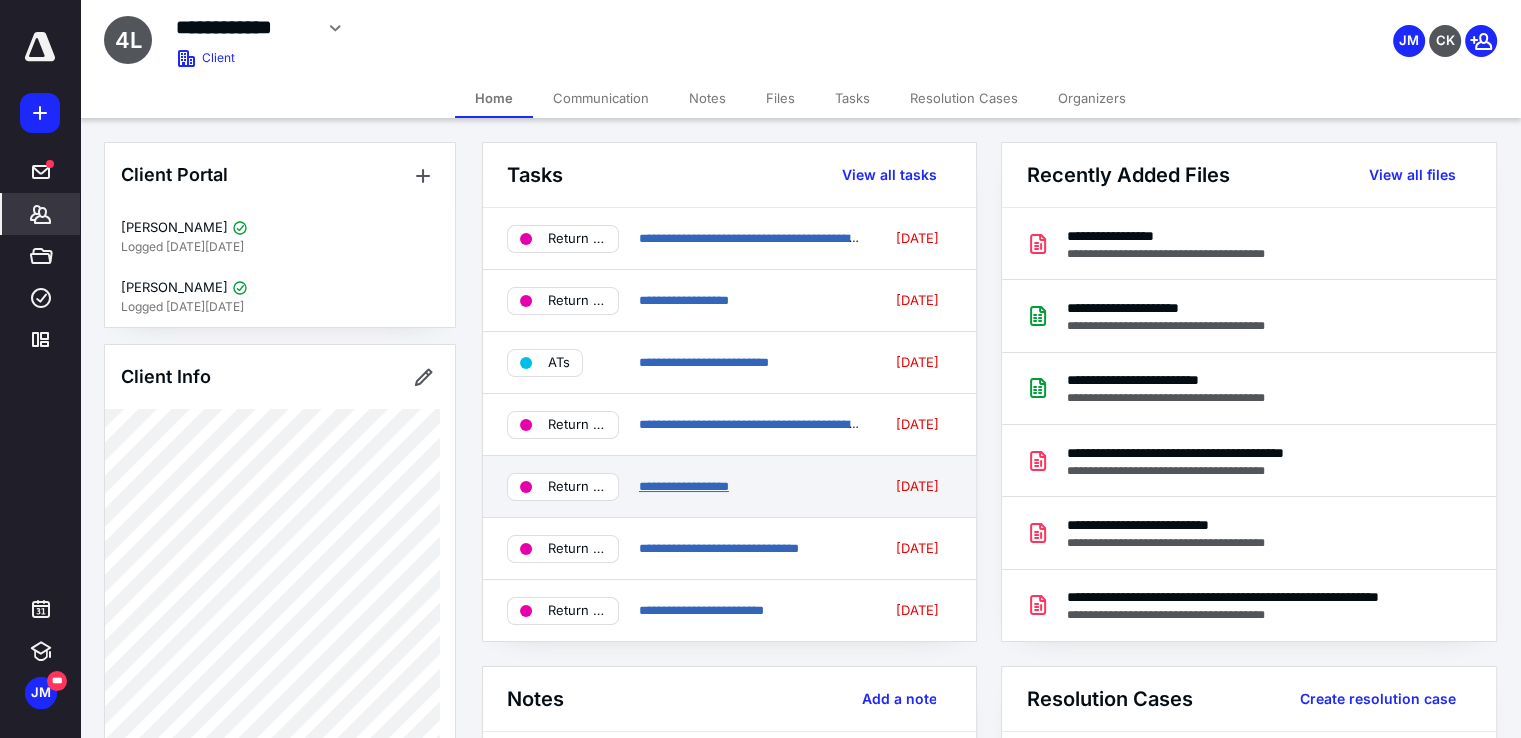 click on "**********" at bounding box center (684, 486) 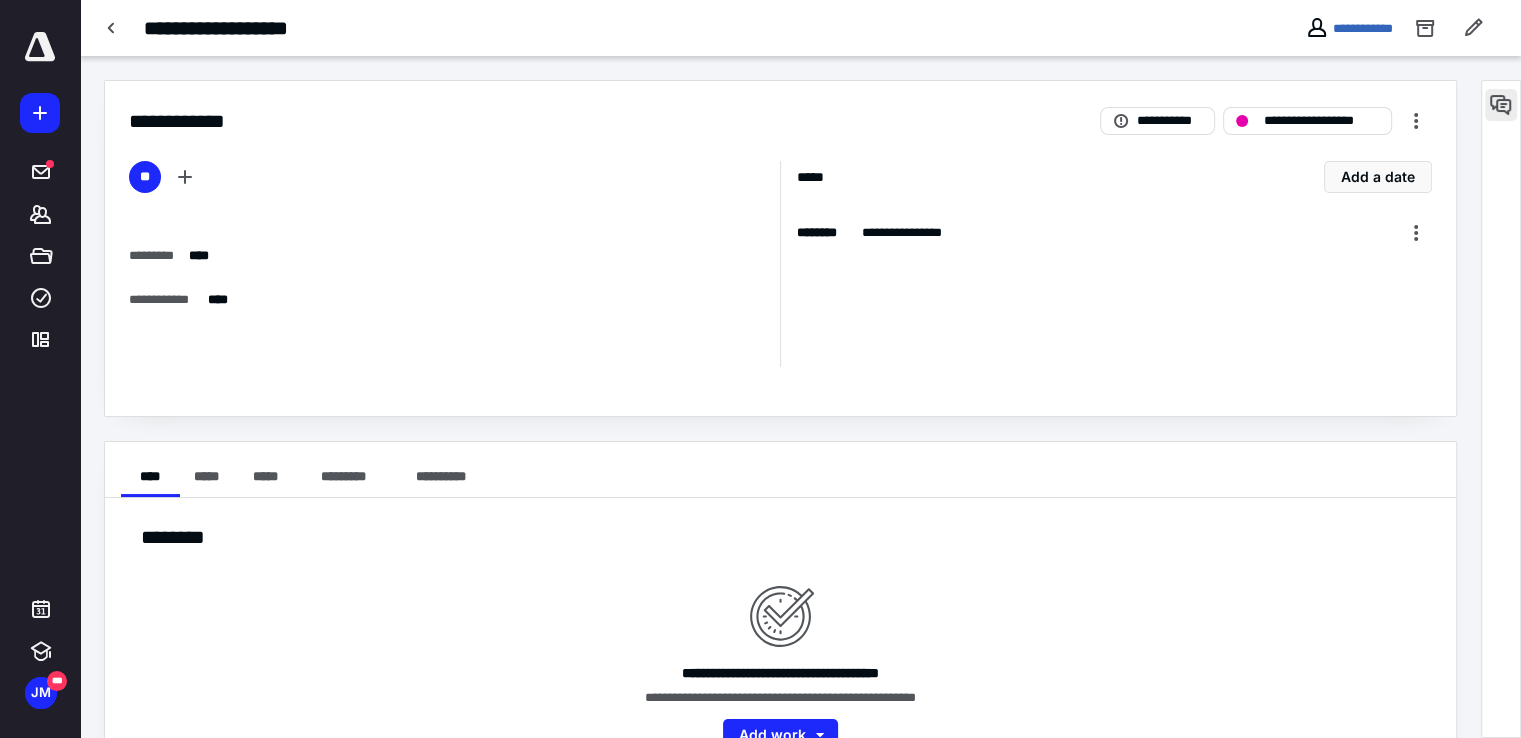 click at bounding box center [1501, 105] 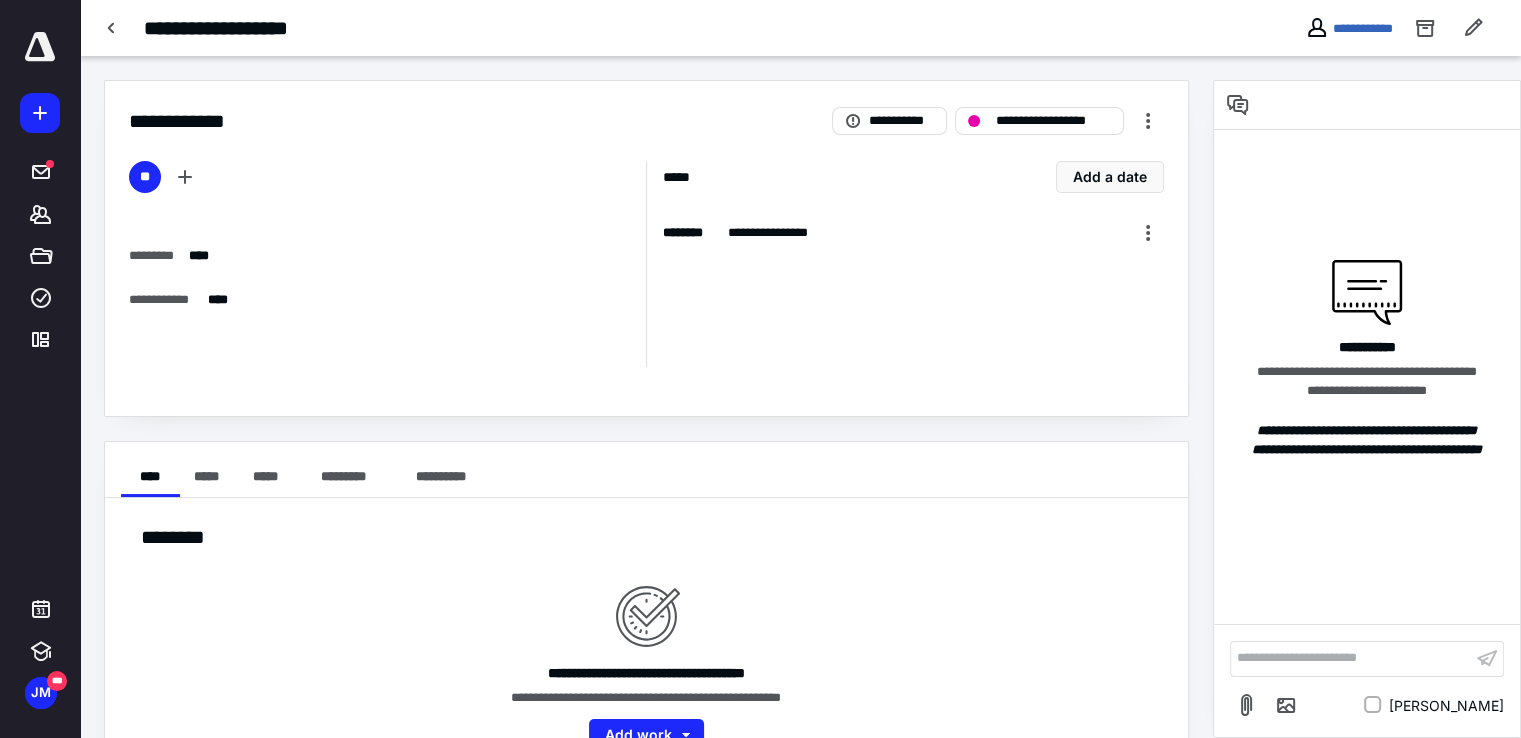 click on "**********" at bounding box center [1351, 658] 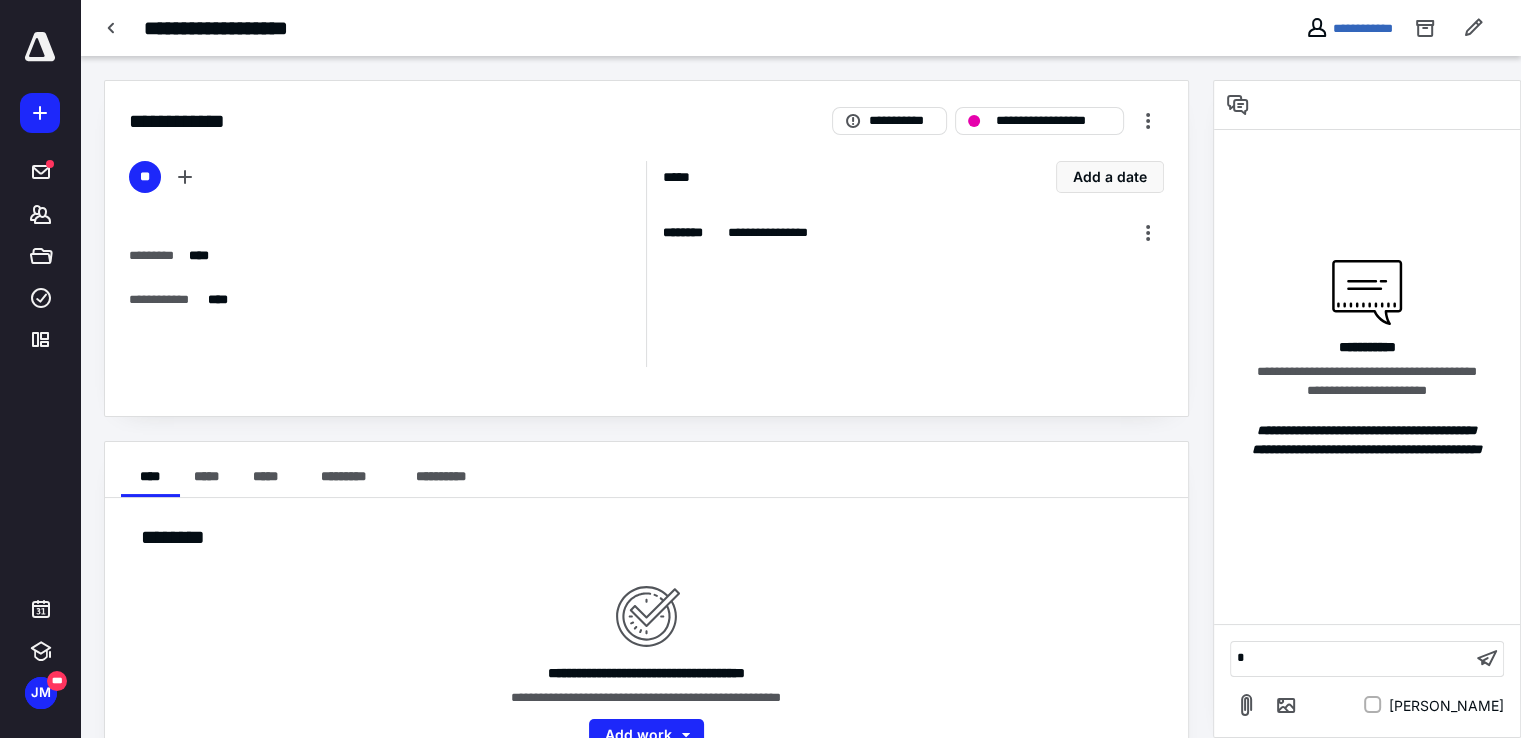 type 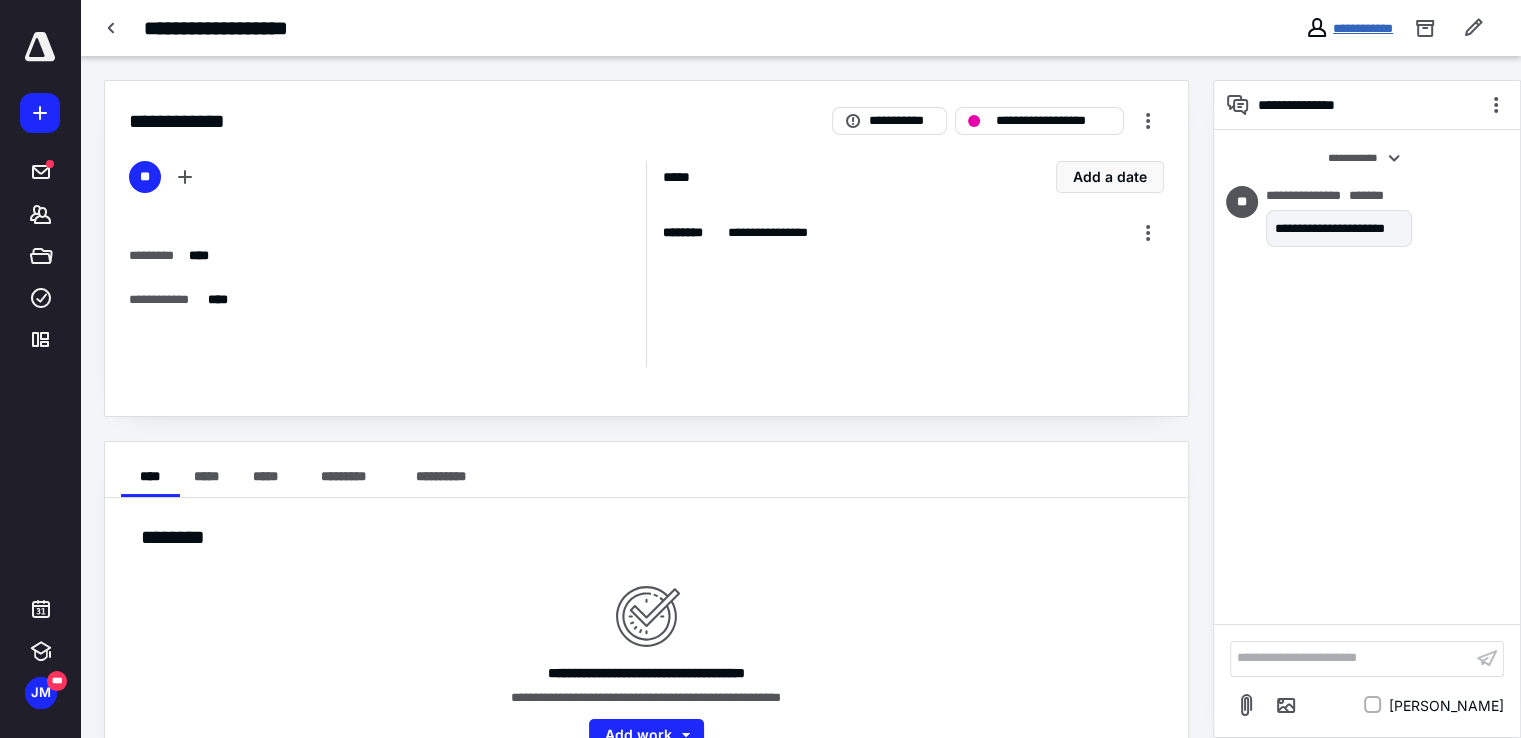 click on "**********" at bounding box center [1363, 28] 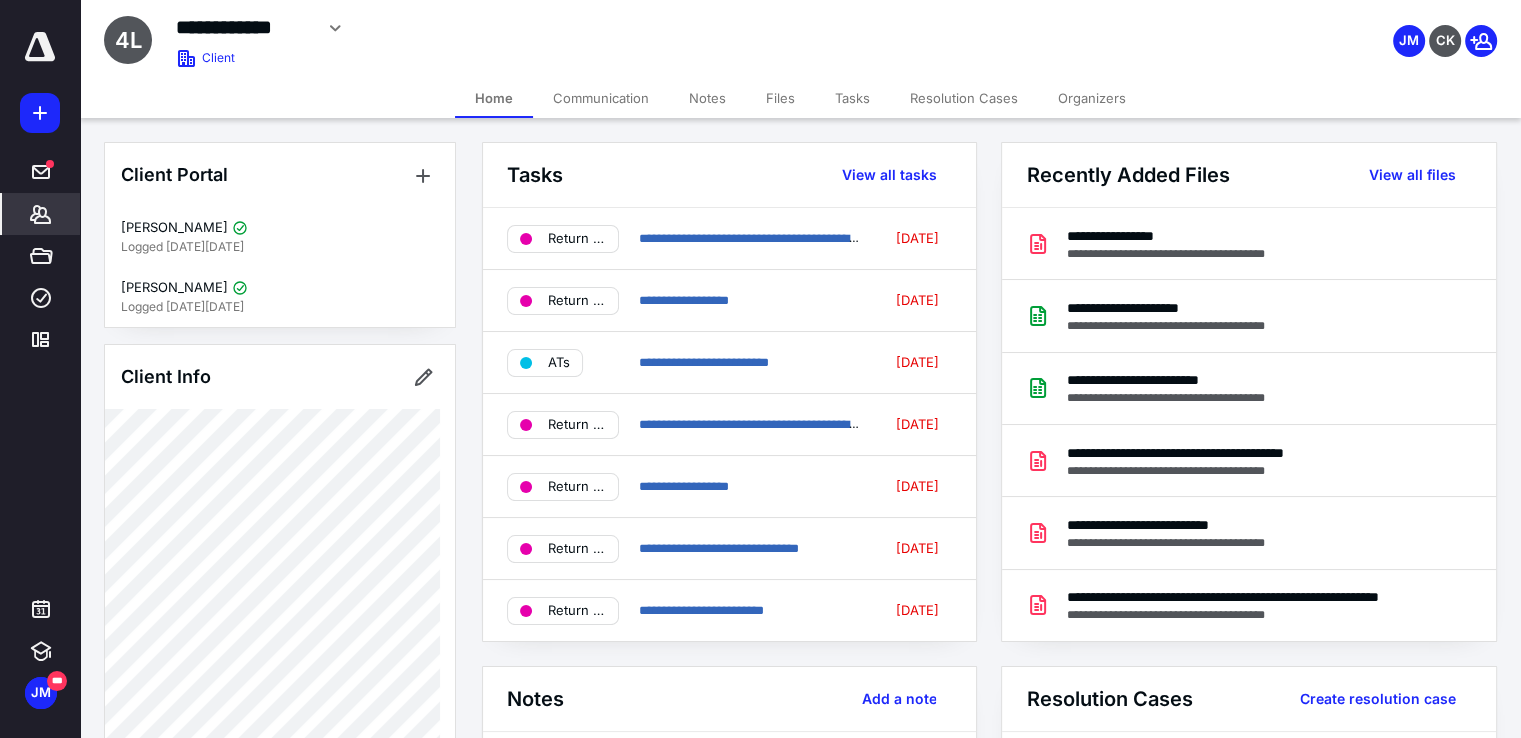 click on "Notes" at bounding box center [707, 98] 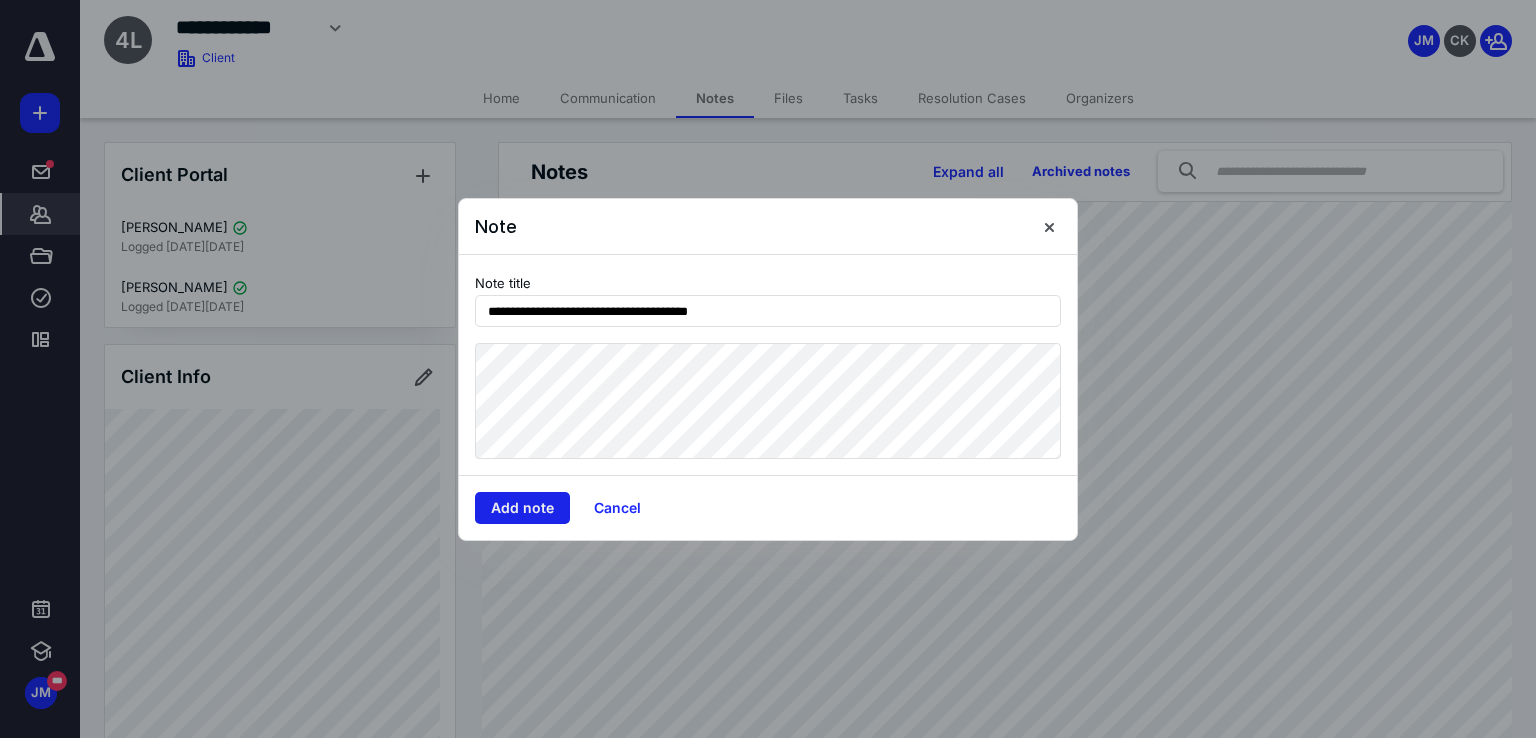 type on "**********" 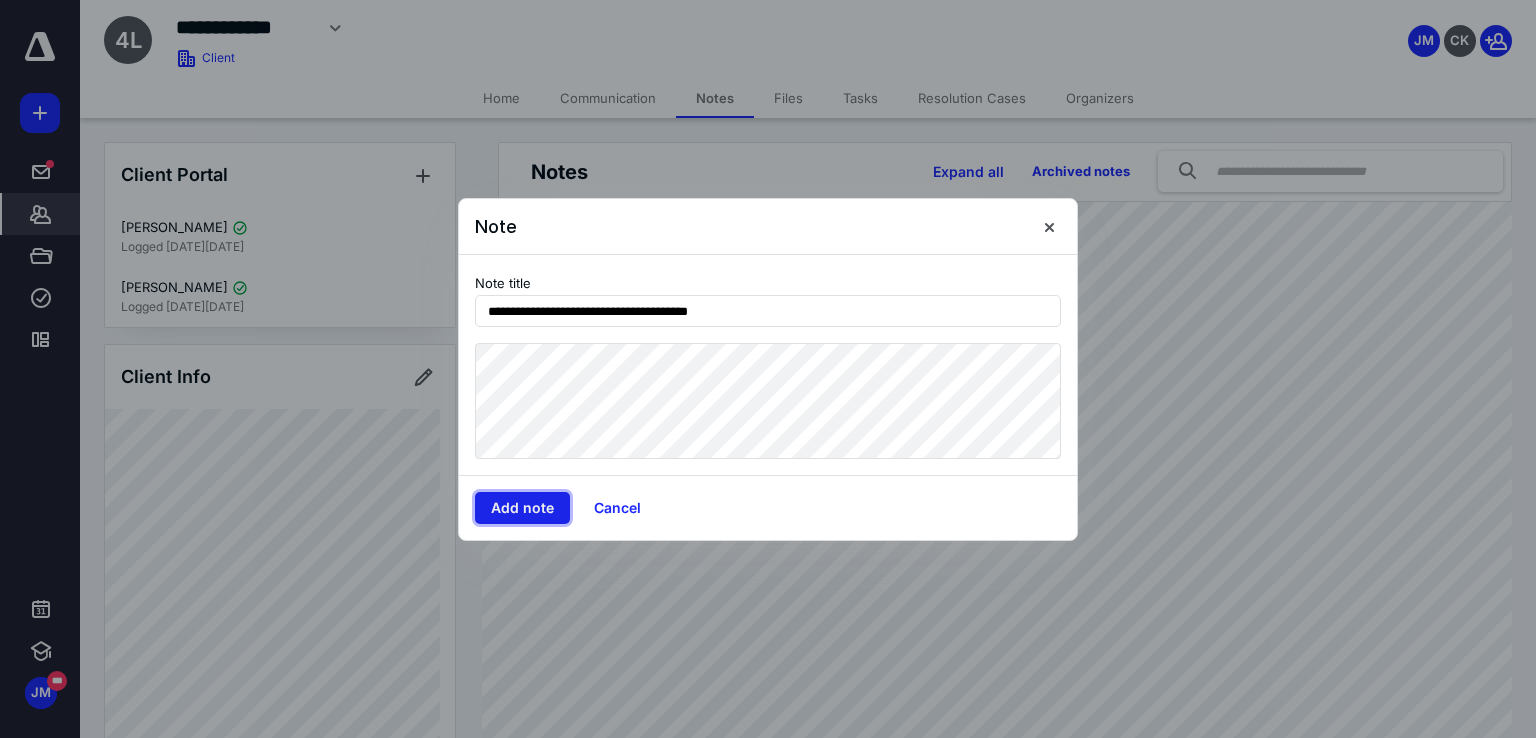 click on "Add note" at bounding box center [522, 508] 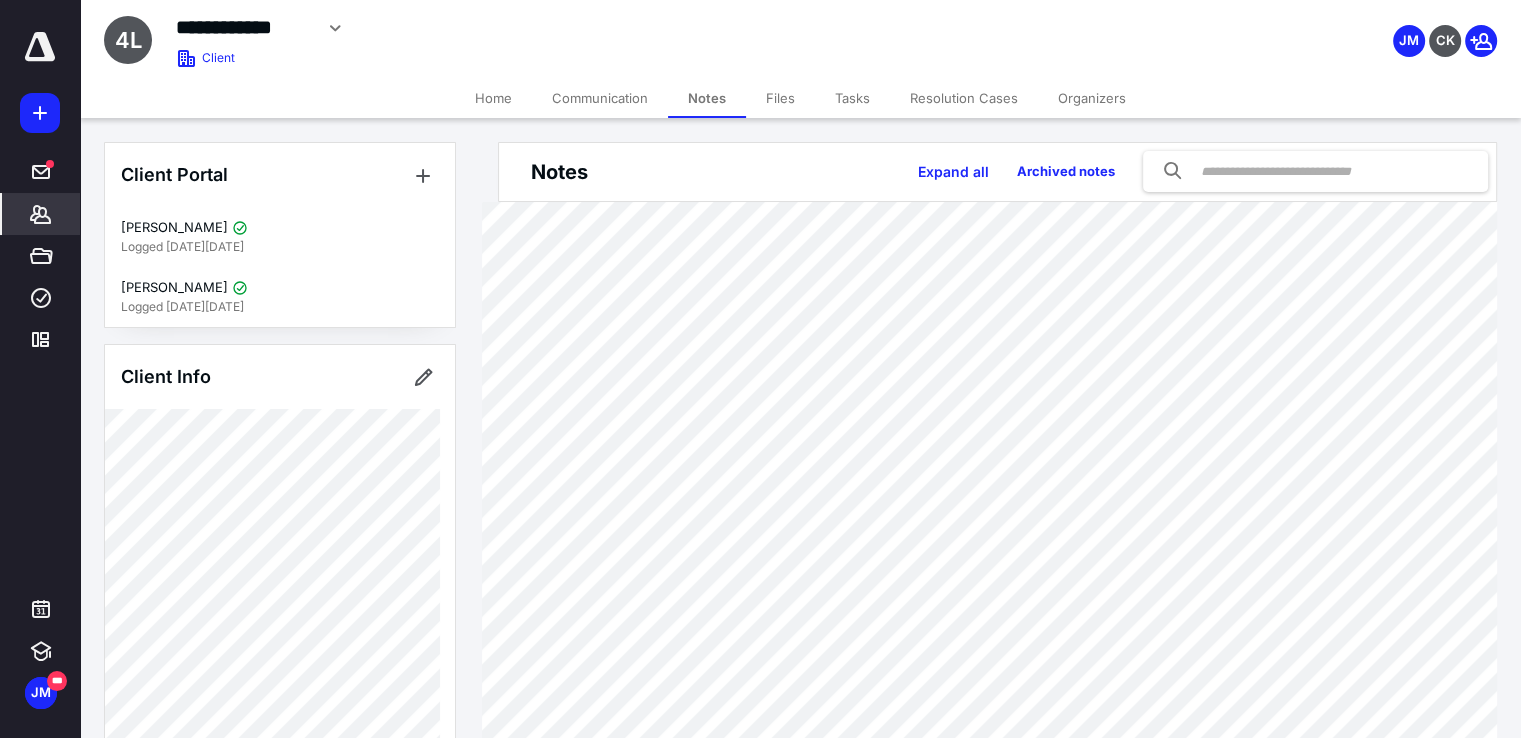 click on "Home" at bounding box center [493, 98] 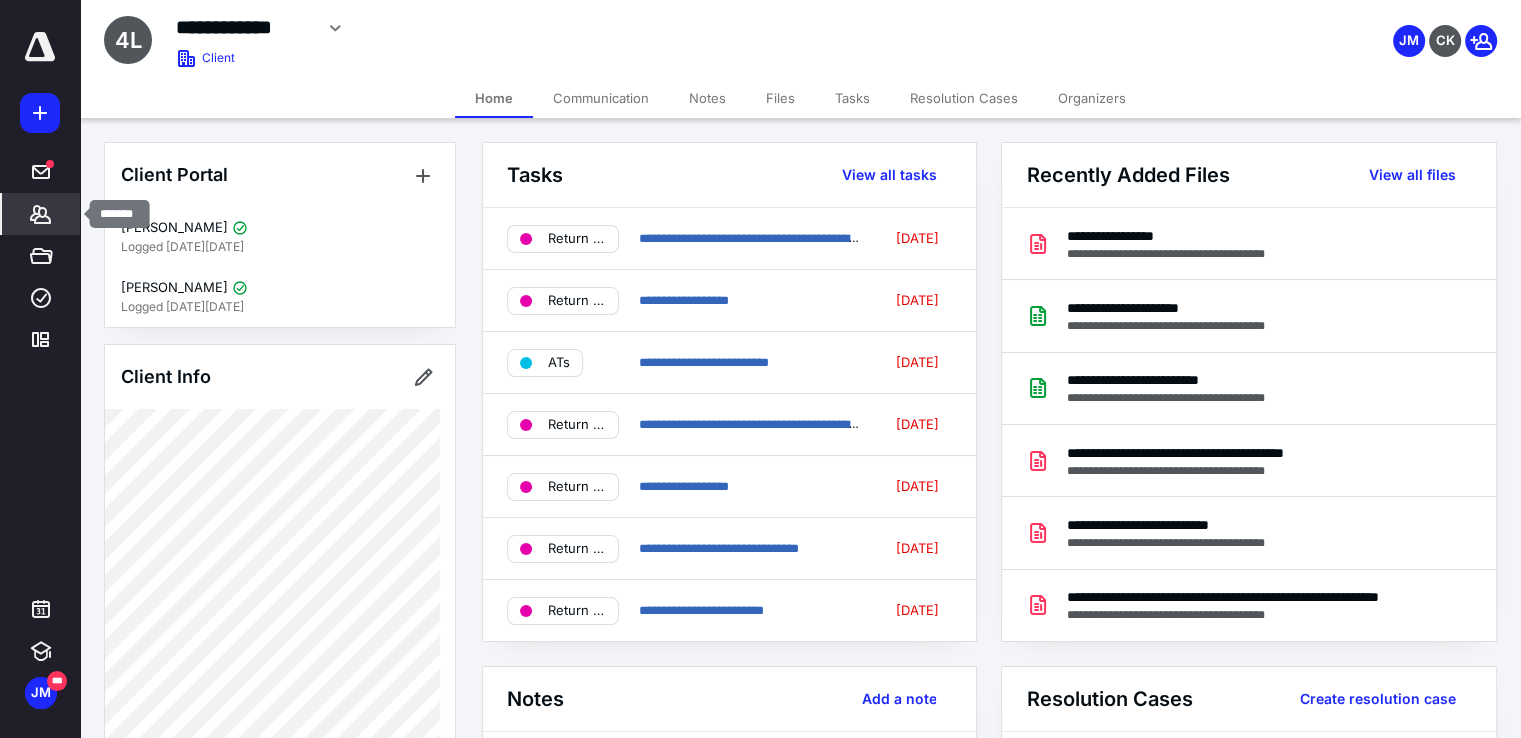 click 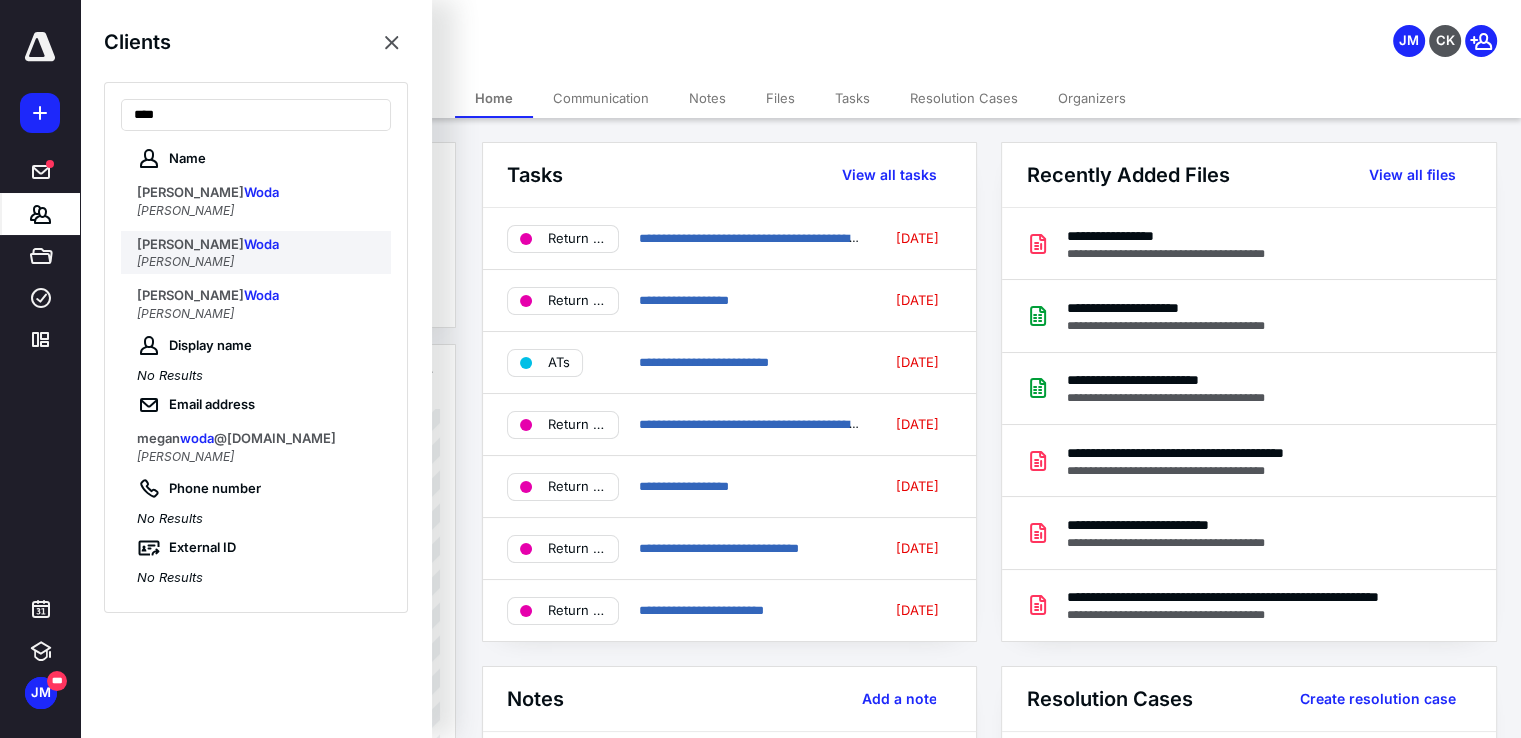 type on "****" 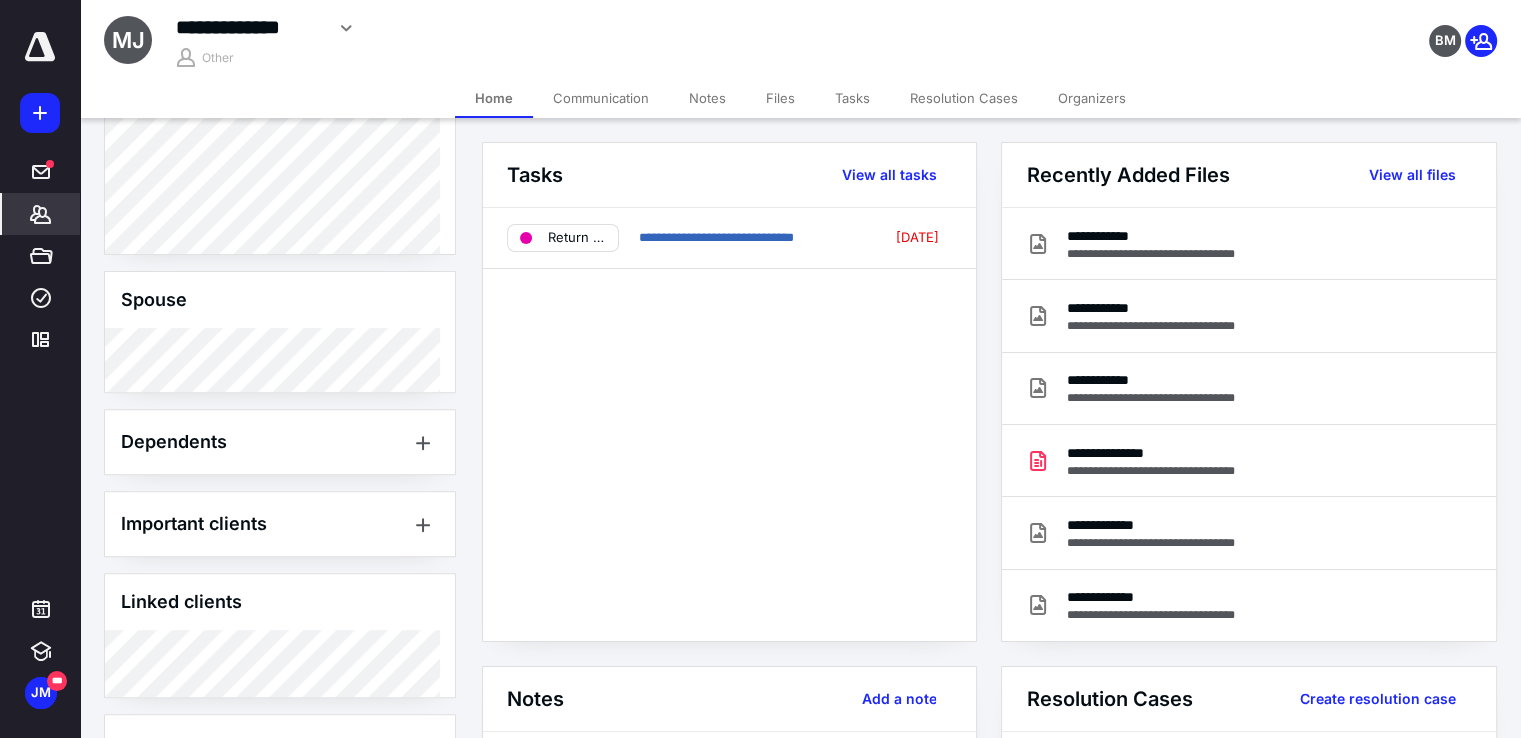 scroll, scrollTop: 836, scrollLeft: 0, axis: vertical 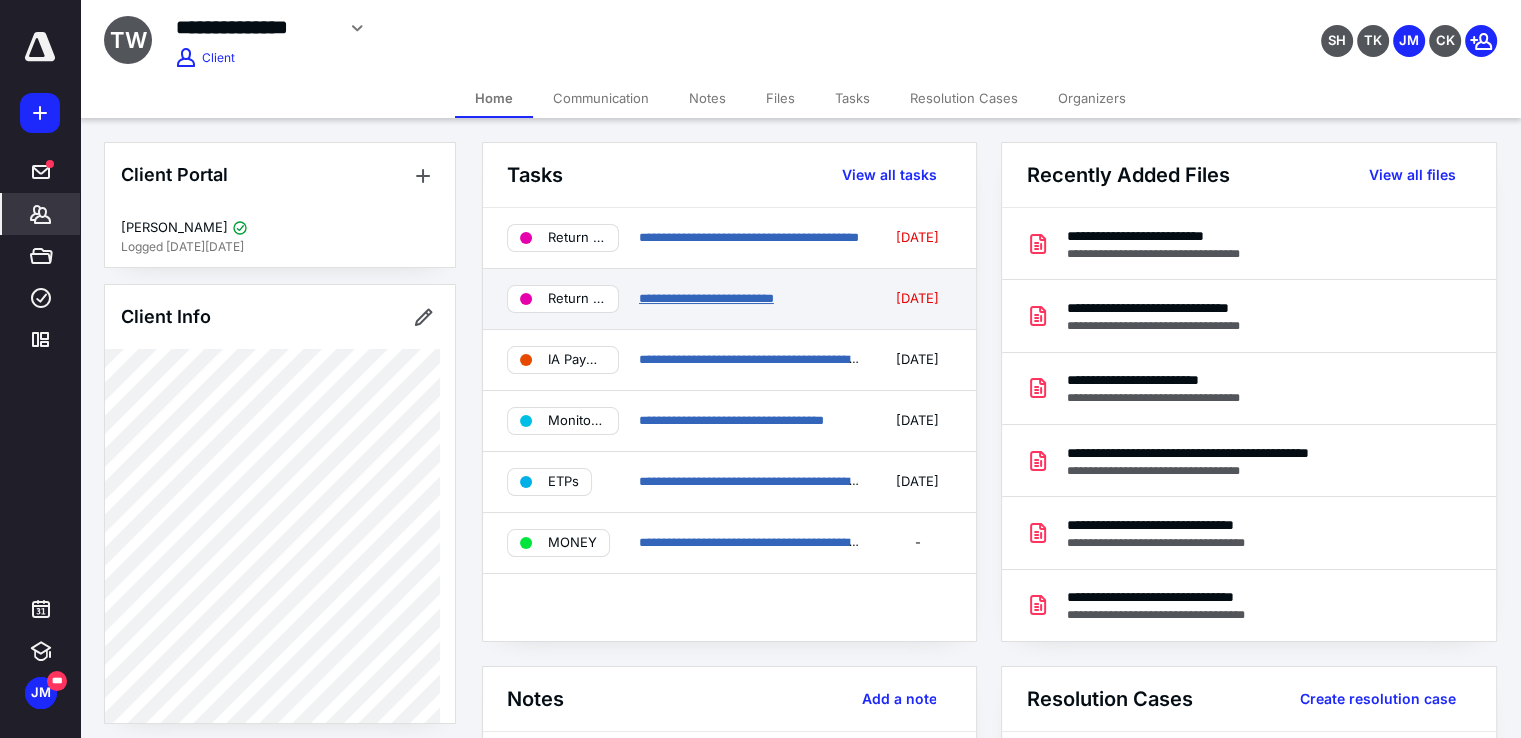 click on "**********" at bounding box center [706, 298] 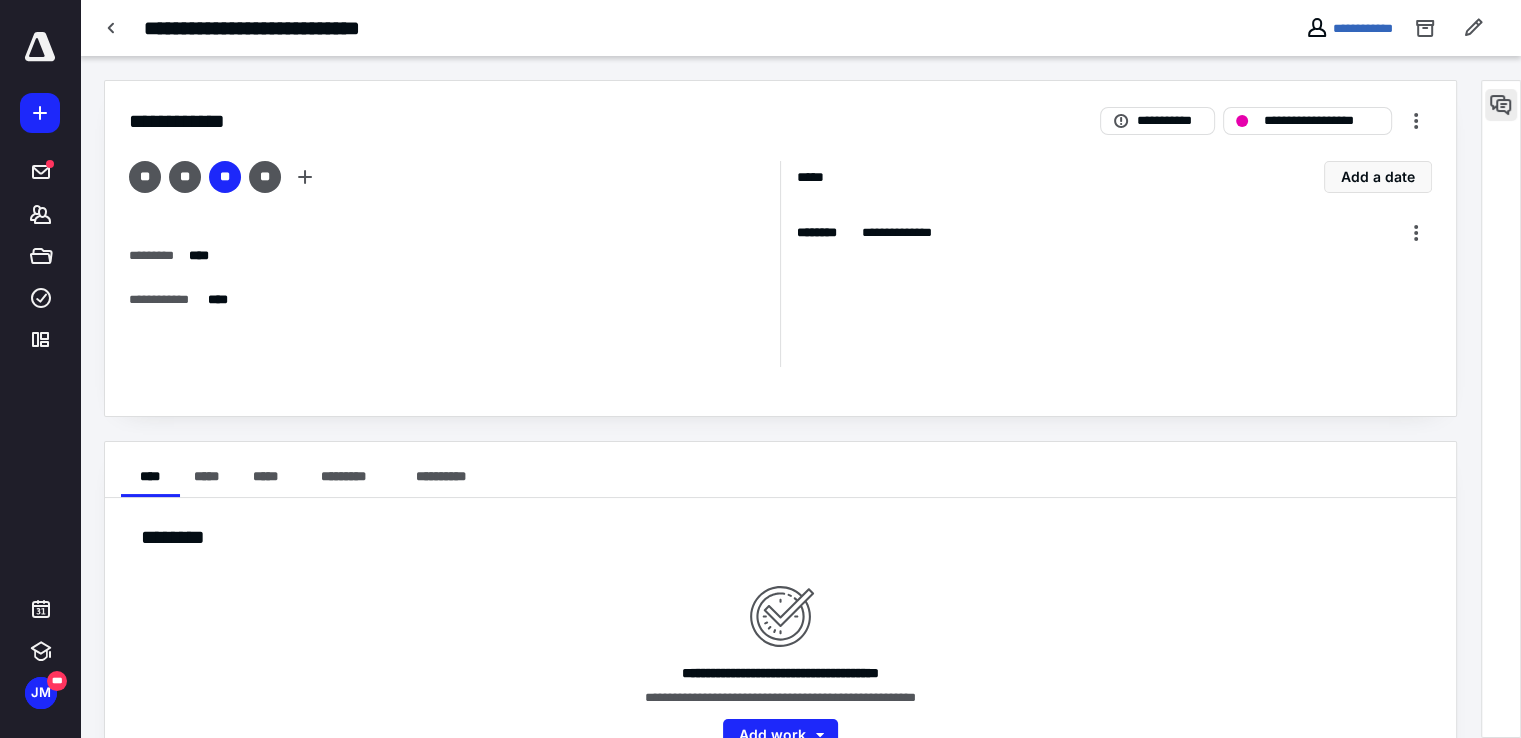 click at bounding box center [1501, 105] 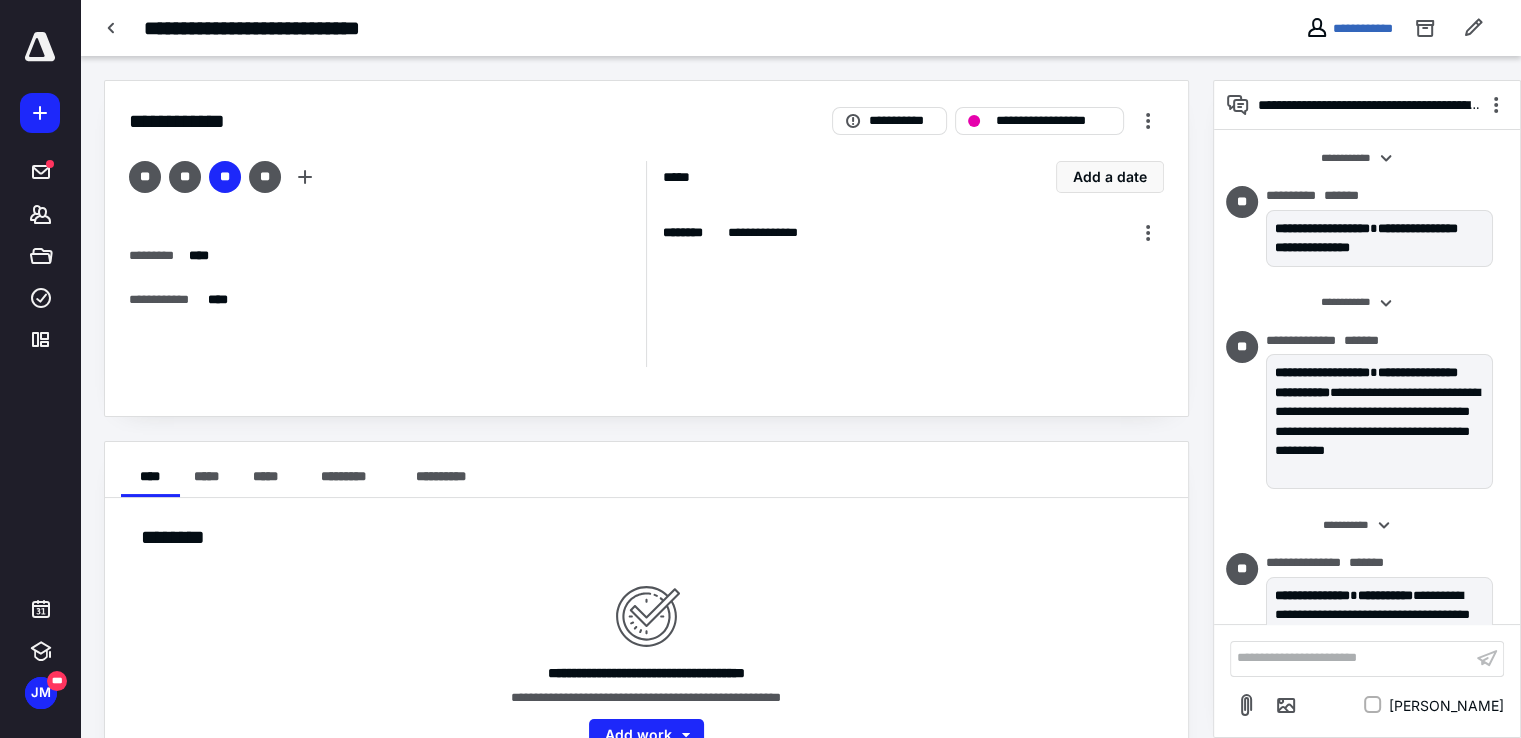 click on "**********" at bounding box center (1351, 658) 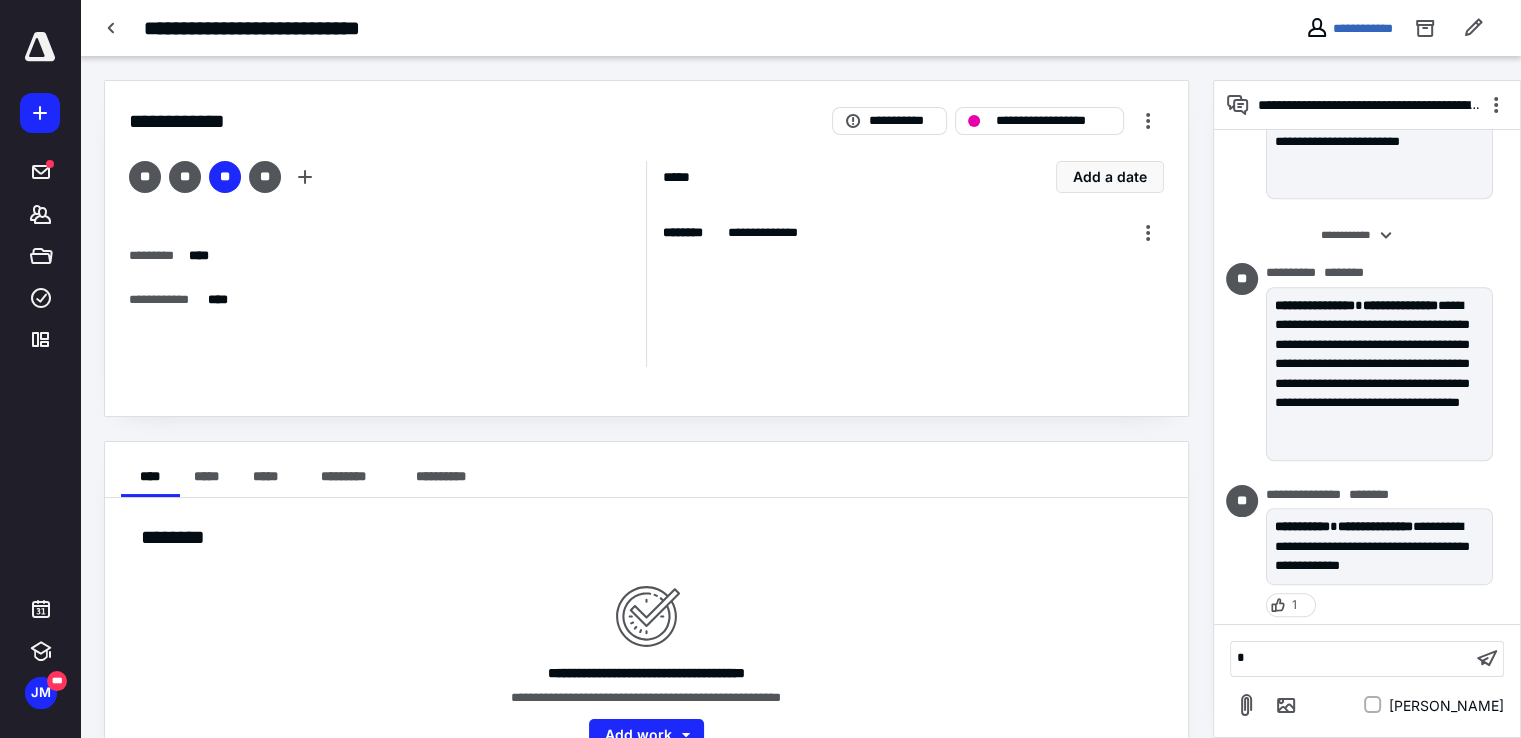 type 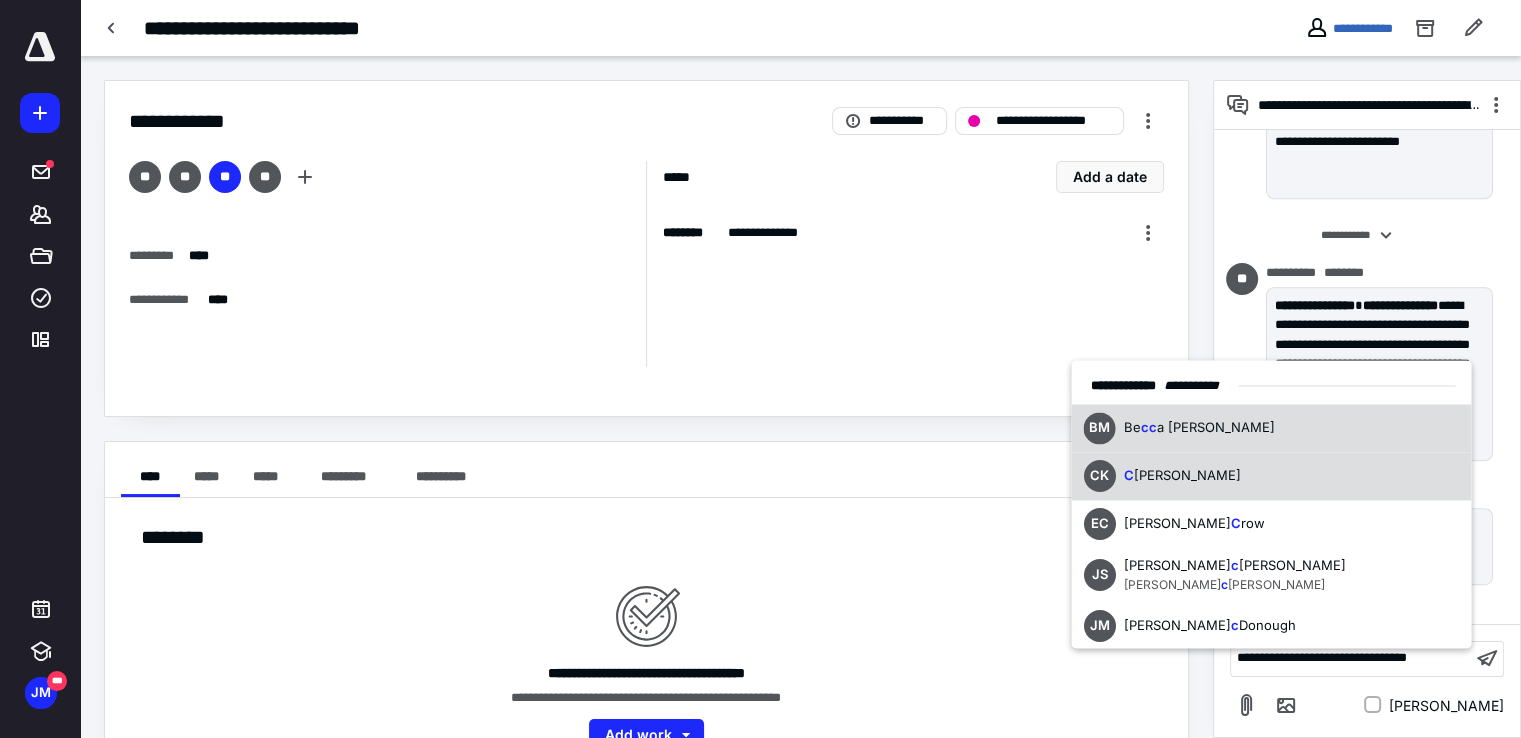 click on "[PERSON_NAME]" at bounding box center (1186, 476) 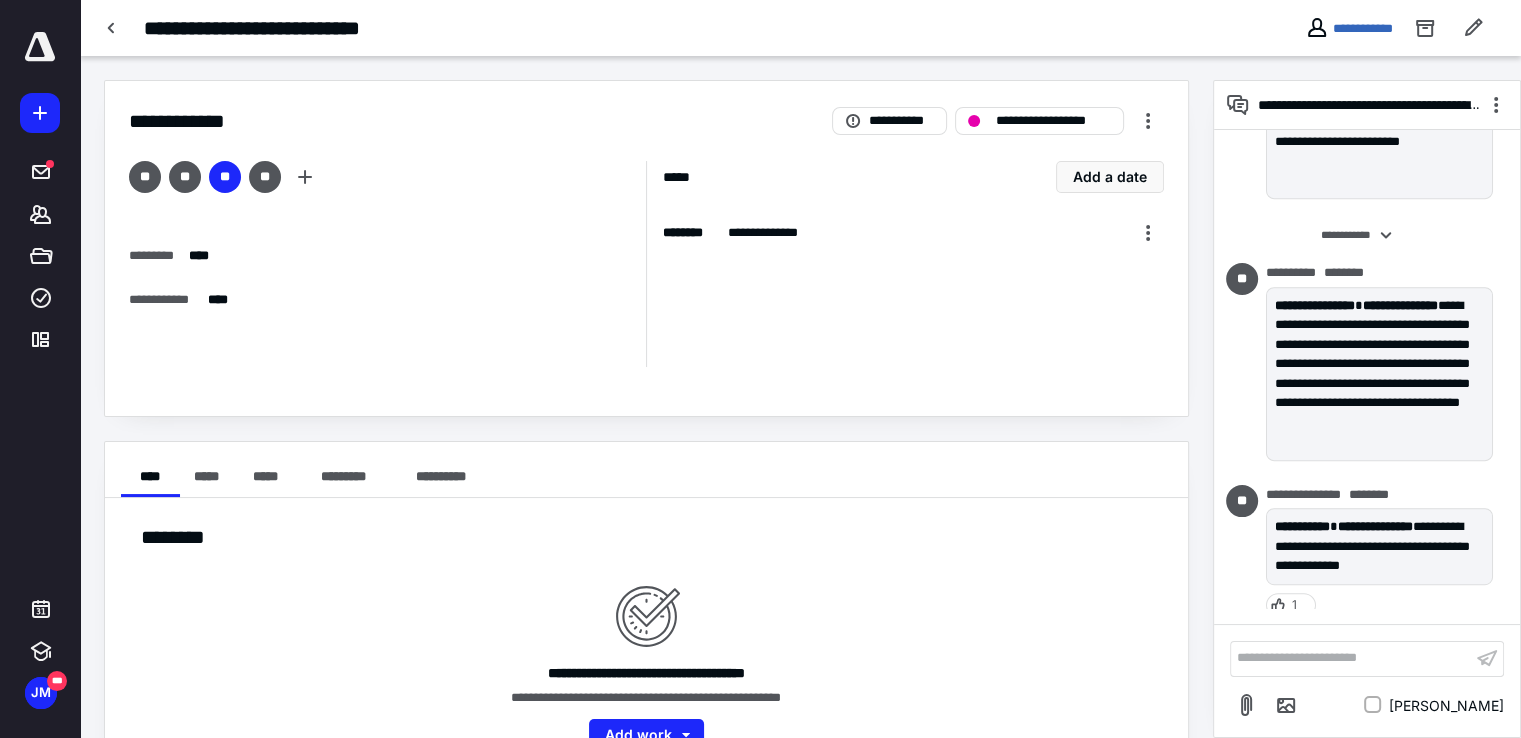 scroll, scrollTop: 1028, scrollLeft: 0, axis: vertical 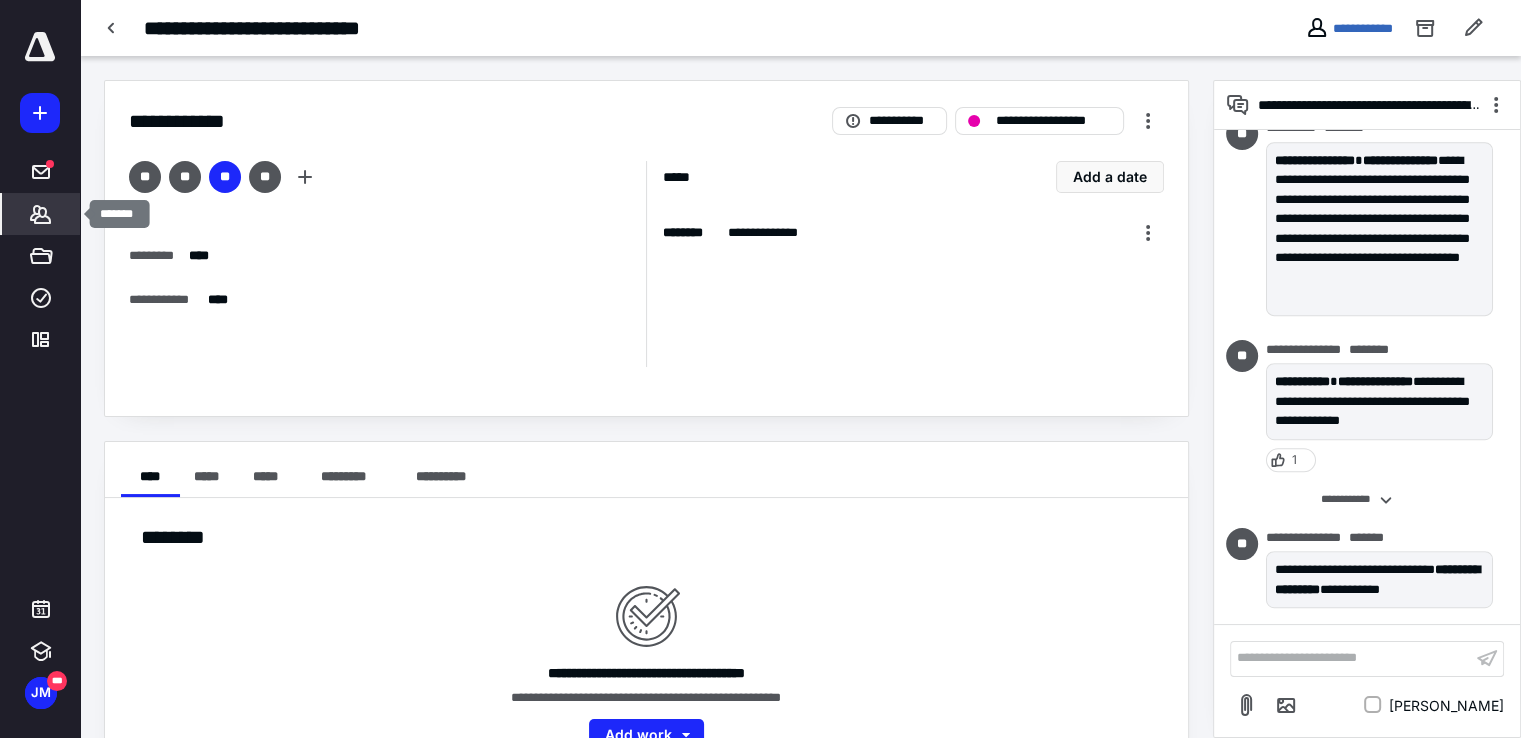 click 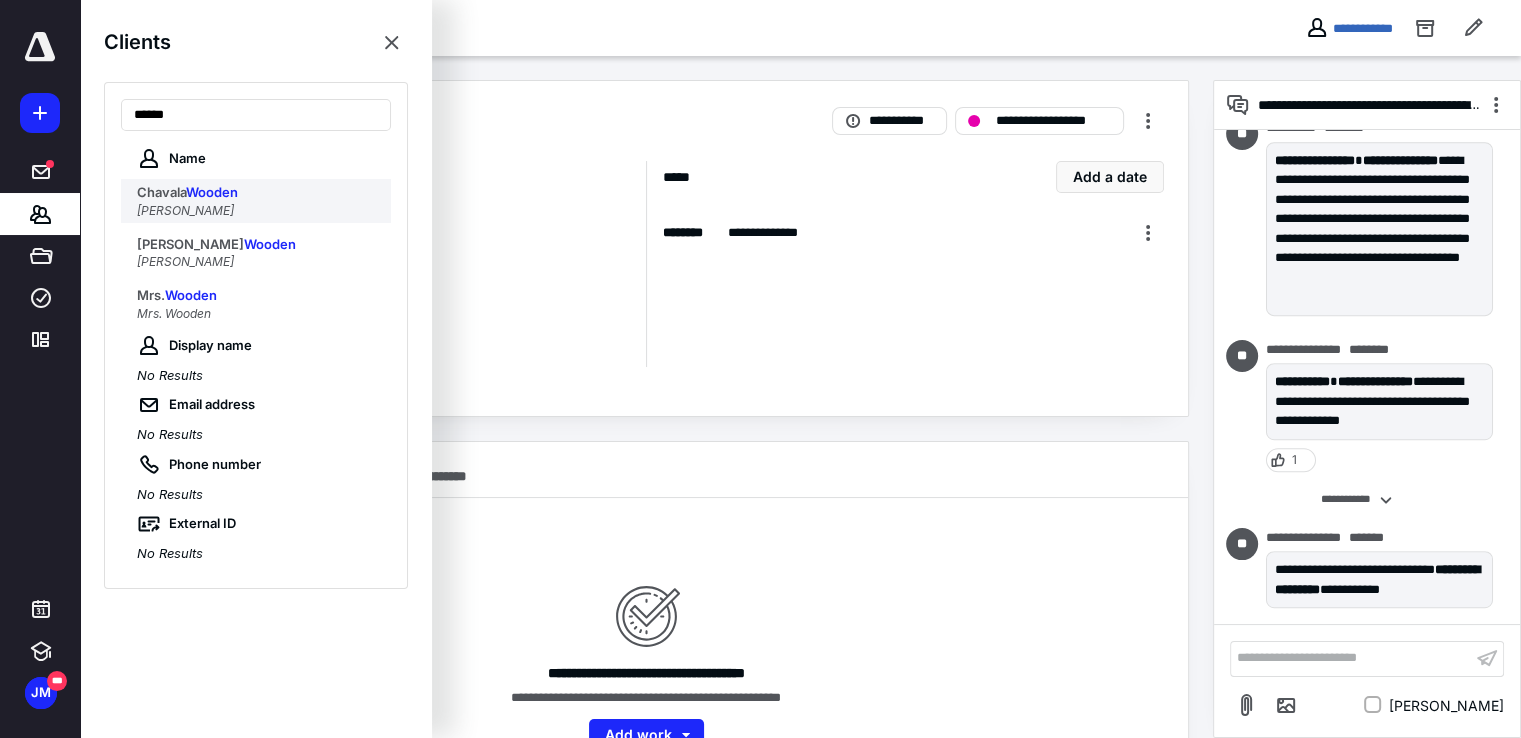 type on "******" 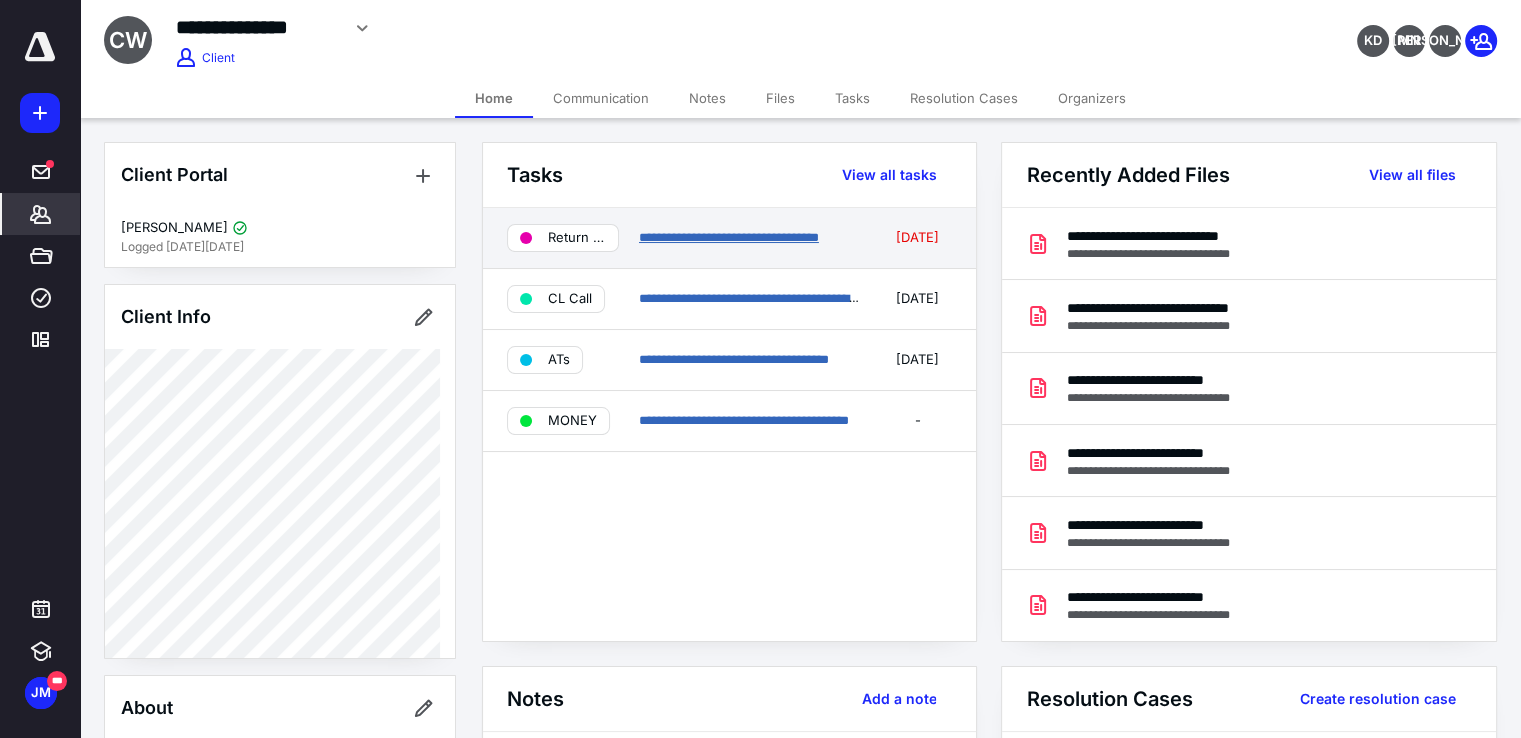 click on "**********" at bounding box center (729, 237) 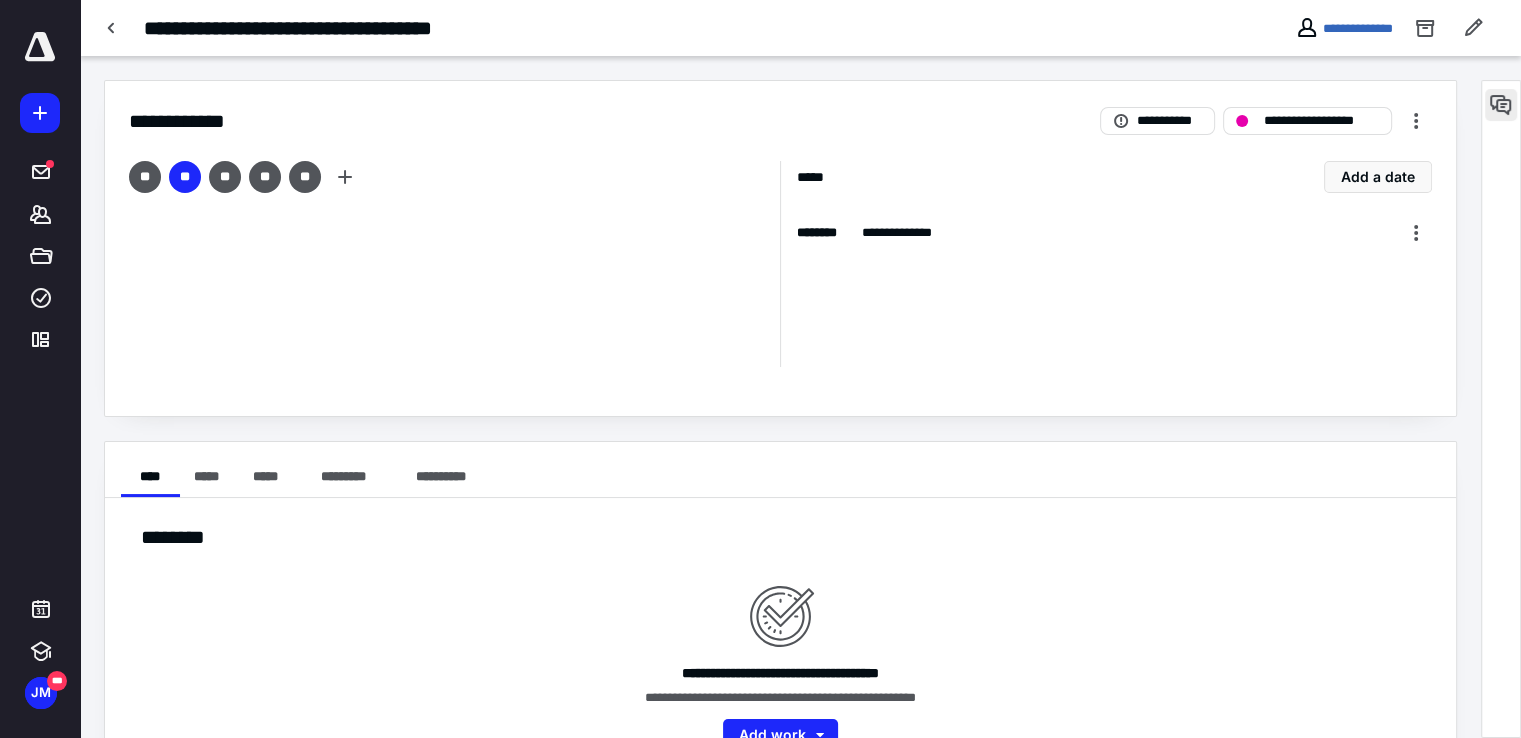 click at bounding box center (1501, 105) 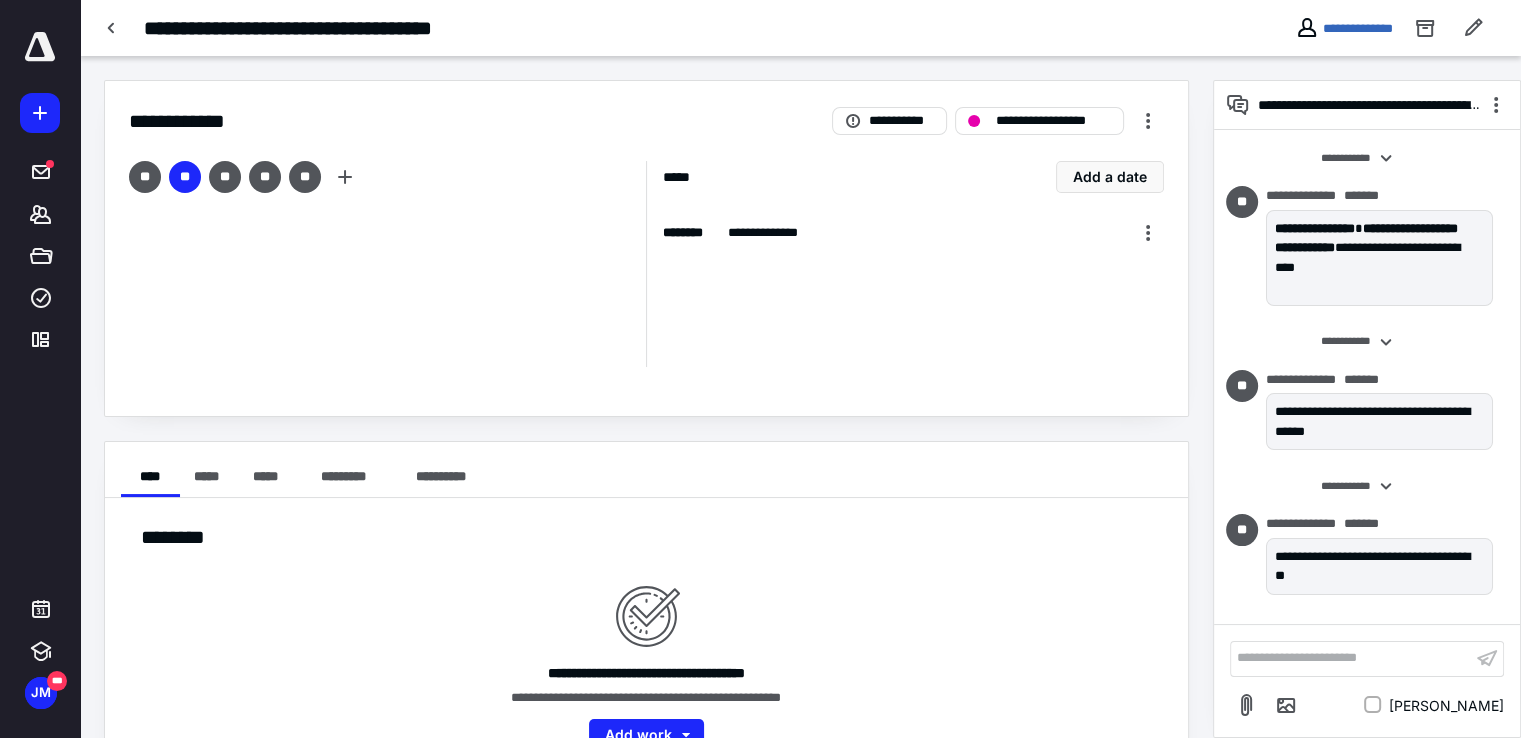 scroll, scrollTop: 482, scrollLeft: 0, axis: vertical 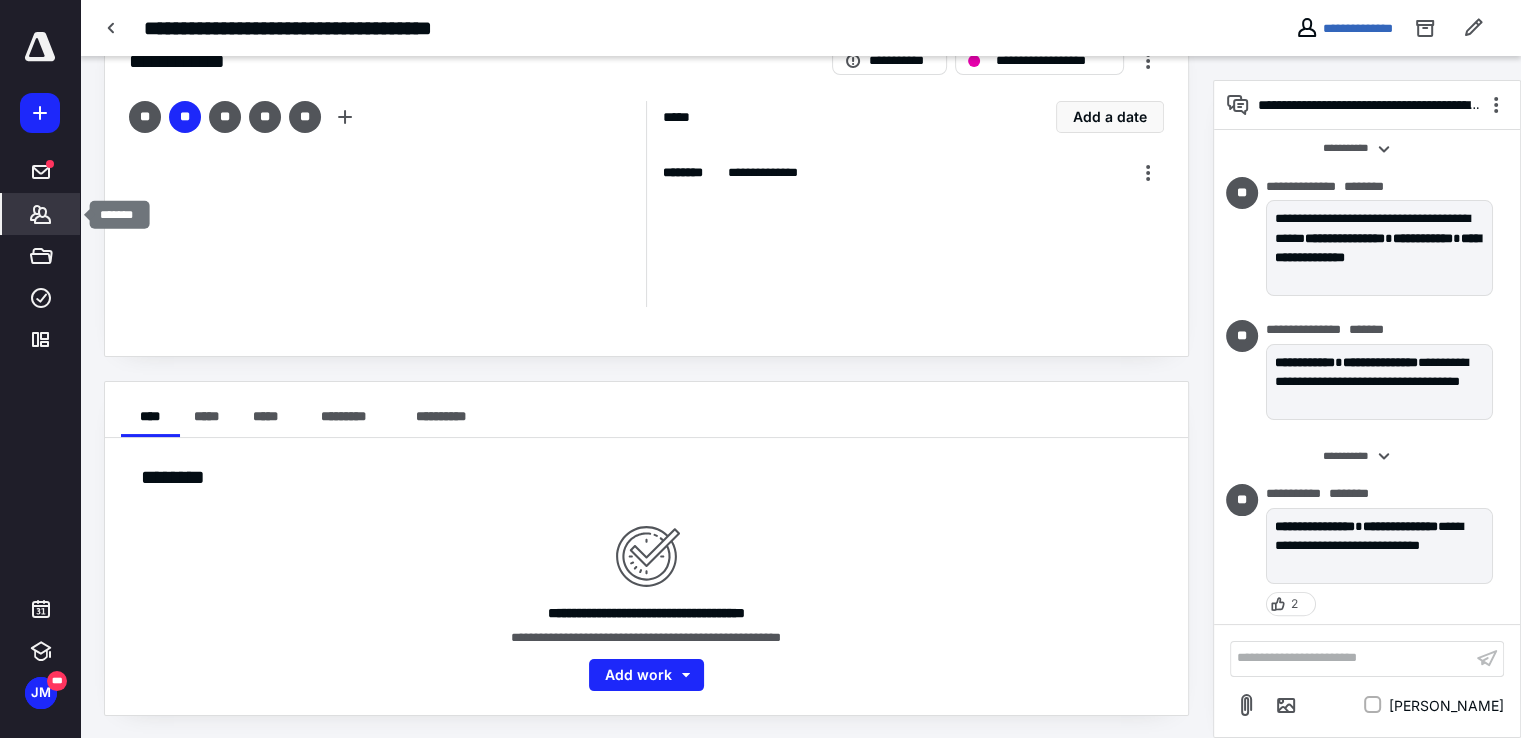 click 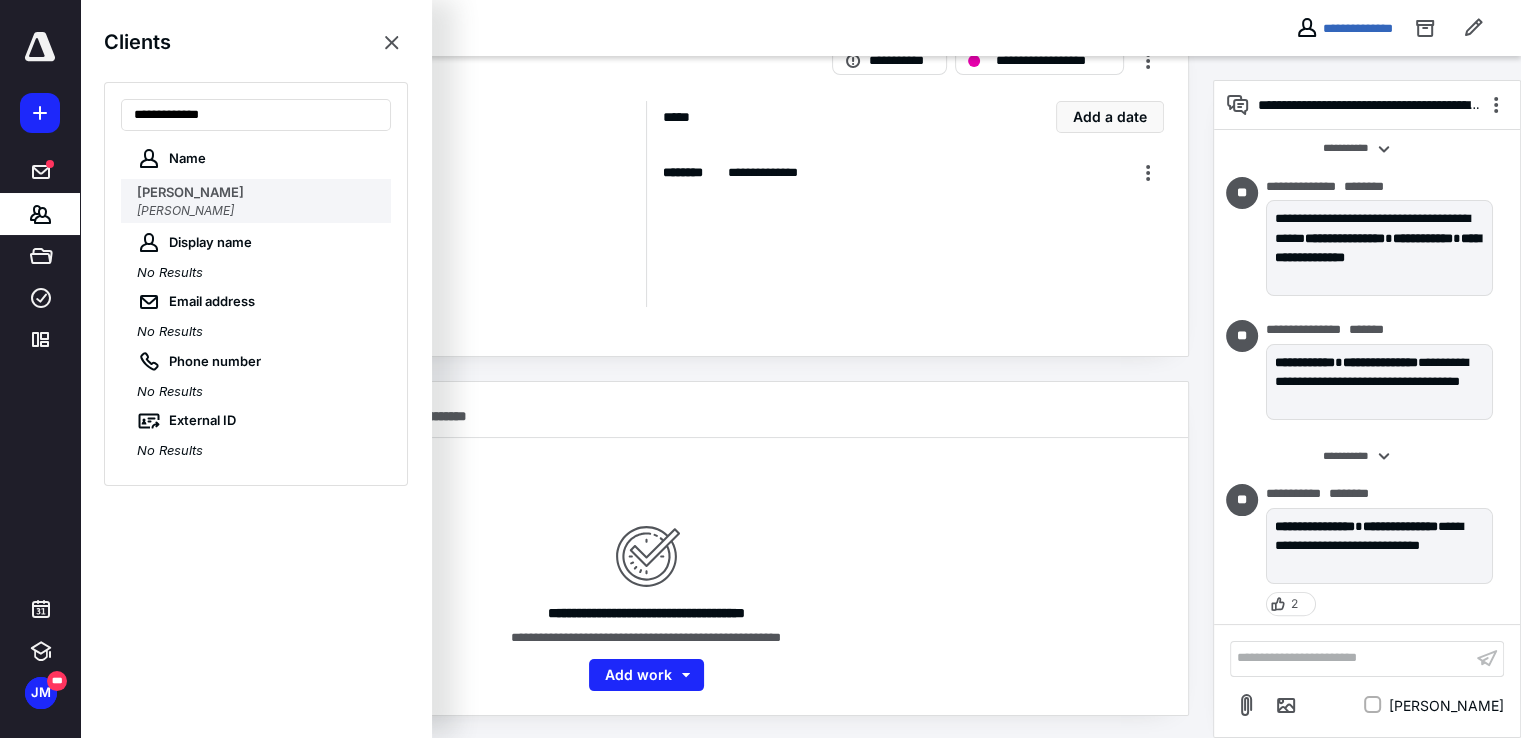 type on "**********" 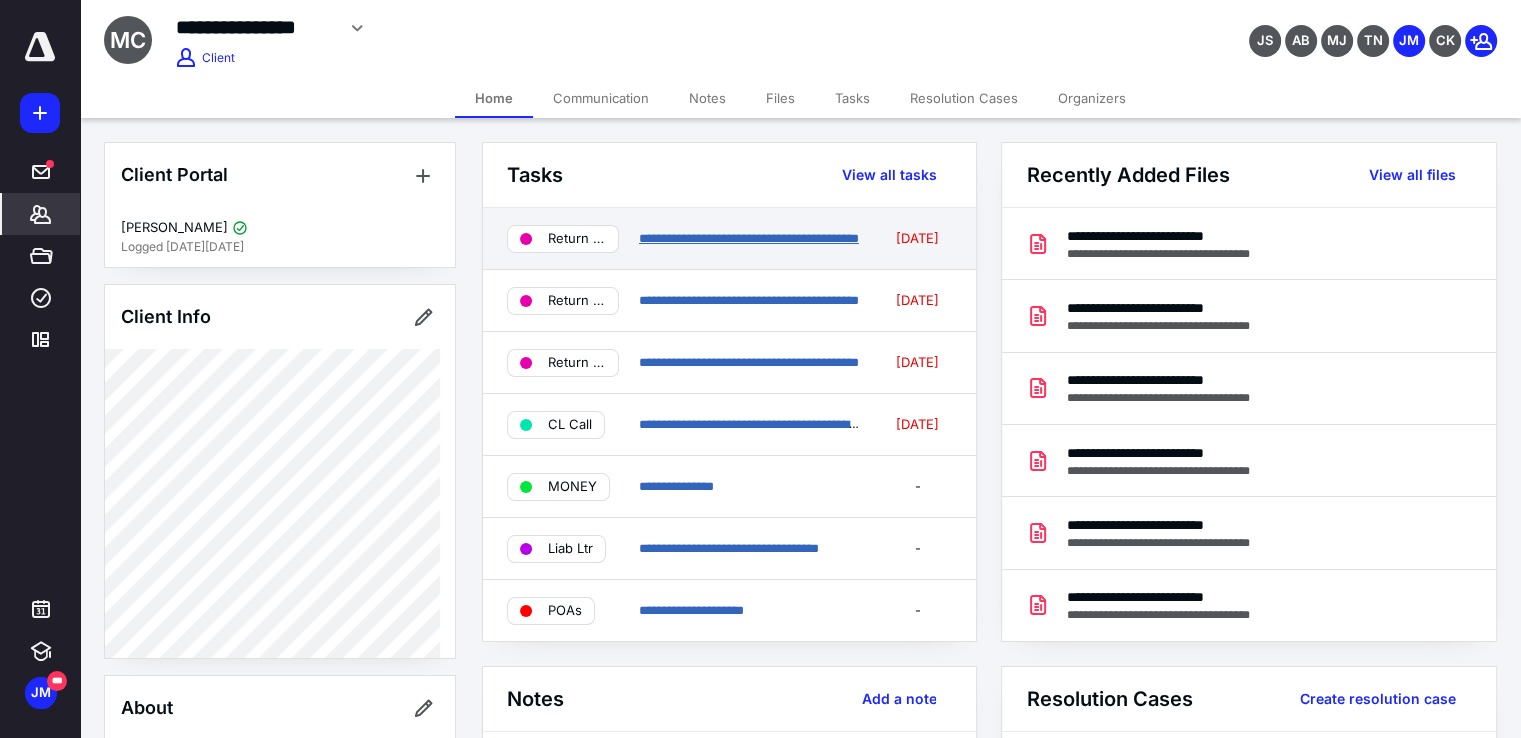 click on "**********" at bounding box center [749, 238] 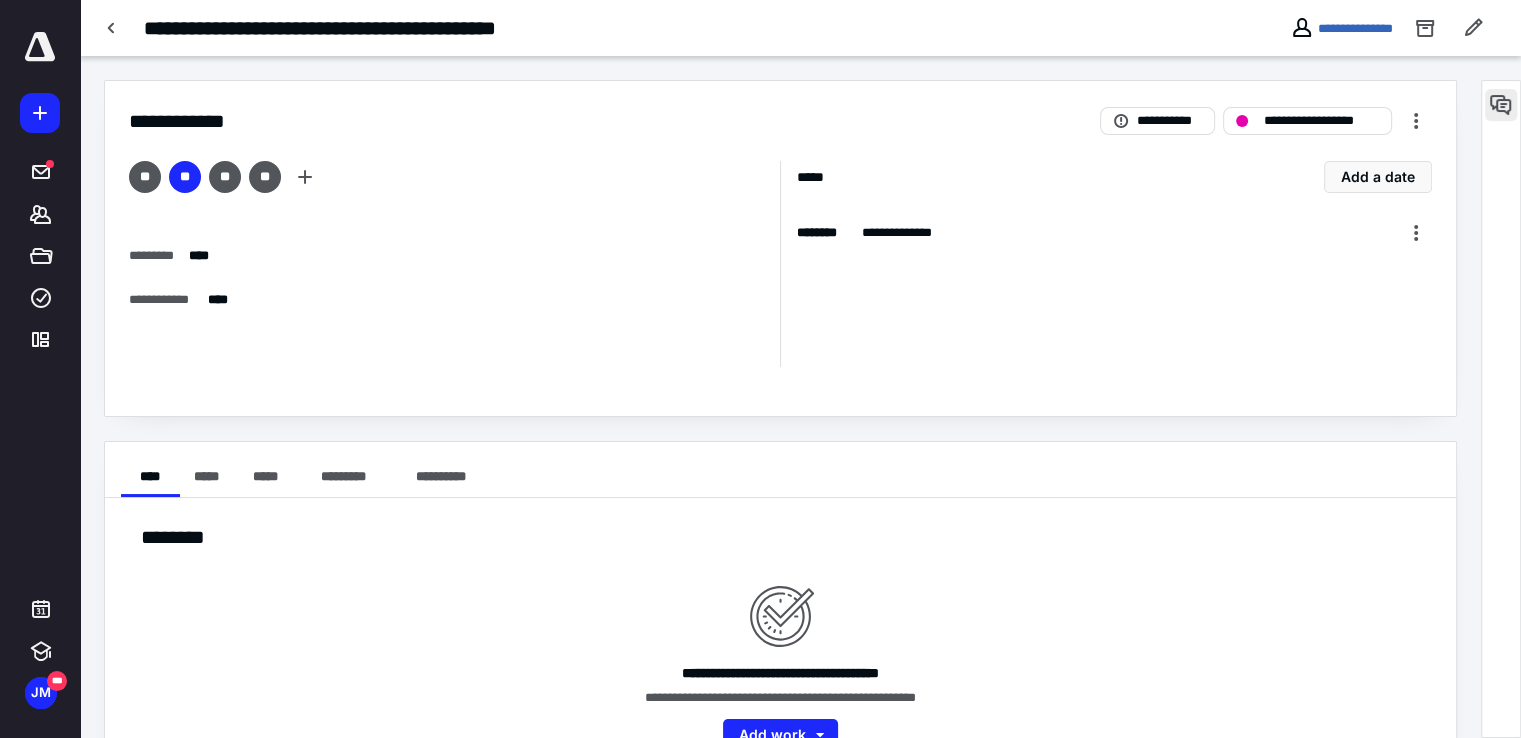 click at bounding box center (1501, 105) 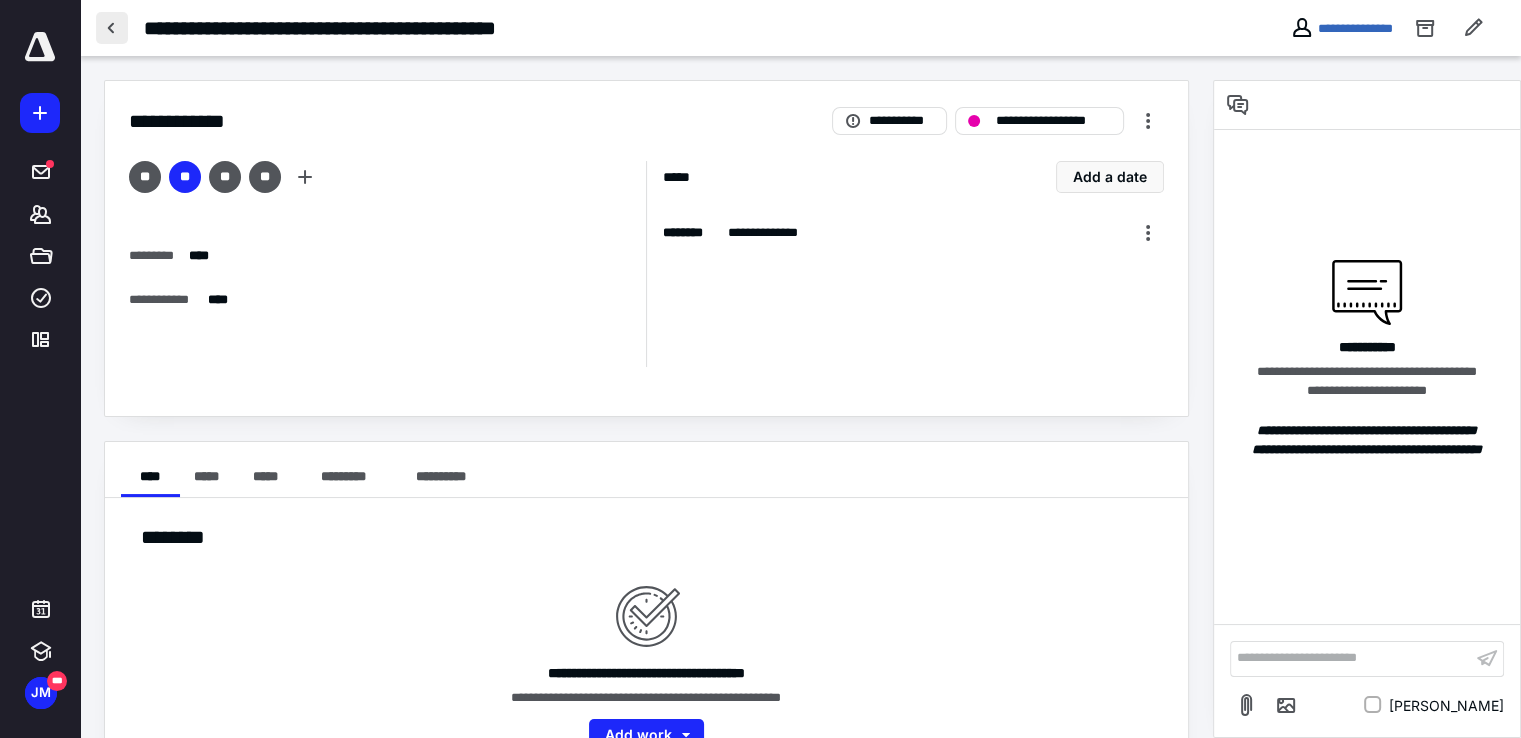 click at bounding box center [112, 28] 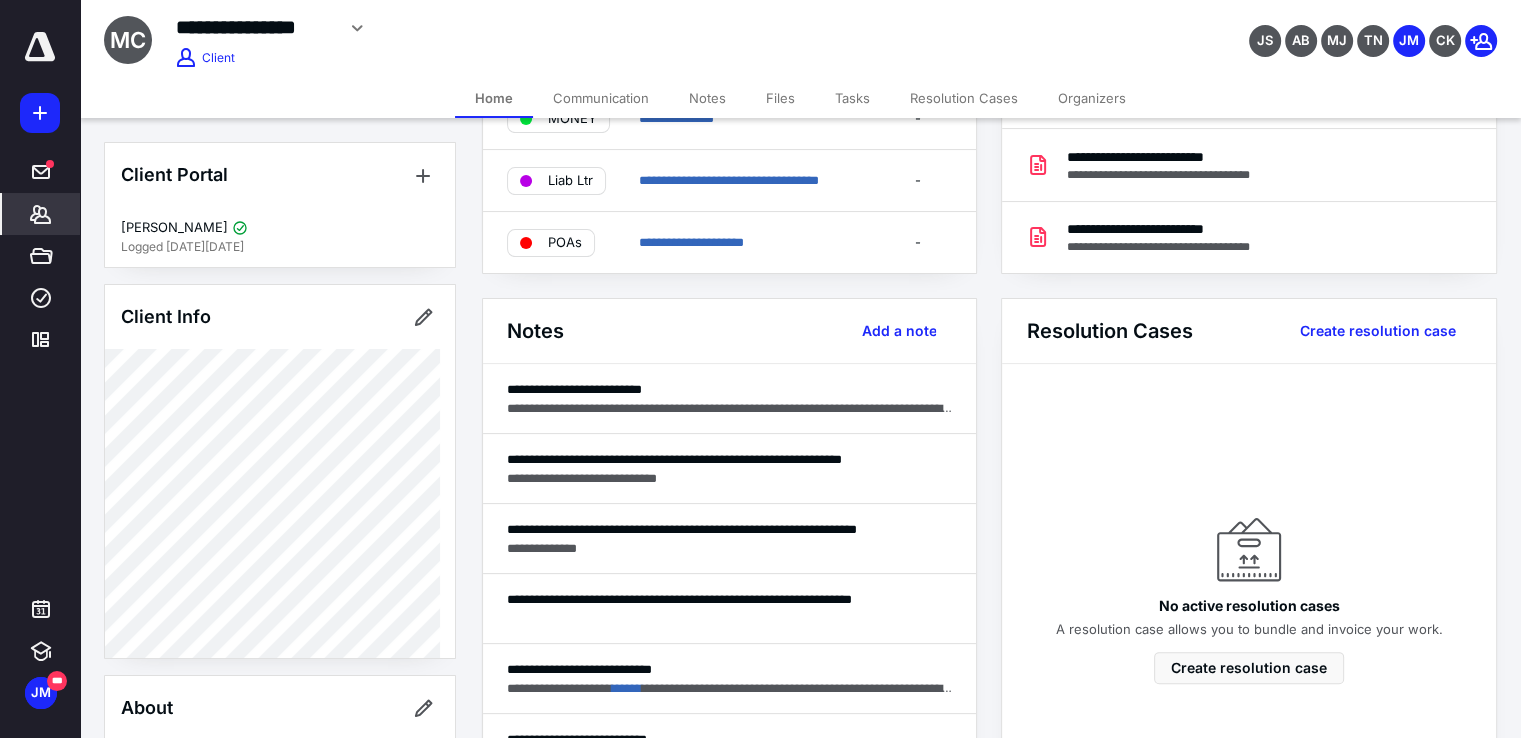 scroll, scrollTop: 500, scrollLeft: 0, axis: vertical 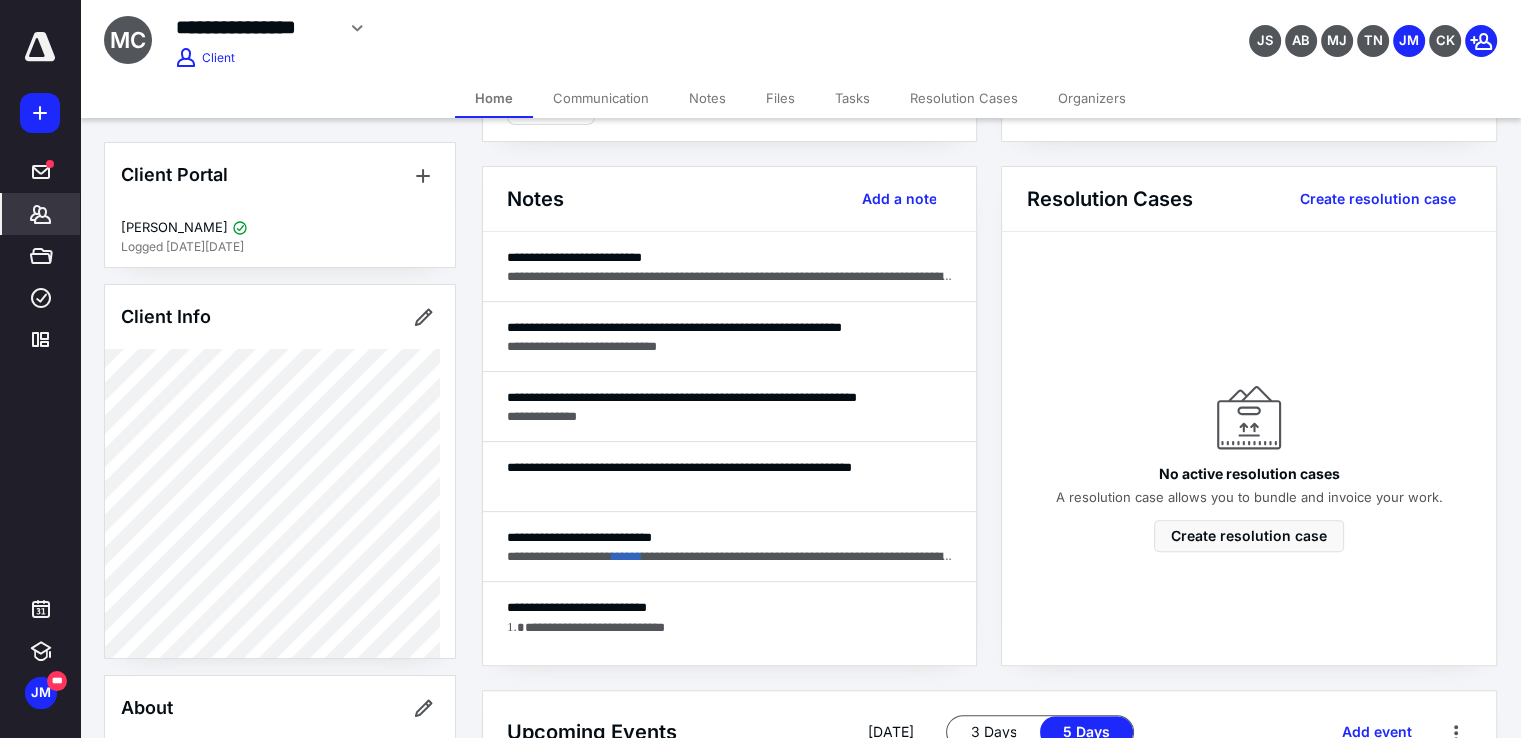 click on "Notes" at bounding box center (707, 98) 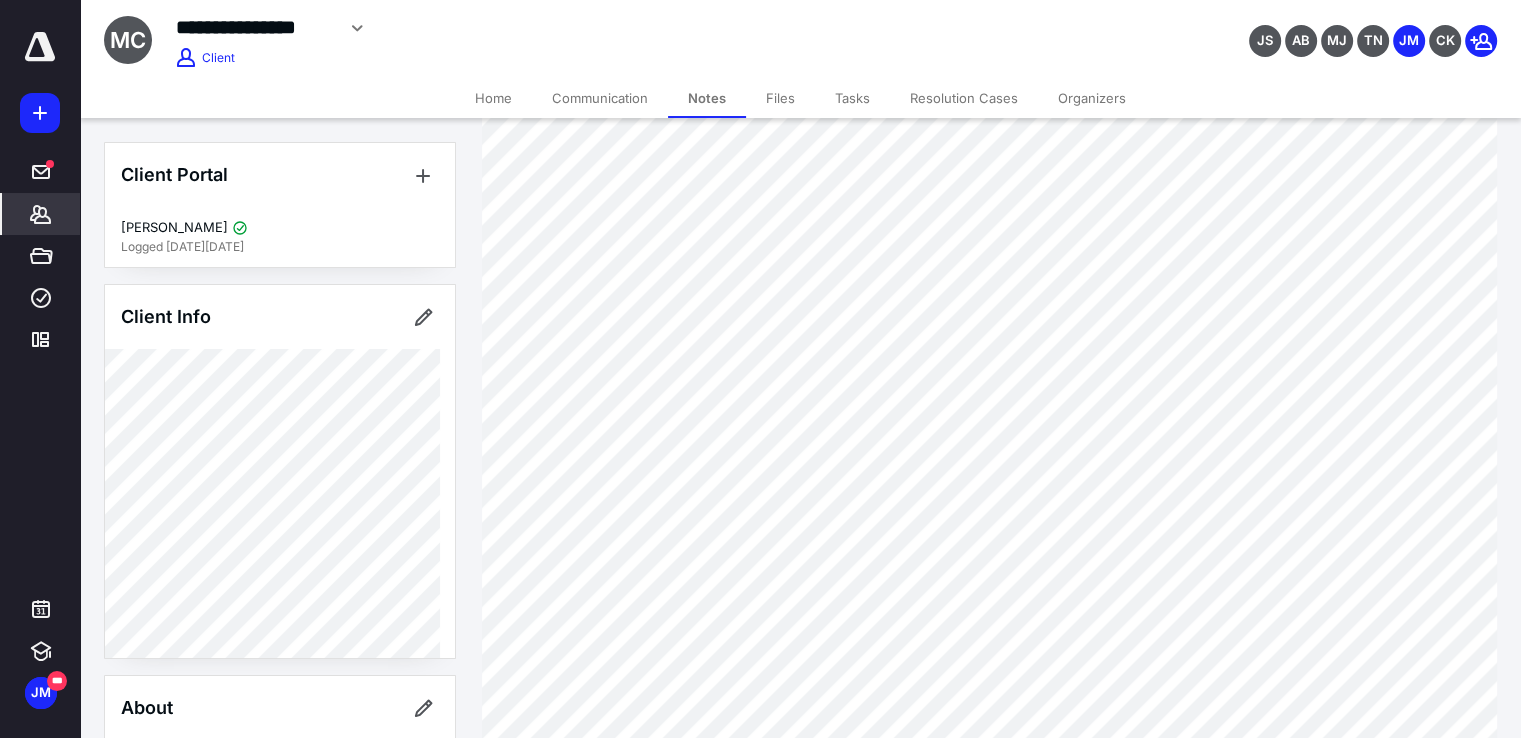 scroll, scrollTop: 1600, scrollLeft: 0, axis: vertical 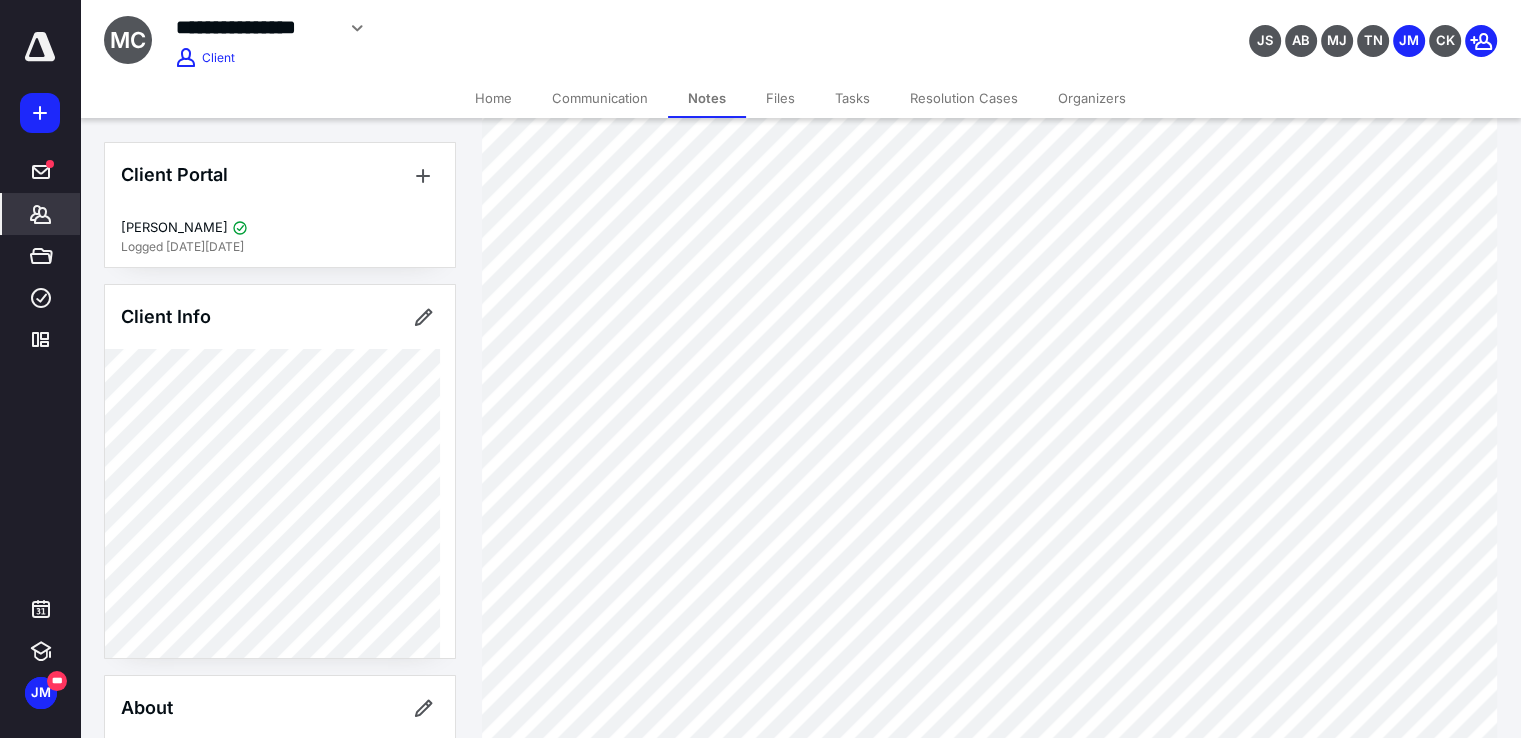 click on "Home" at bounding box center (493, 98) 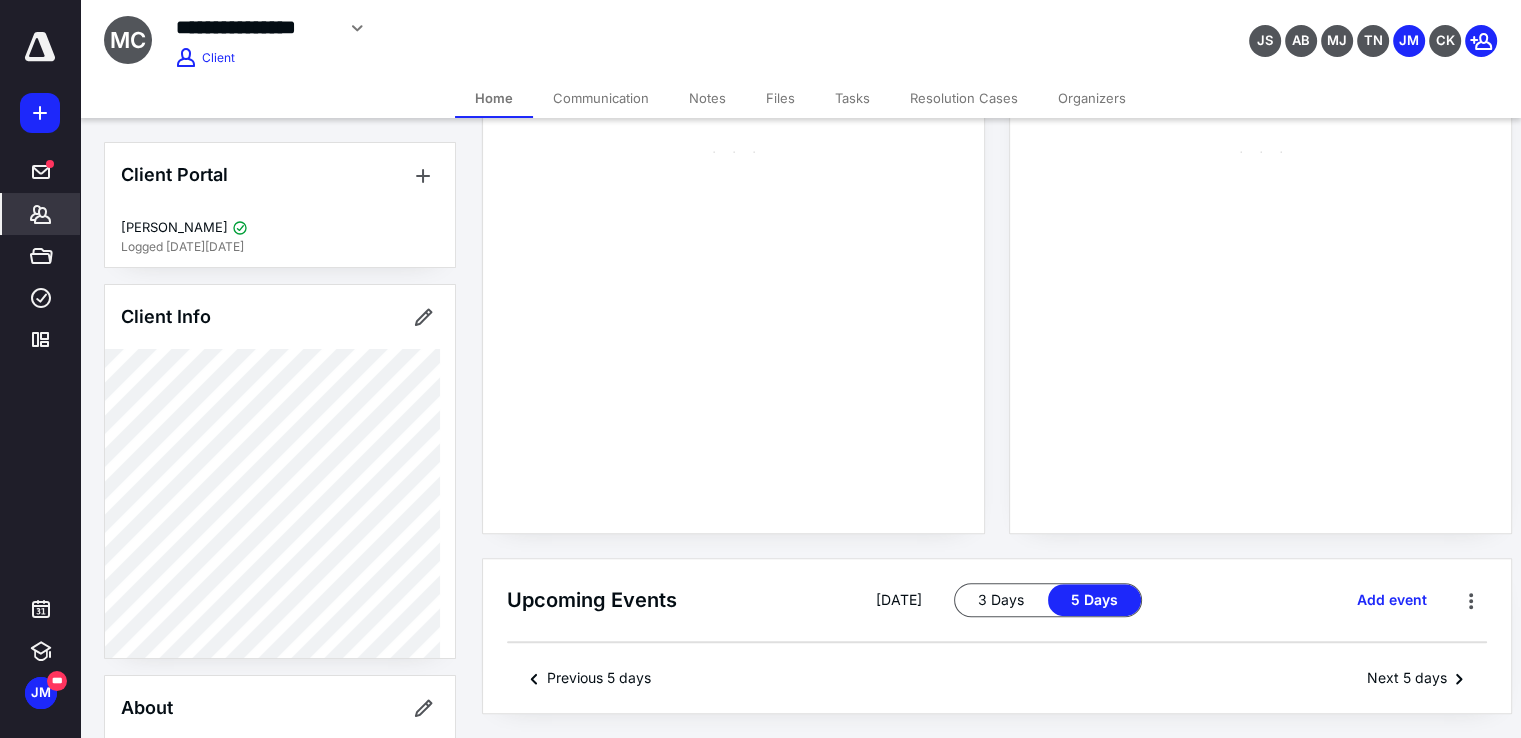 scroll, scrollTop: 0, scrollLeft: 0, axis: both 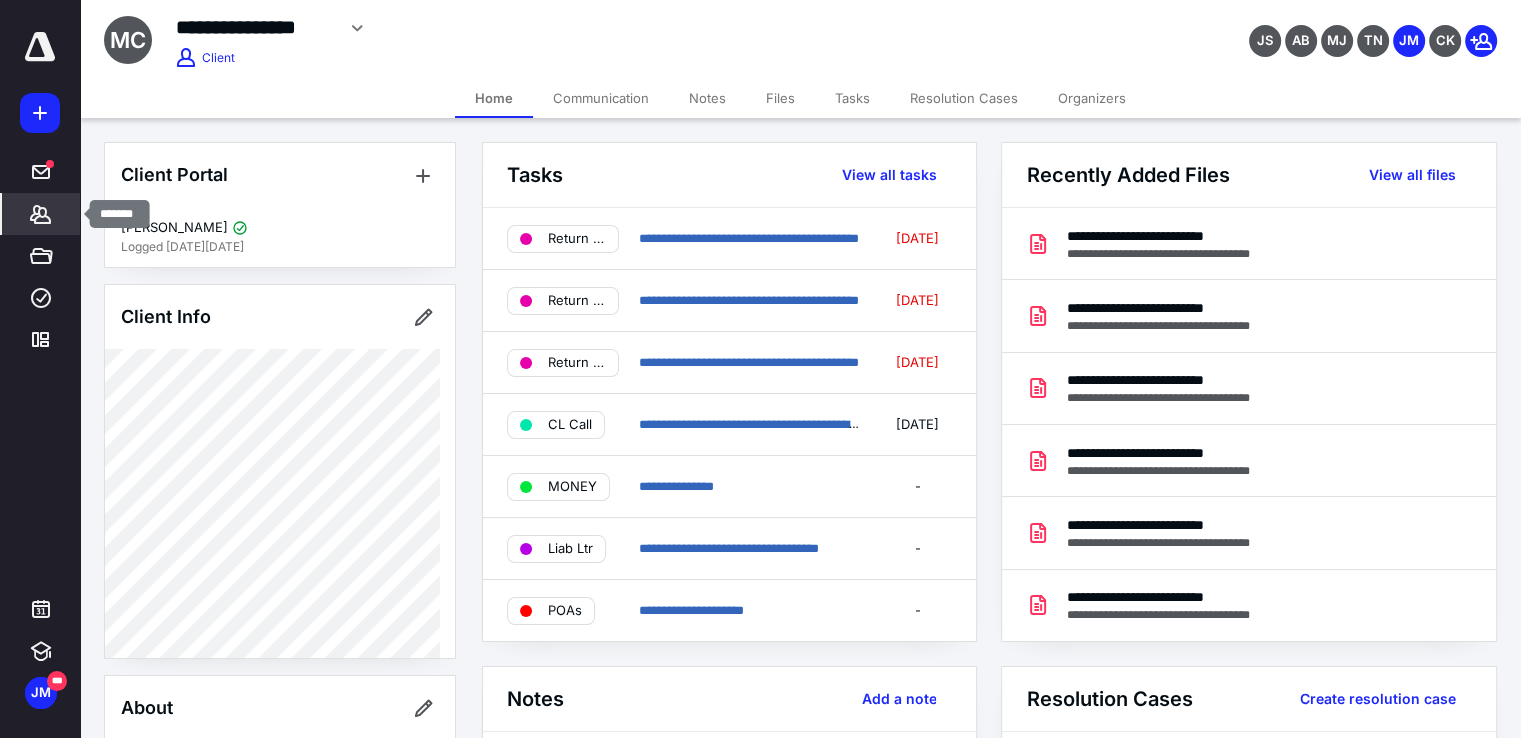 click 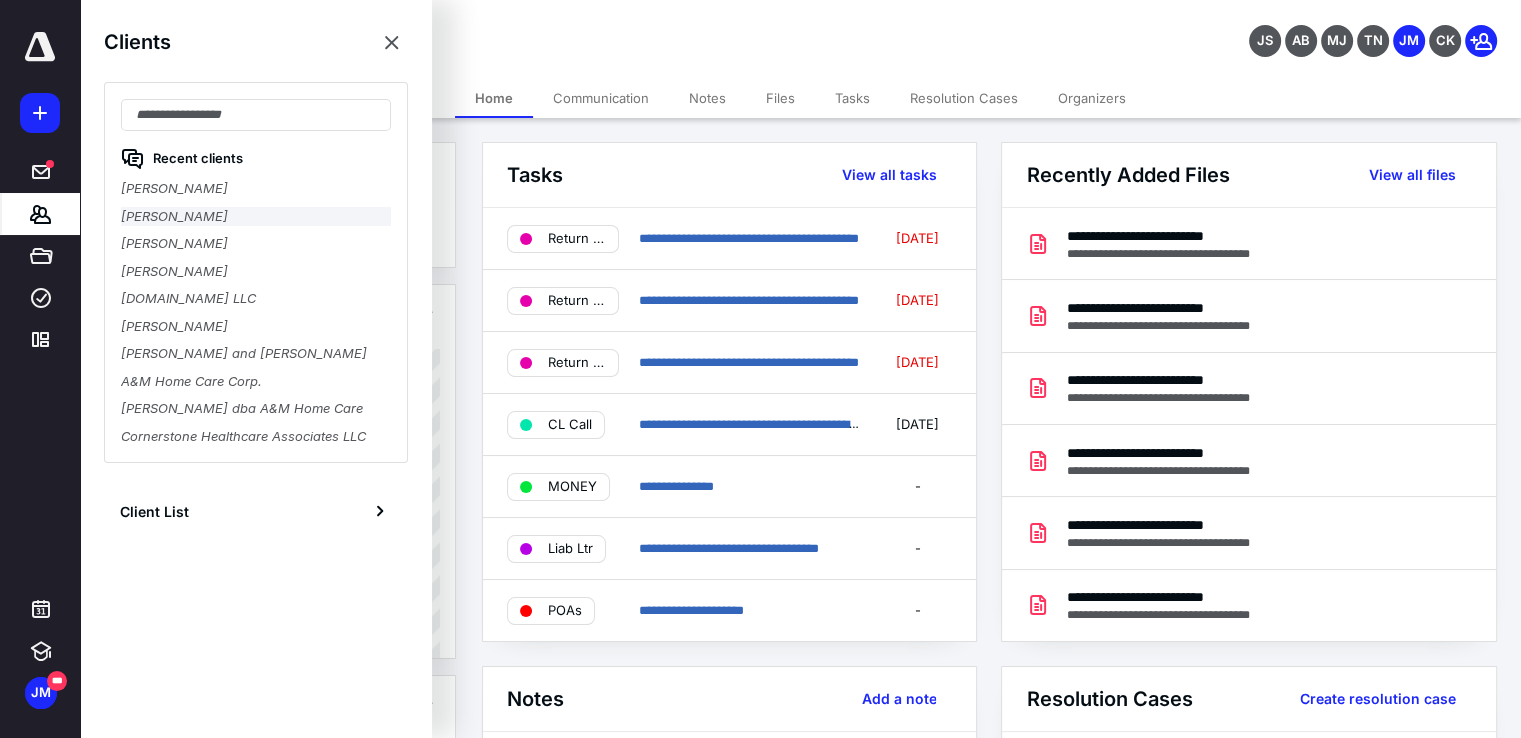 click on "[PERSON_NAME]" at bounding box center (256, 217) 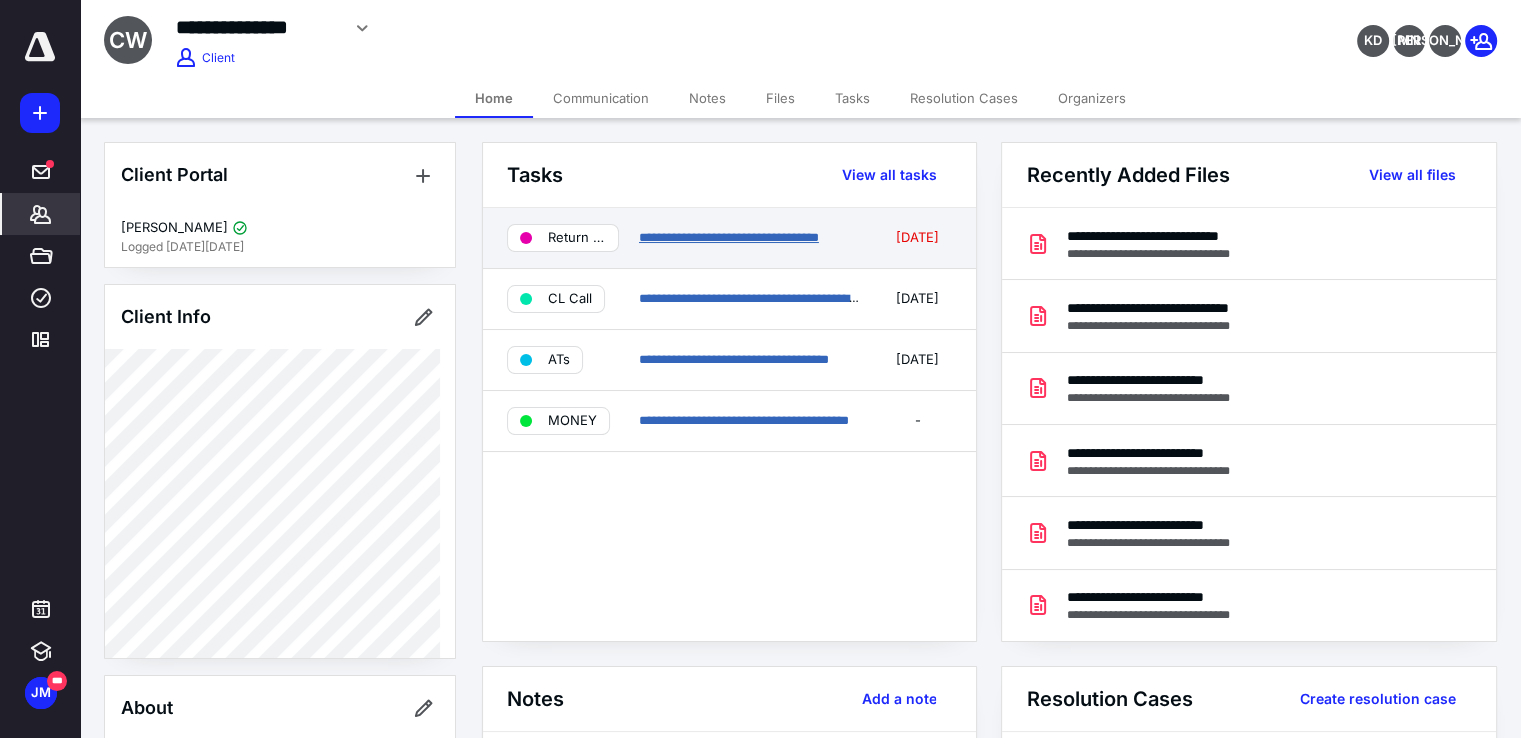 click on "**********" at bounding box center [729, 237] 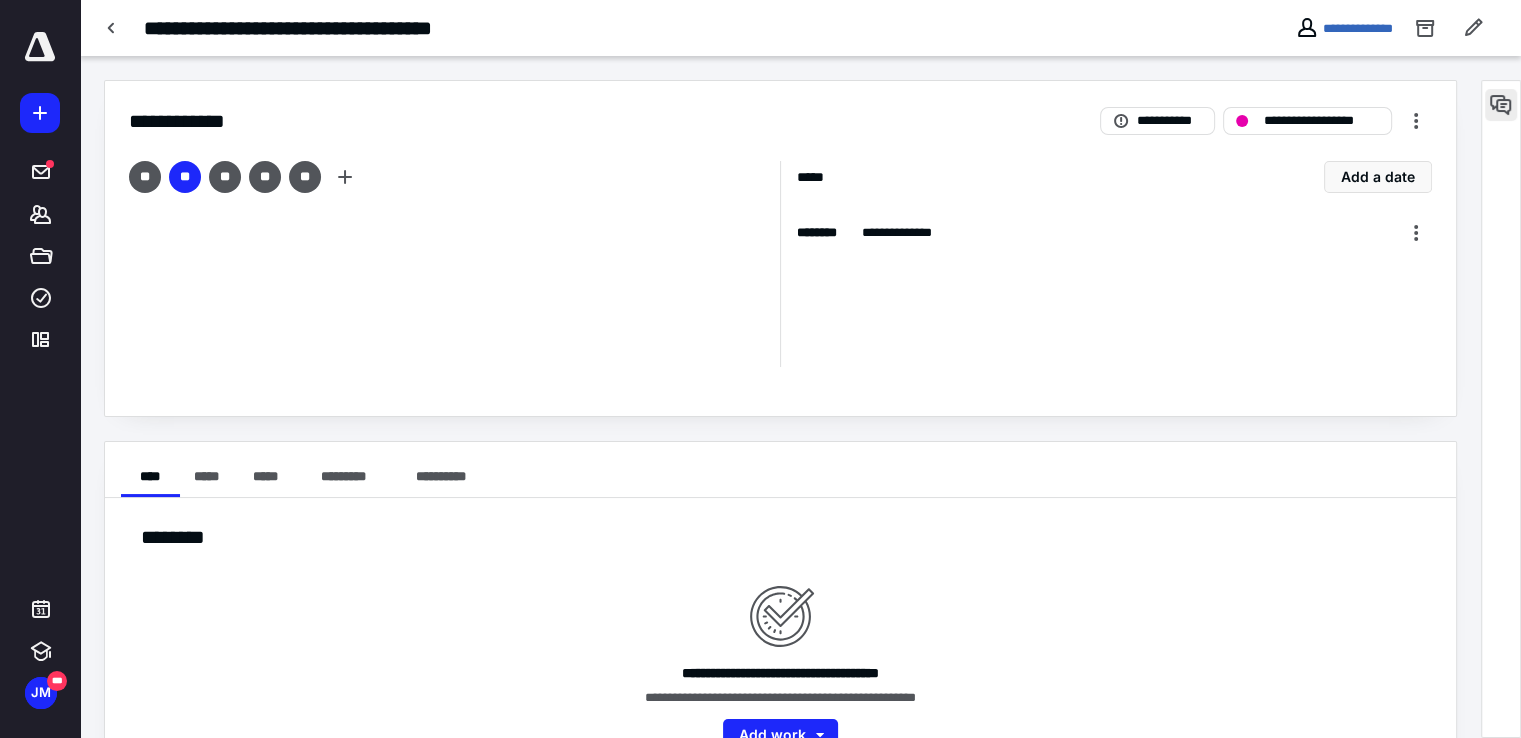 click at bounding box center [1501, 105] 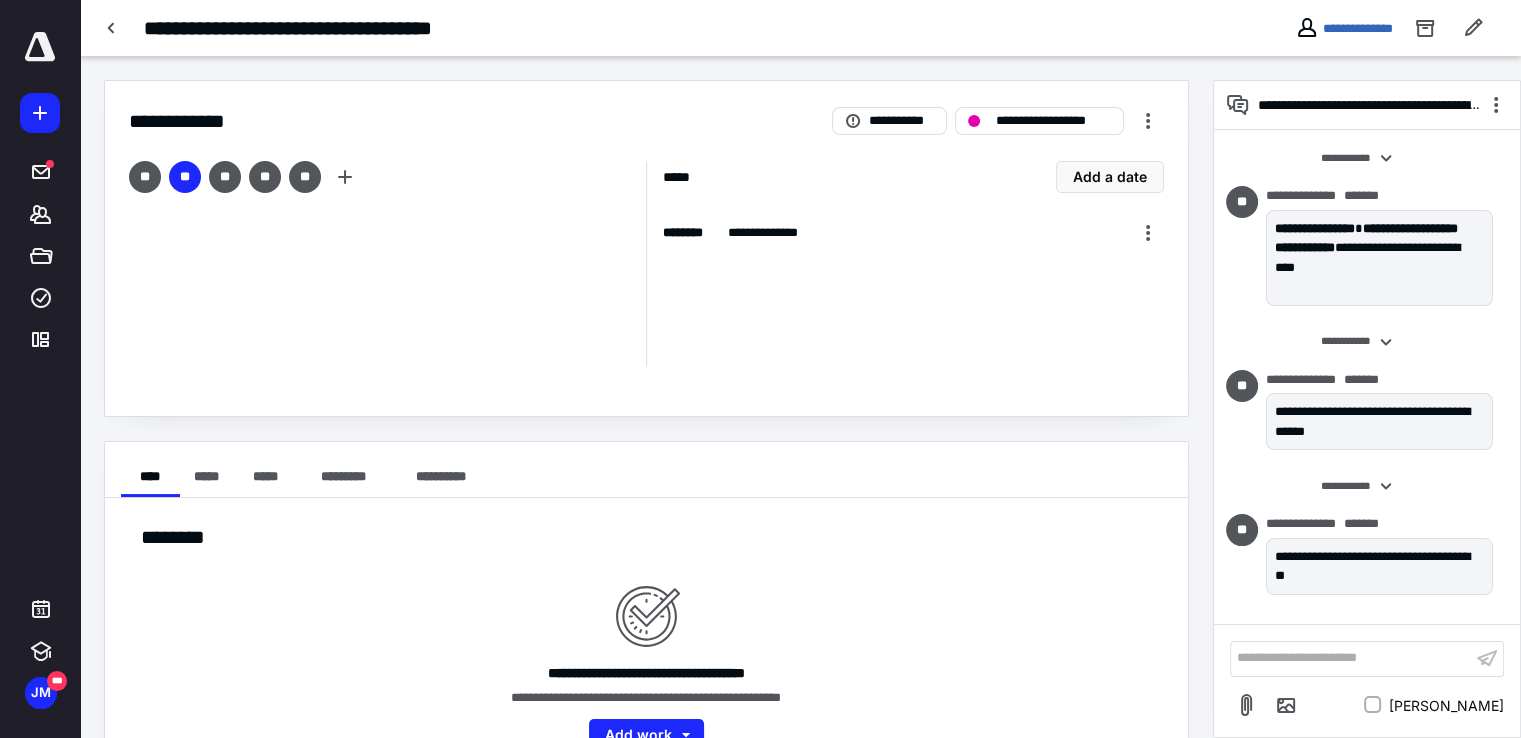 scroll, scrollTop: 482, scrollLeft: 0, axis: vertical 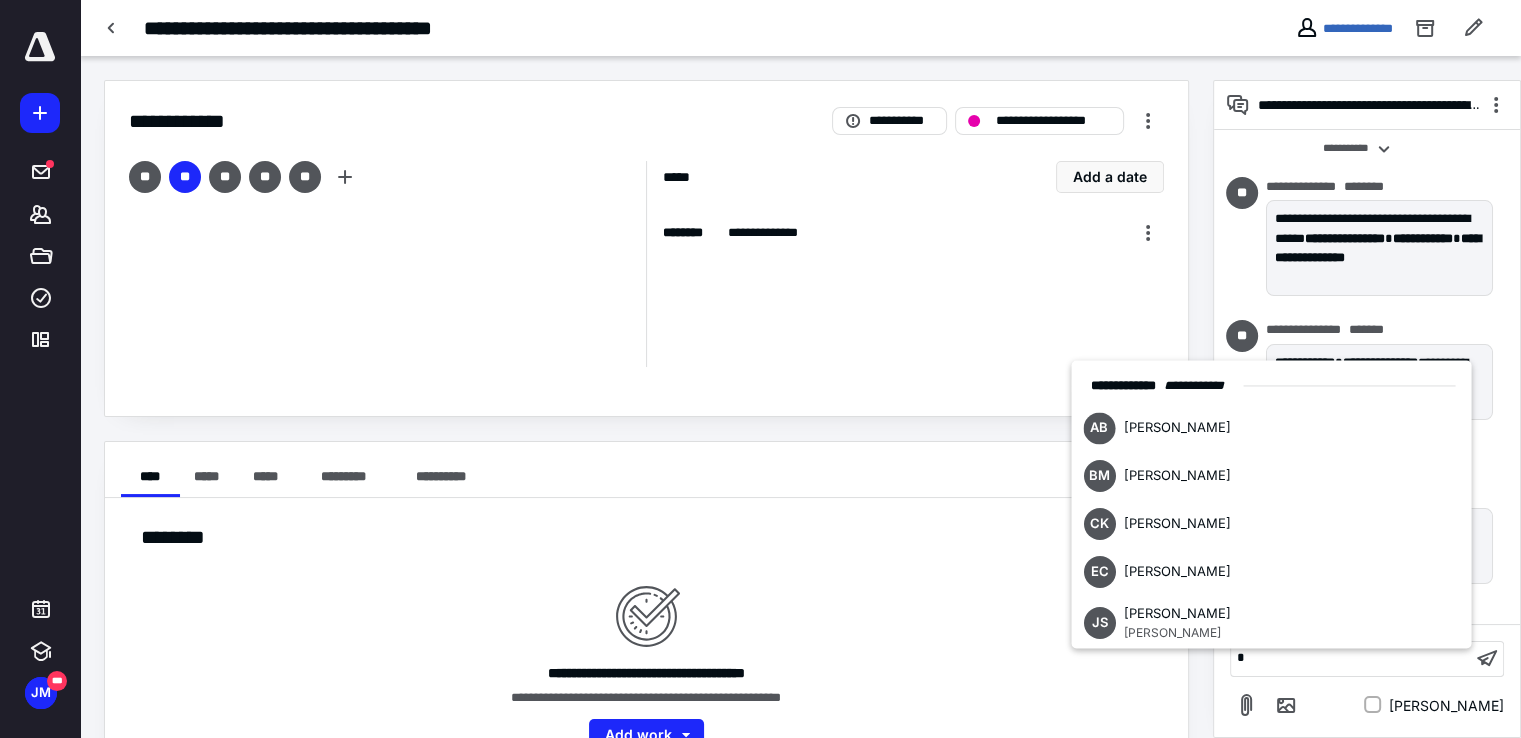 type 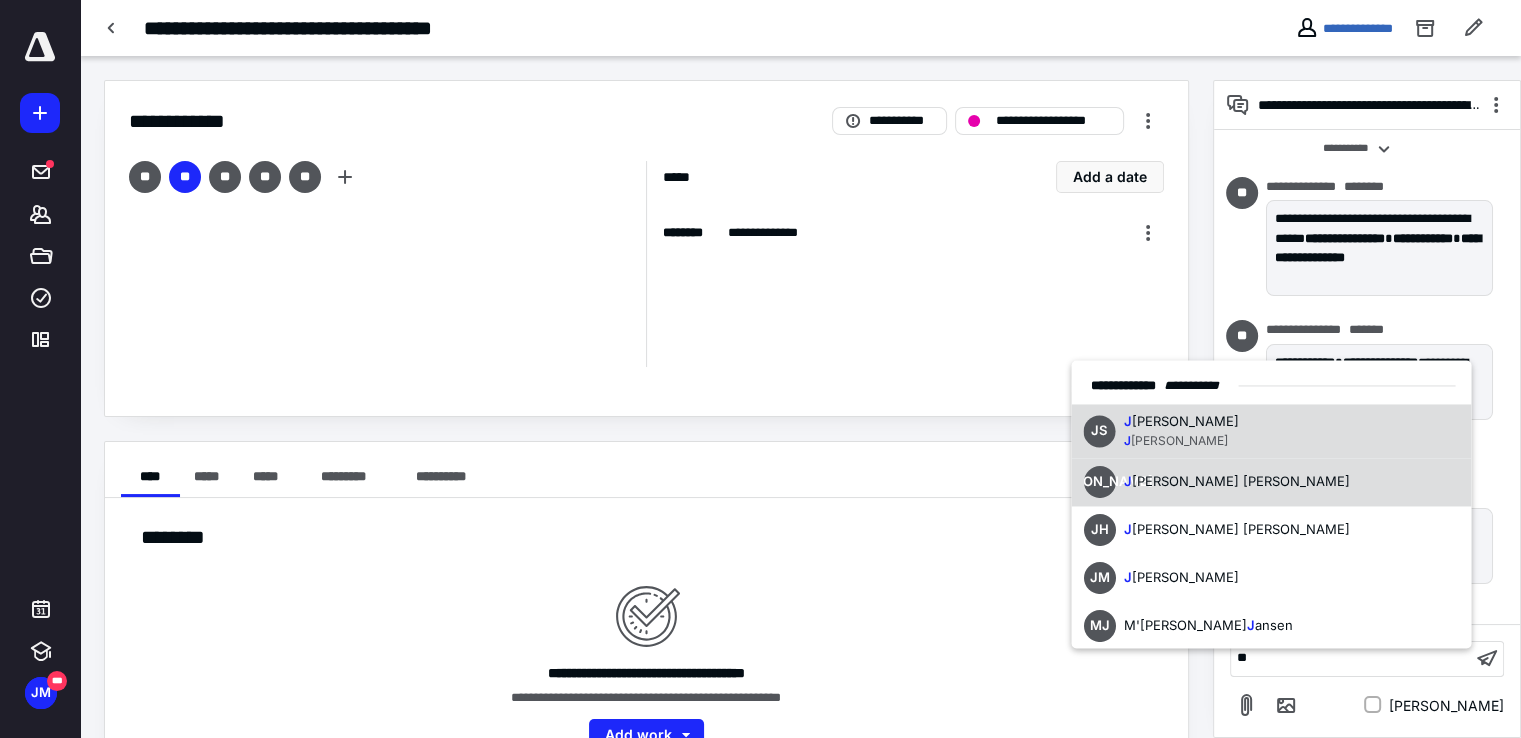 click on "J [PERSON_NAME] [PERSON_NAME]" at bounding box center [1236, 482] 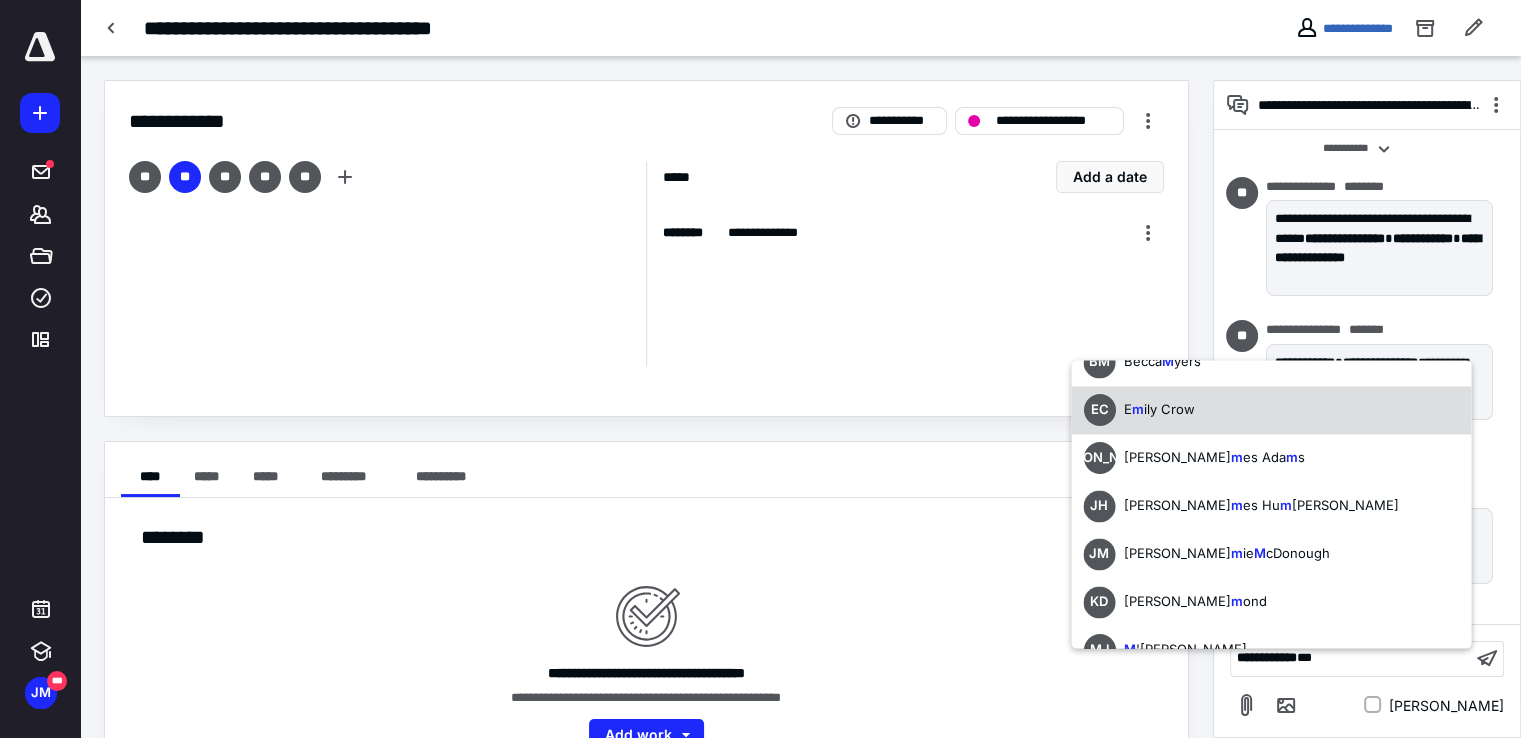 scroll, scrollTop: 200, scrollLeft: 0, axis: vertical 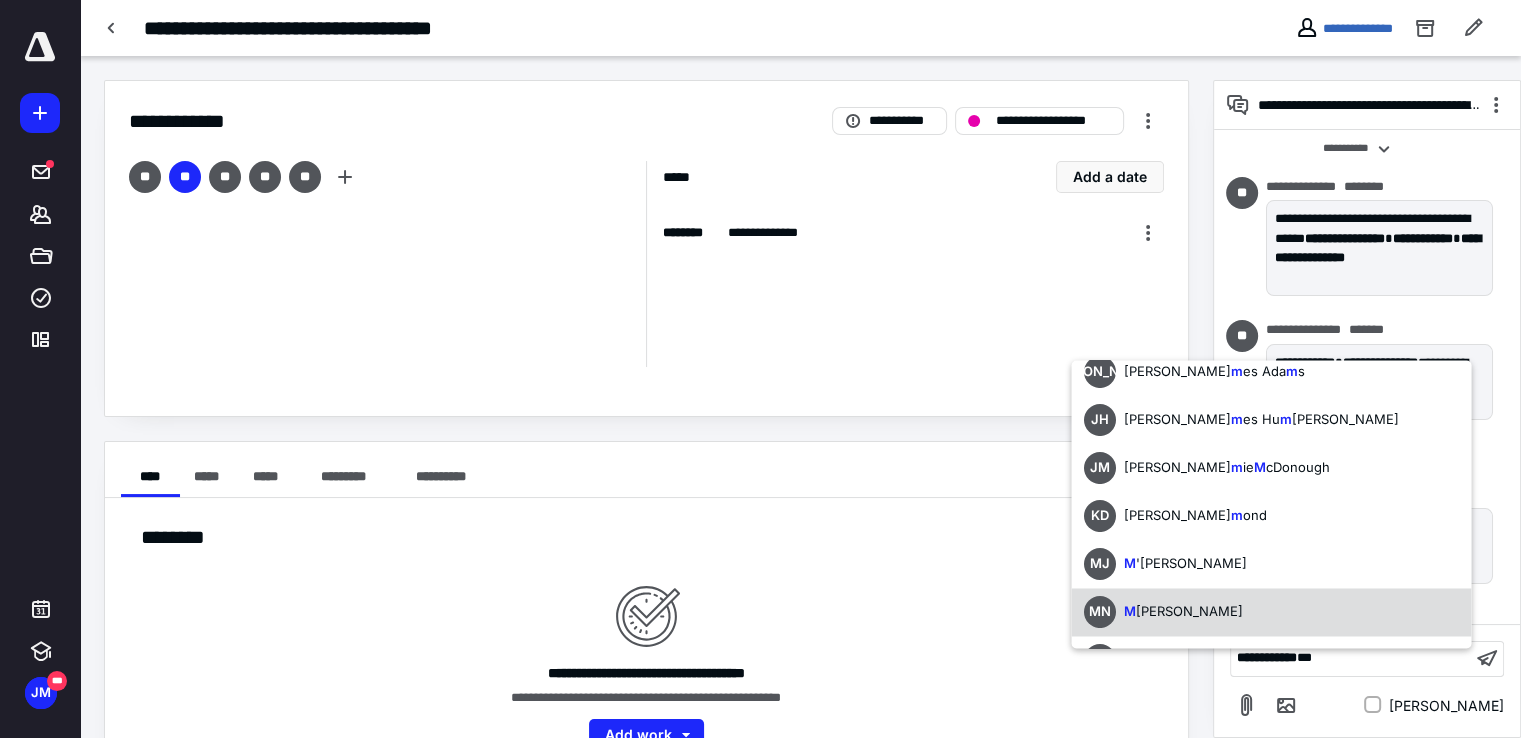 click on "[PERSON_NAME]" at bounding box center [1188, 612] 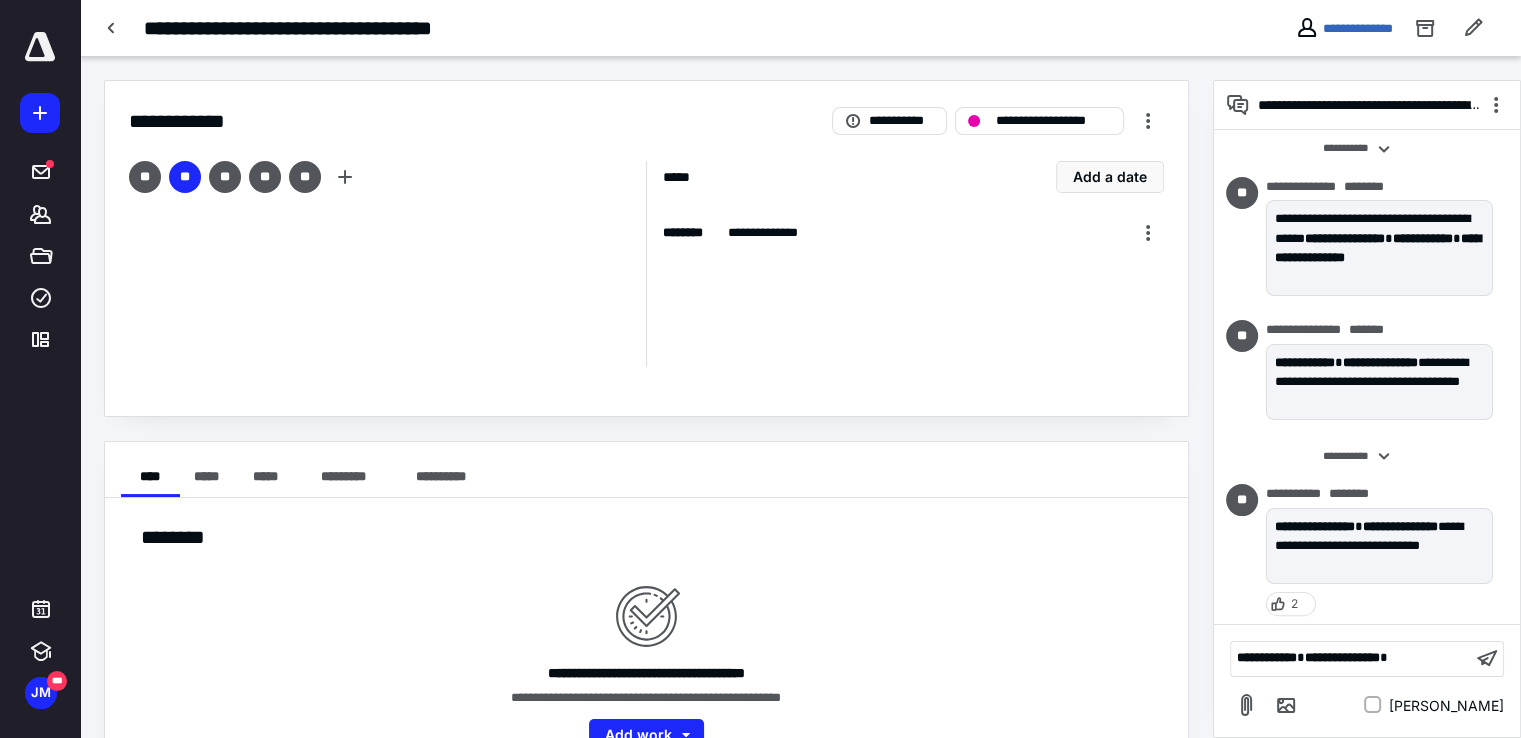 scroll, scrollTop: 0, scrollLeft: 0, axis: both 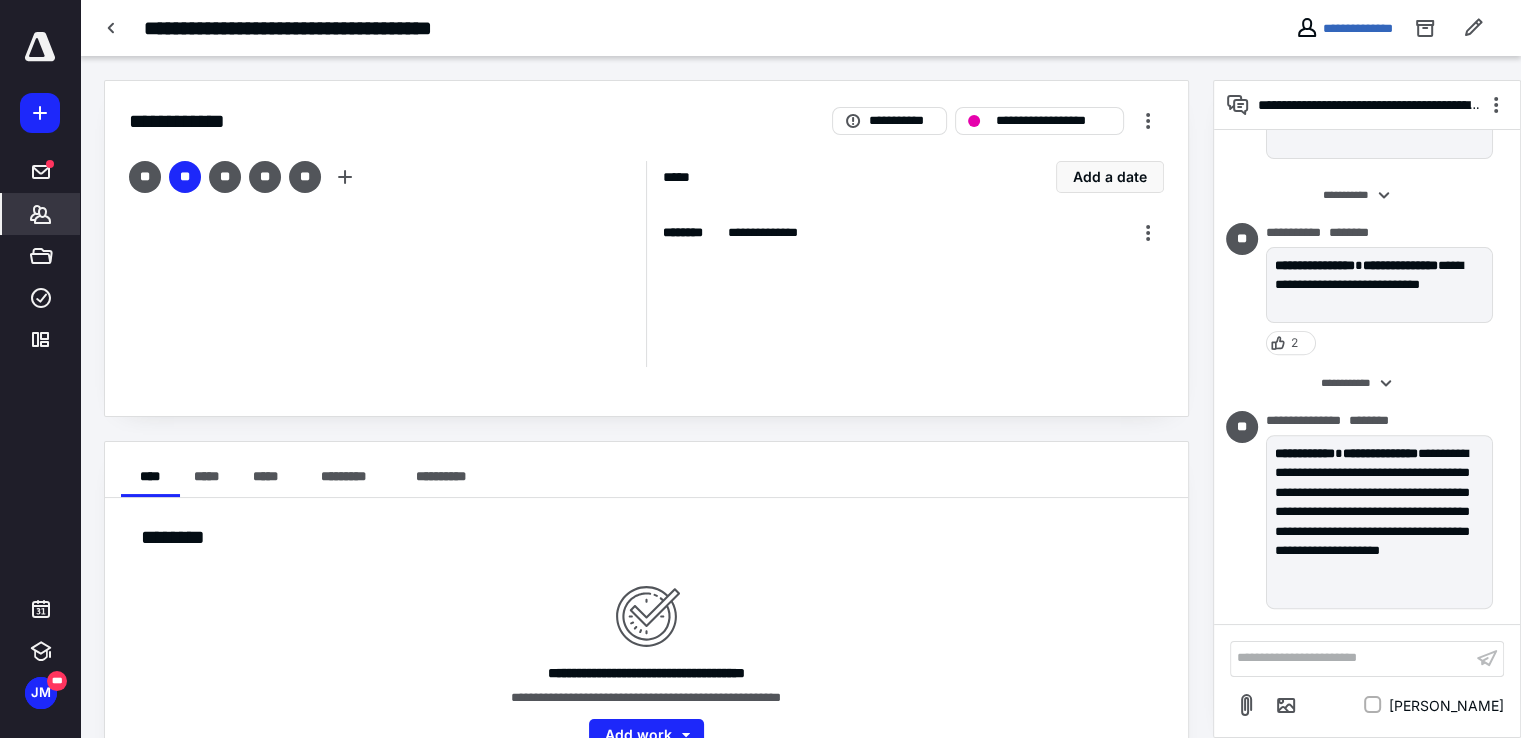 click 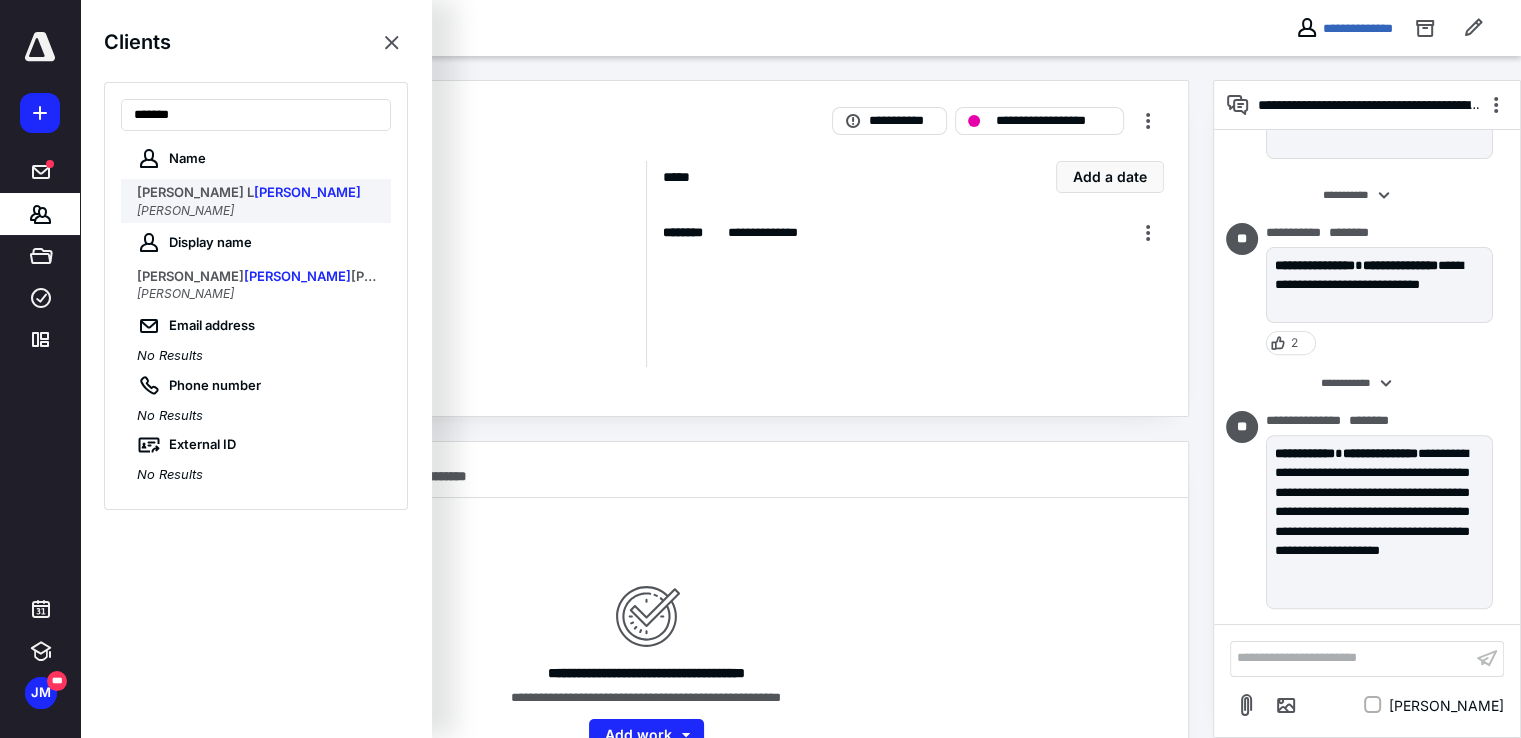 type on "*******" 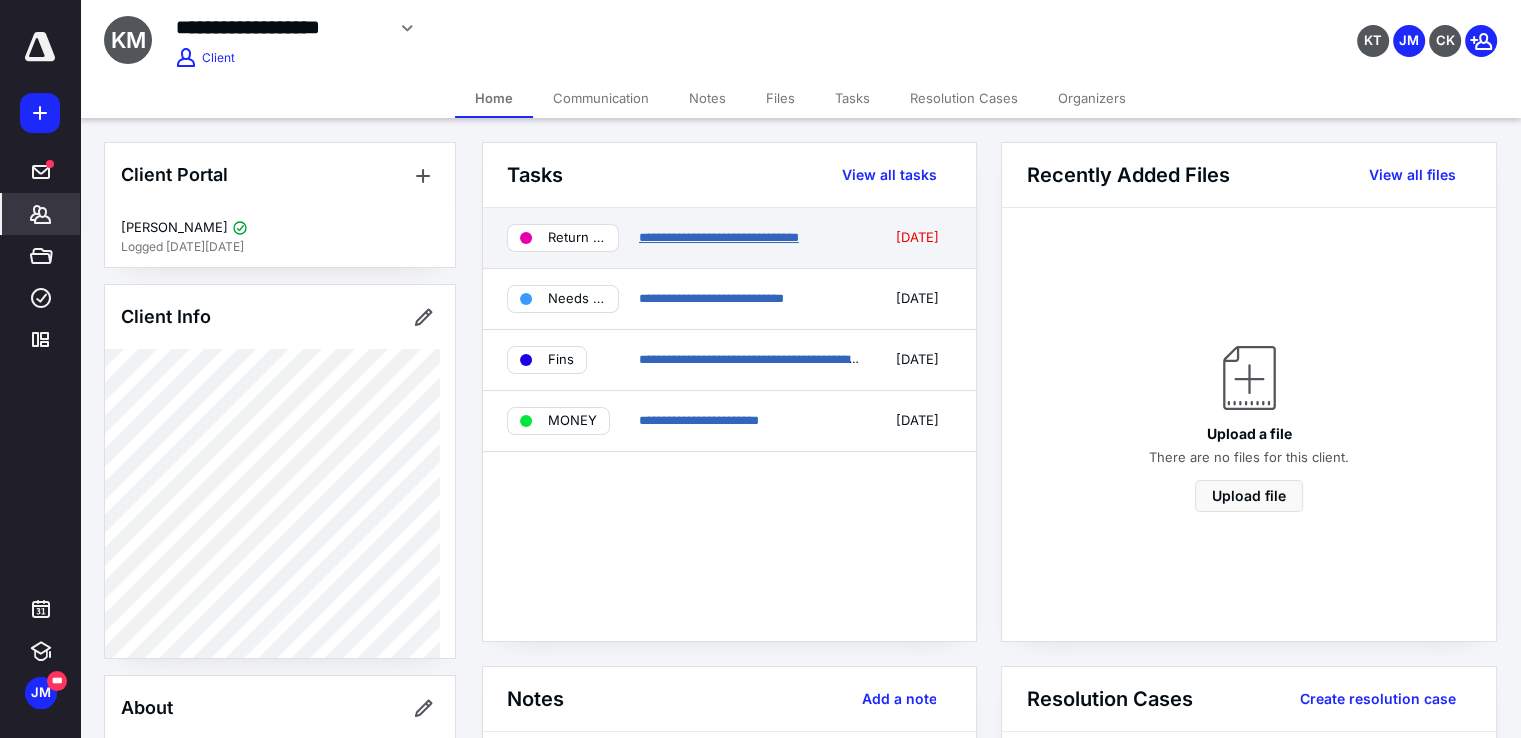 click on "**********" at bounding box center (719, 237) 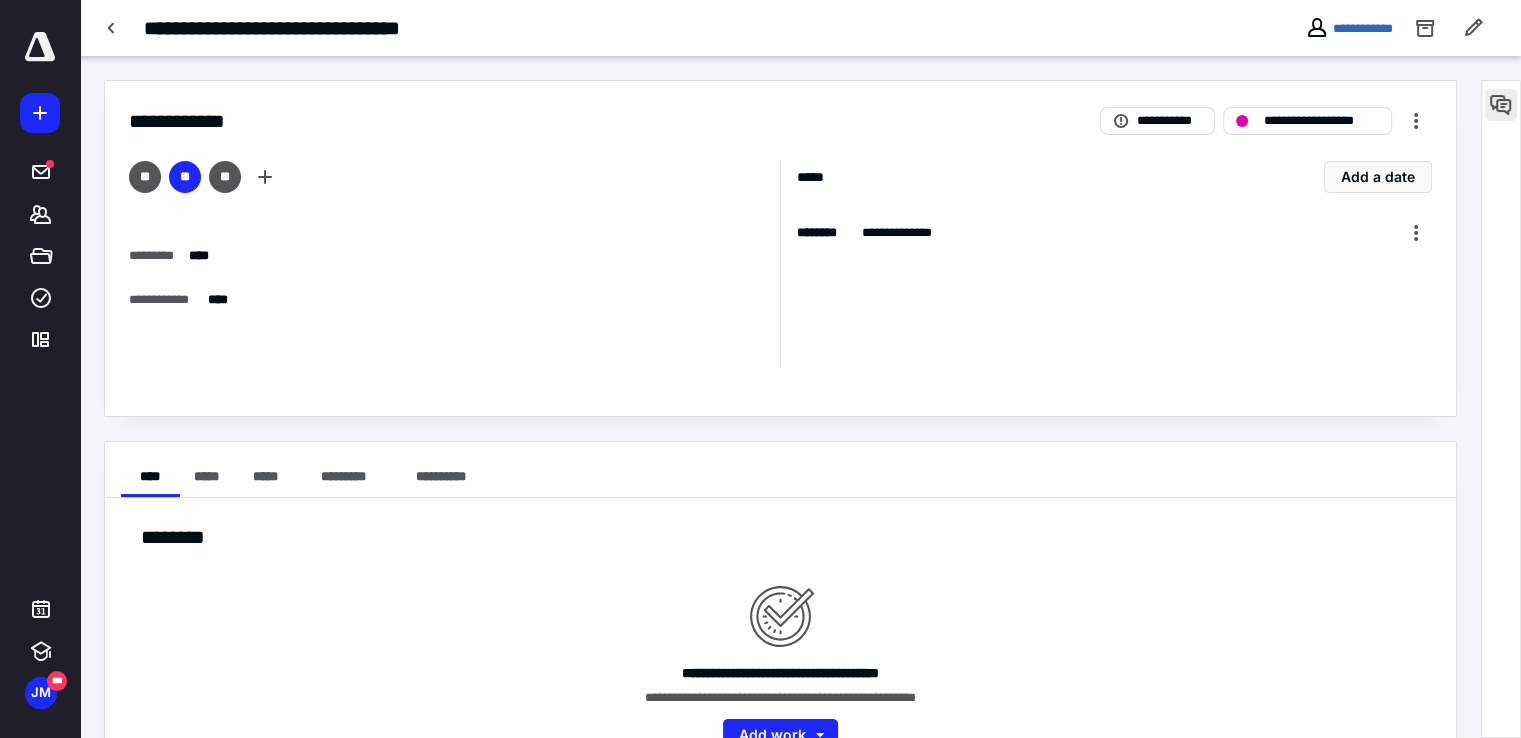 click at bounding box center [1501, 105] 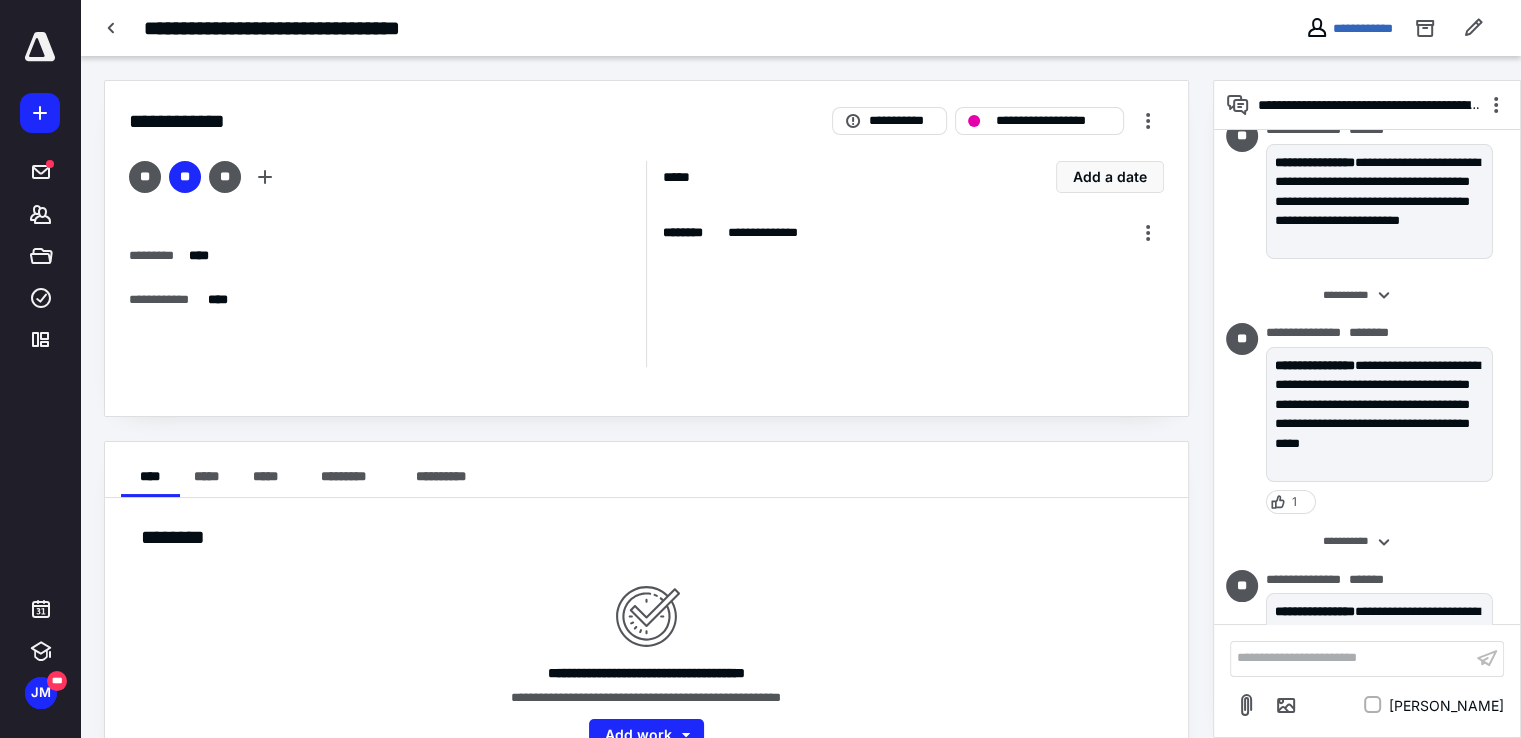 scroll, scrollTop: 400, scrollLeft: 0, axis: vertical 